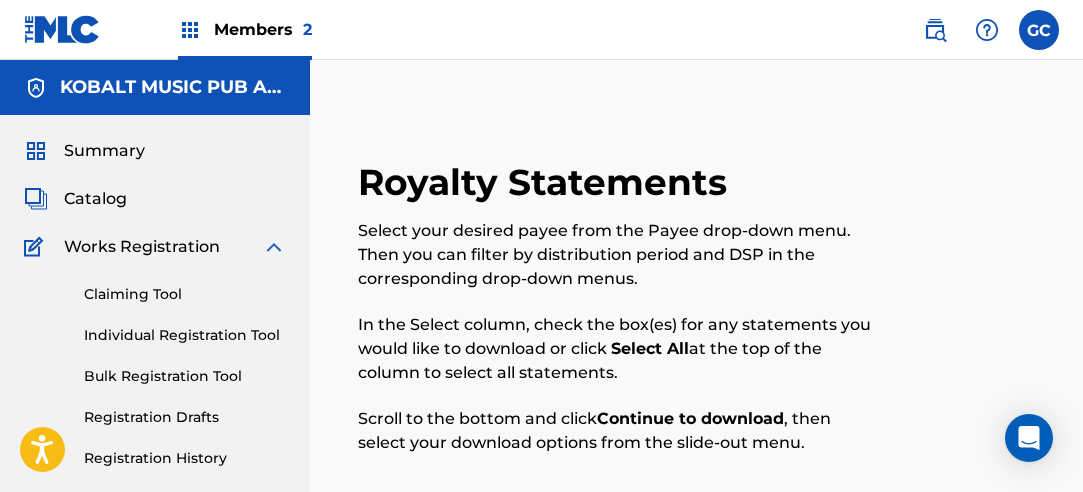 scroll, scrollTop: 1017, scrollLeft: 0, axis: vertical 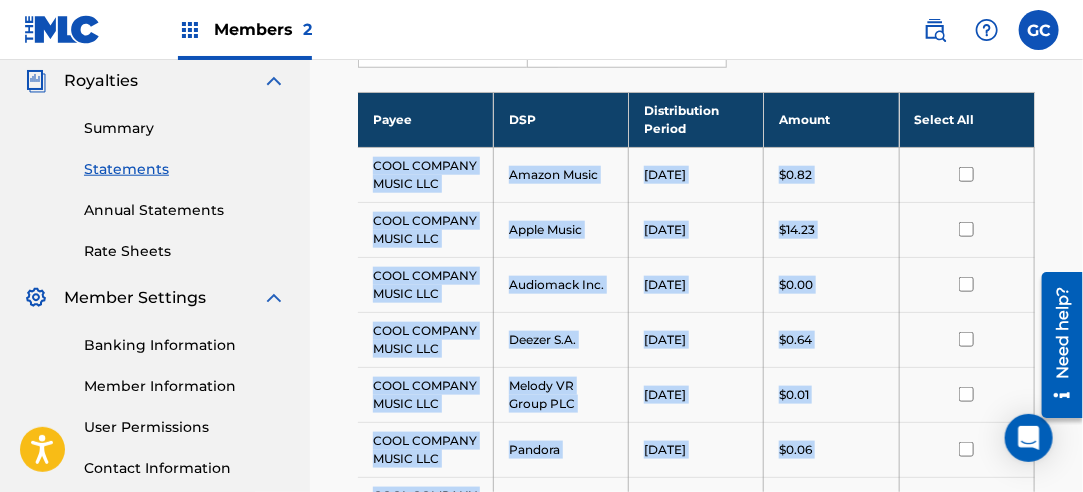 click on "Select All" at bounding box center (966, 119) 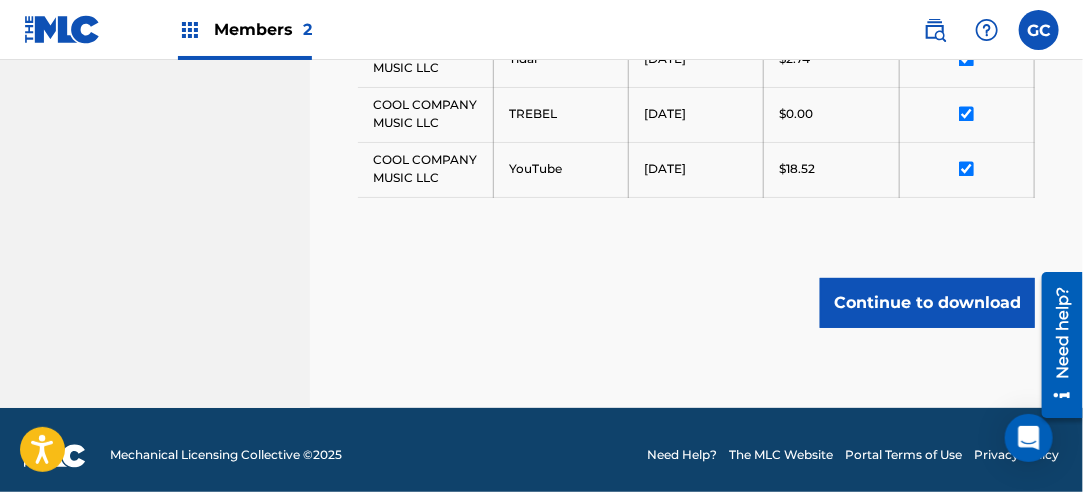 scroll, scrollTop: 1213, scrollLeft: 0, axis: vertical 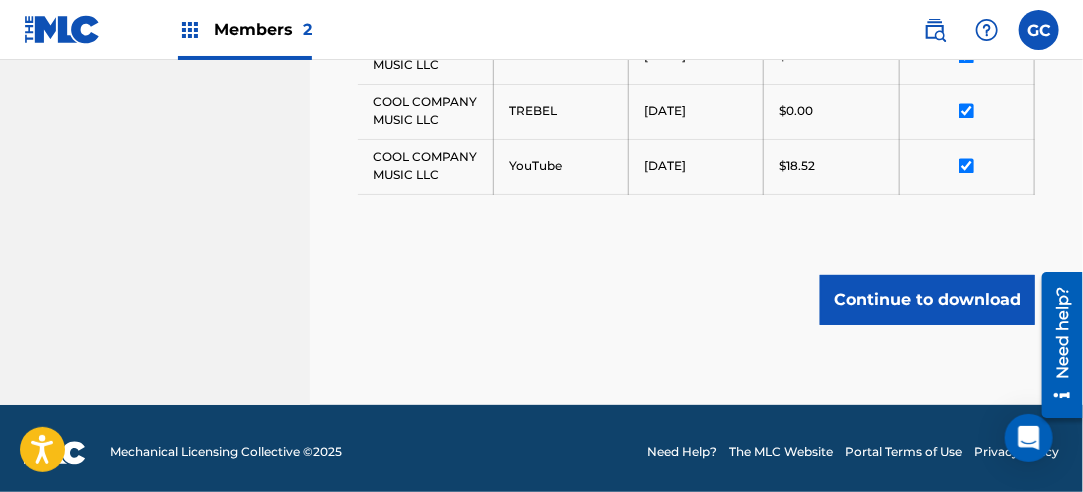 click on "Continue to download" at bounding box center (927, 300) 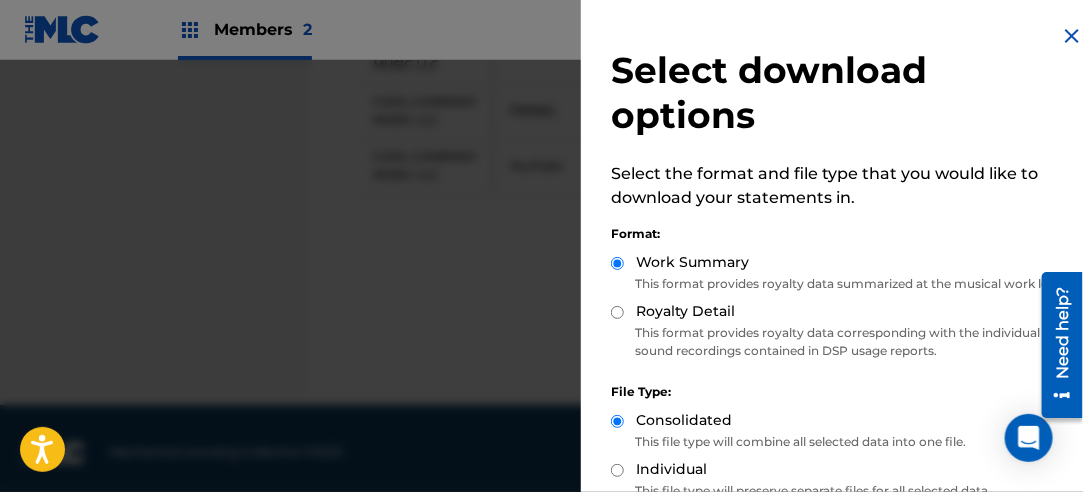 click on "Royalty Detail" at bounding box center [617, 312] 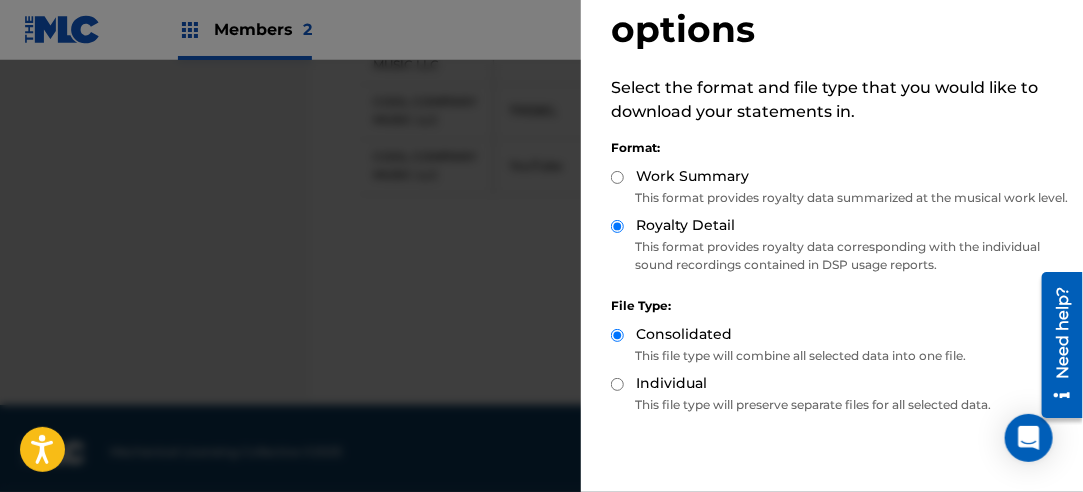 scroll, scrollTop: 200, scrollLeft: 0, axis: vertical 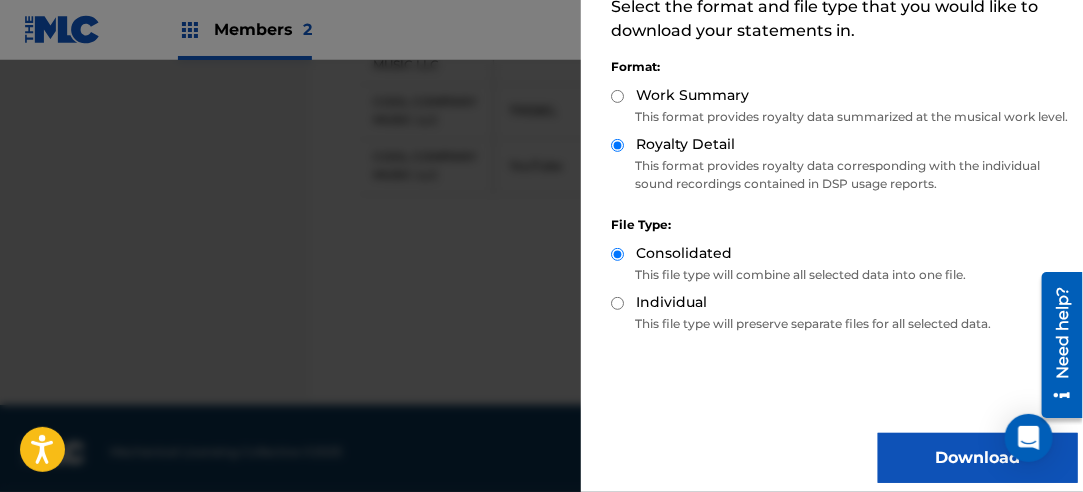 click on "Download" at bounding box center [978, 458] 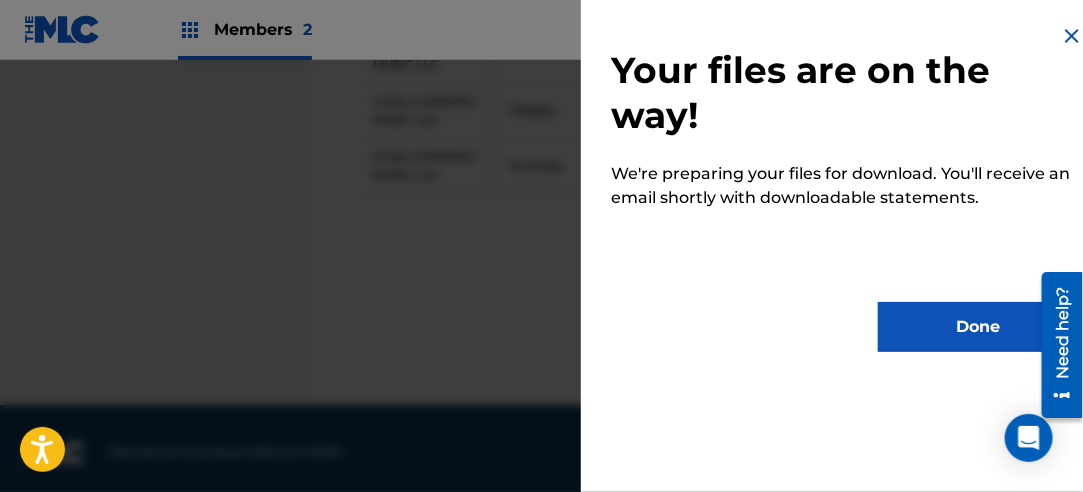 scroll, scrollTop: 0, scrollLeft: 0, axis: both 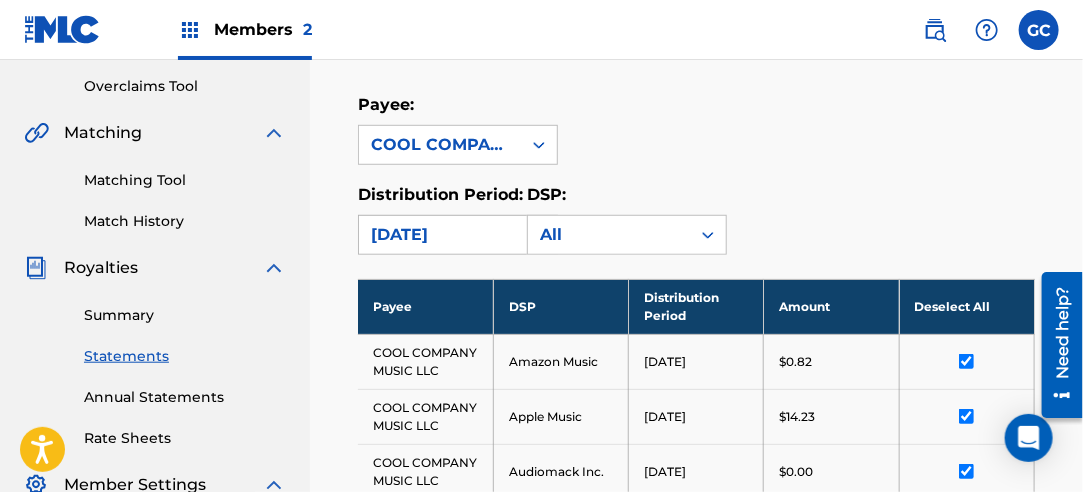 click on "[DATE]" at bounding box center [440, 235] 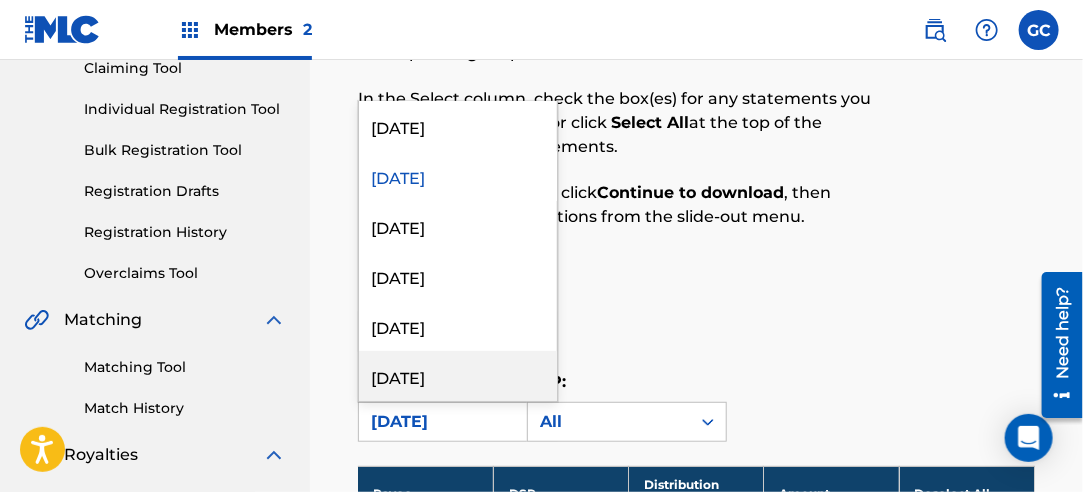 scroll, scrollTop: 213, scrollLeft: 0, axis: vertical 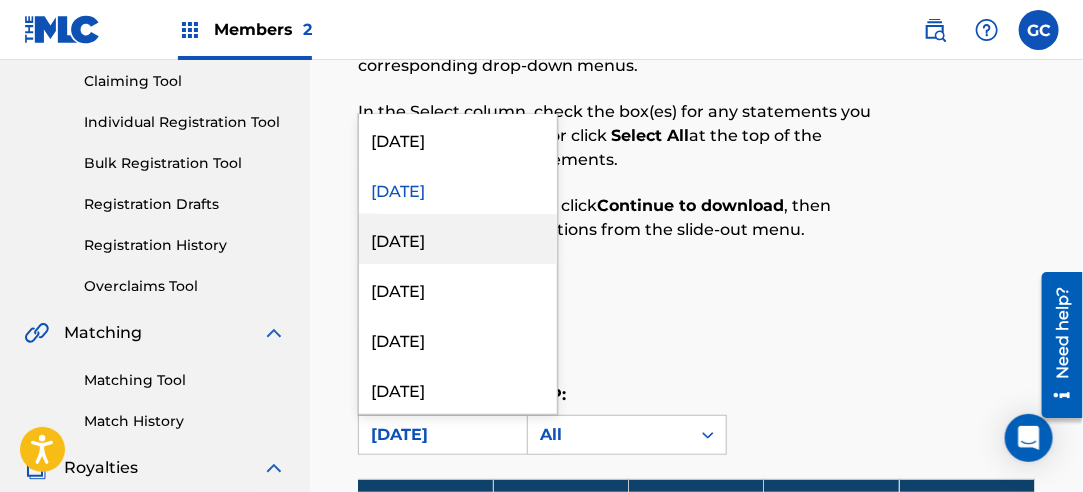 click on "[DATE]" at bounding box center [458, 239] 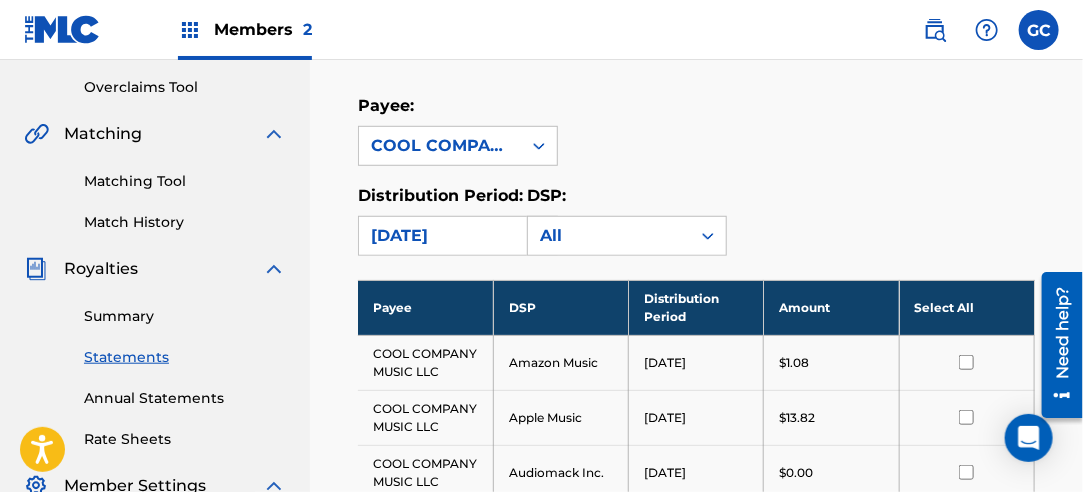 scroll, scrollTop: 413, scrollLeft: 0, axis: vertical 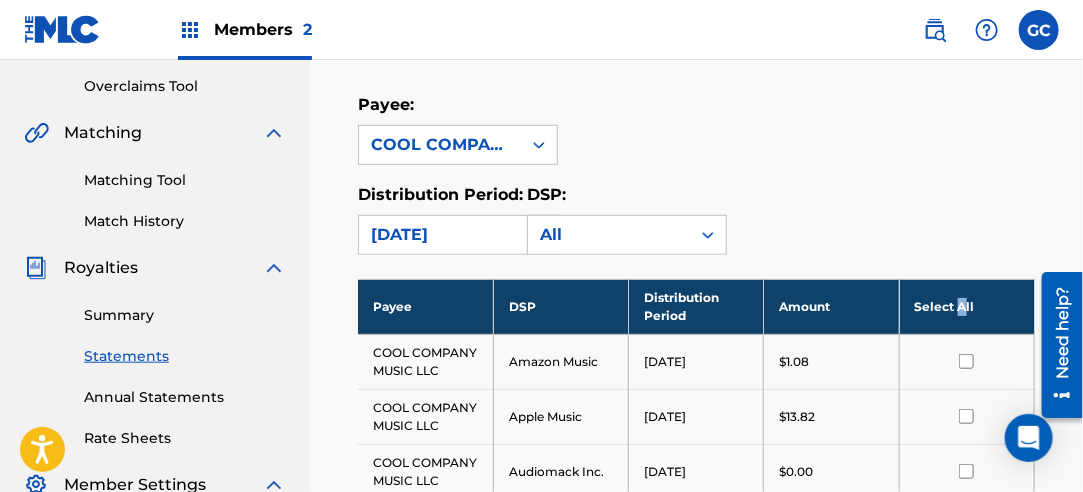 click on "Select All" at bounding box center [966, 306] 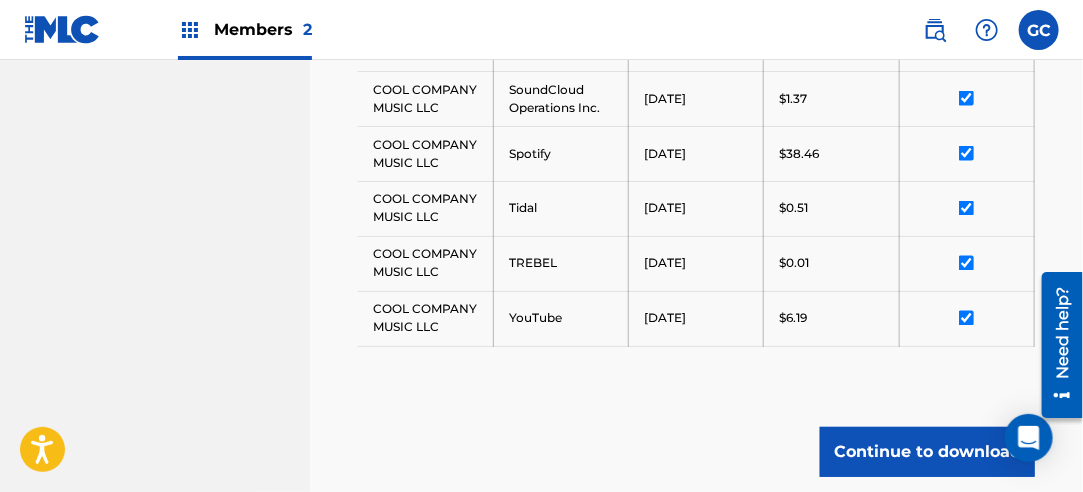 scroll, scrollTop: 1113, scrollLeft: 0, axis: vertical 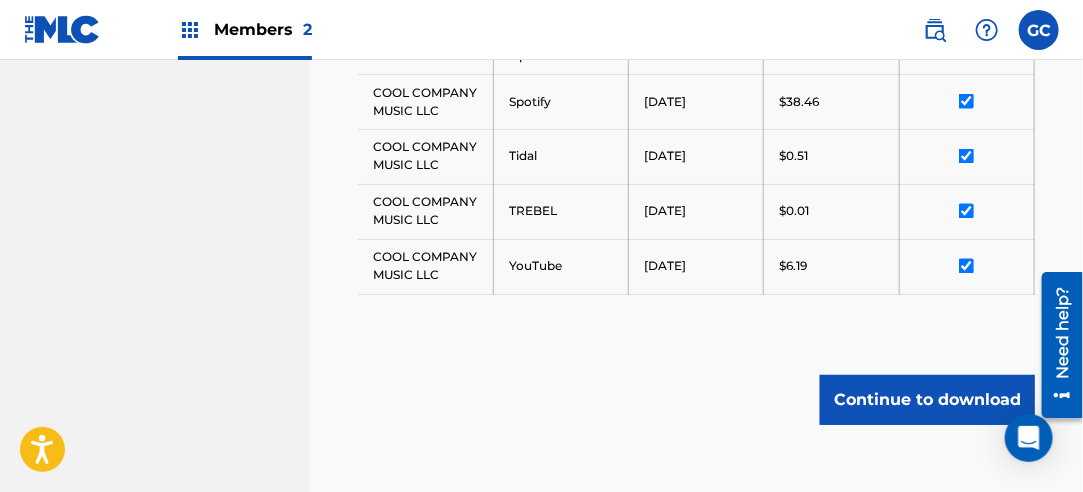 click on "Continue to download" at bounding box center (927, 400) 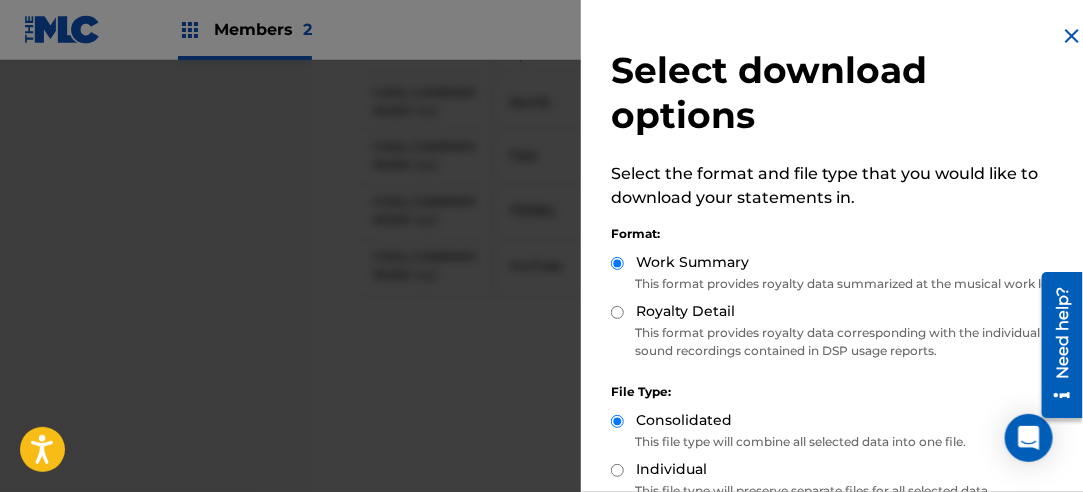 click on "Royalty Detail" at bounding box center (617, 312) 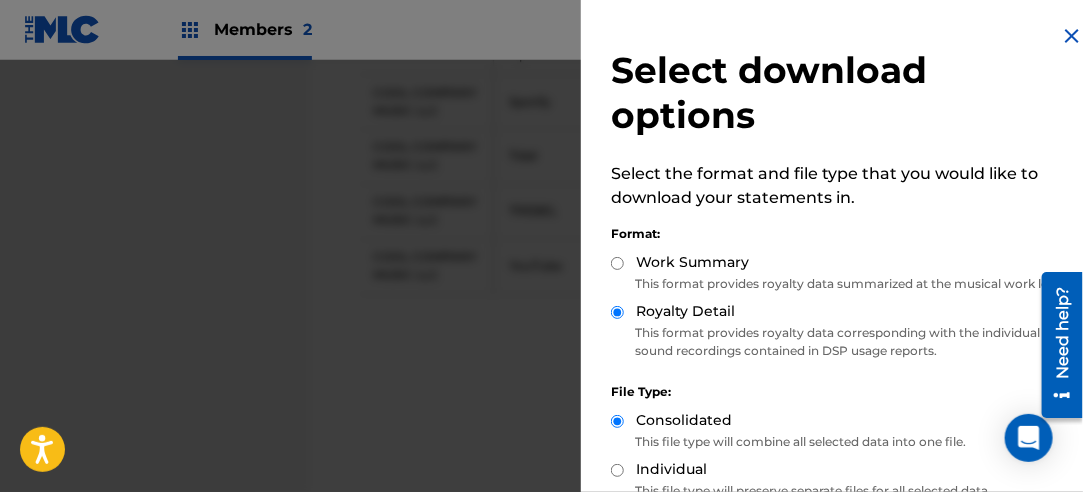 scroll, scrollTop: 200, scrollLeft: 0, axis: vertical 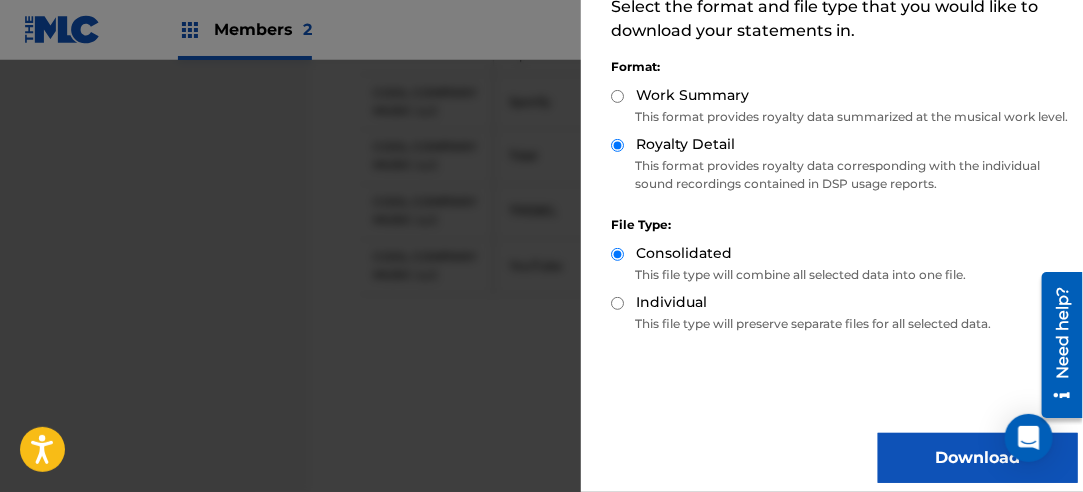 click on "Download" at bounding box center (978, 458) 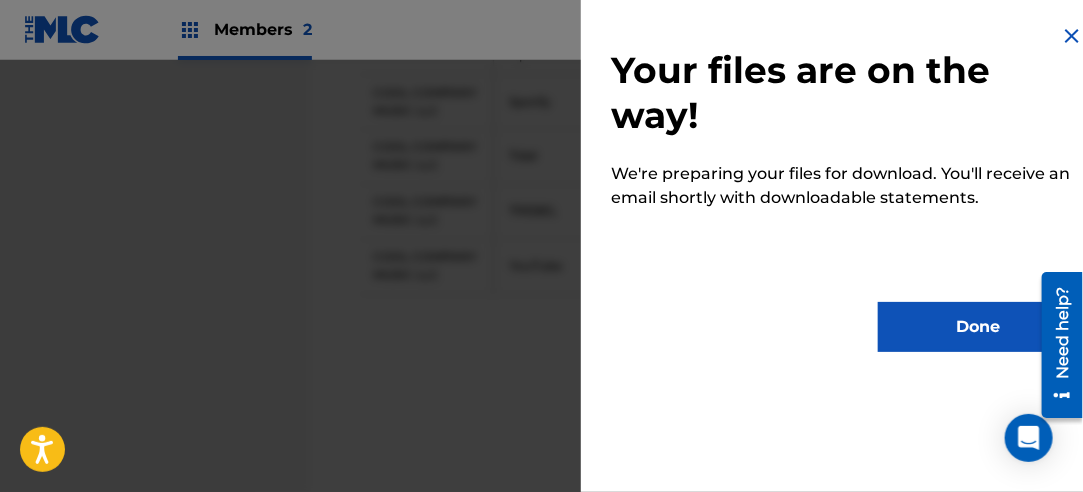 scroll, scrollTop: 0, scrollLeft: 0, axis: both 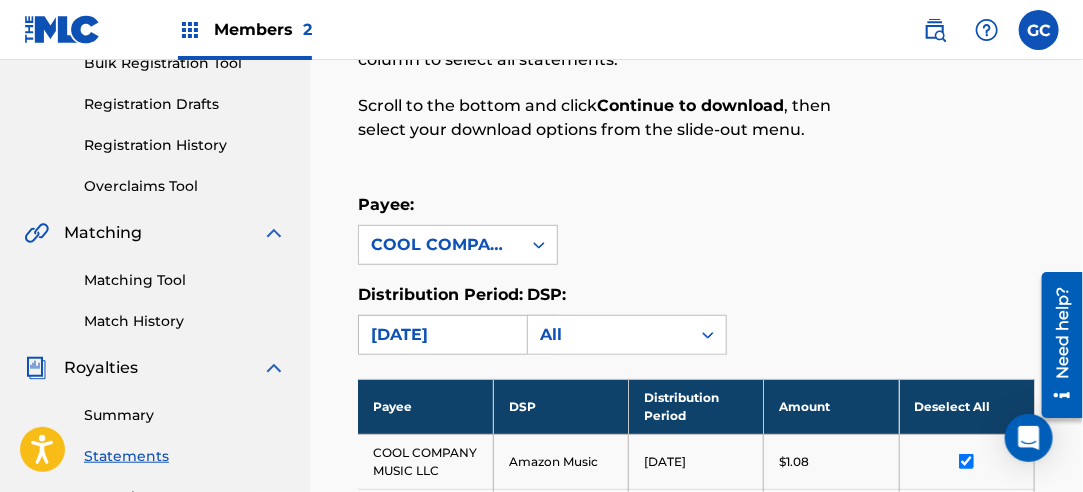 click on "[DATE]" at bounding box center [440, 335] 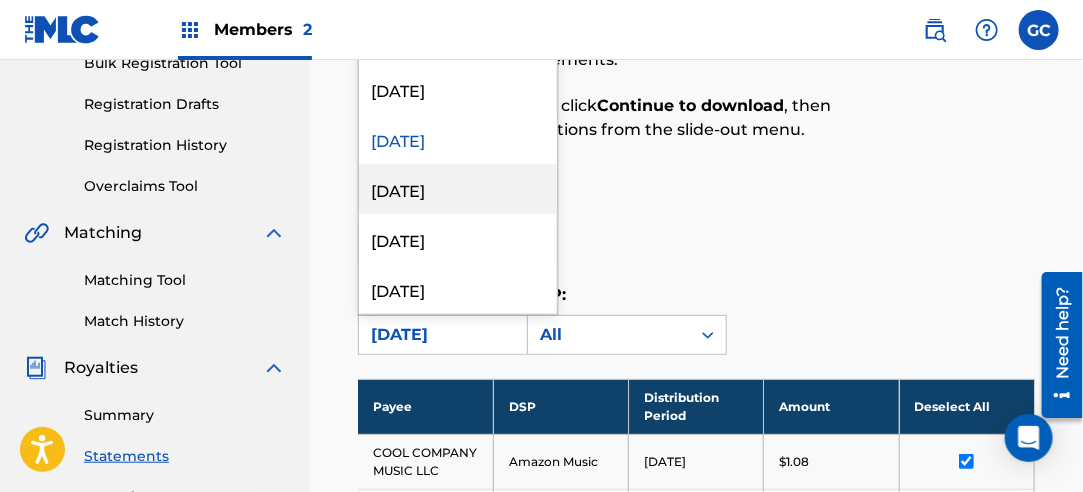click on "[DATE]" at bounding box center (458, 189) 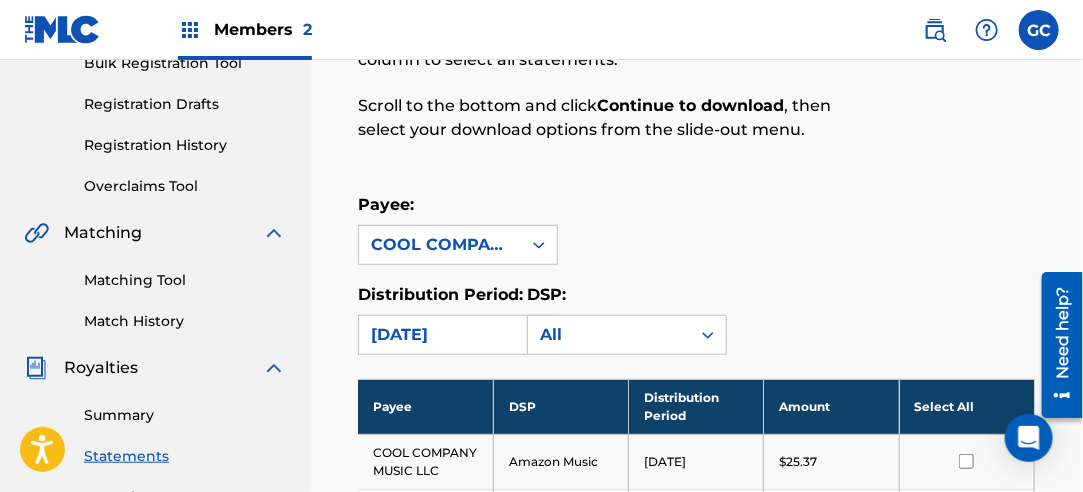 click on "Select All" at bounding box center (966, 406) 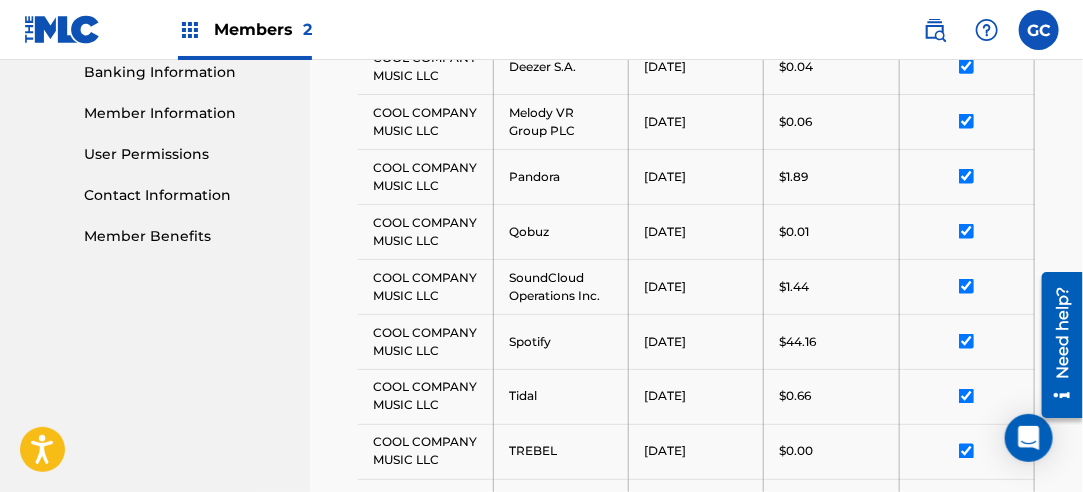 scroll, scrollTop: 1013, scrollLeft: 0, axis: vertical 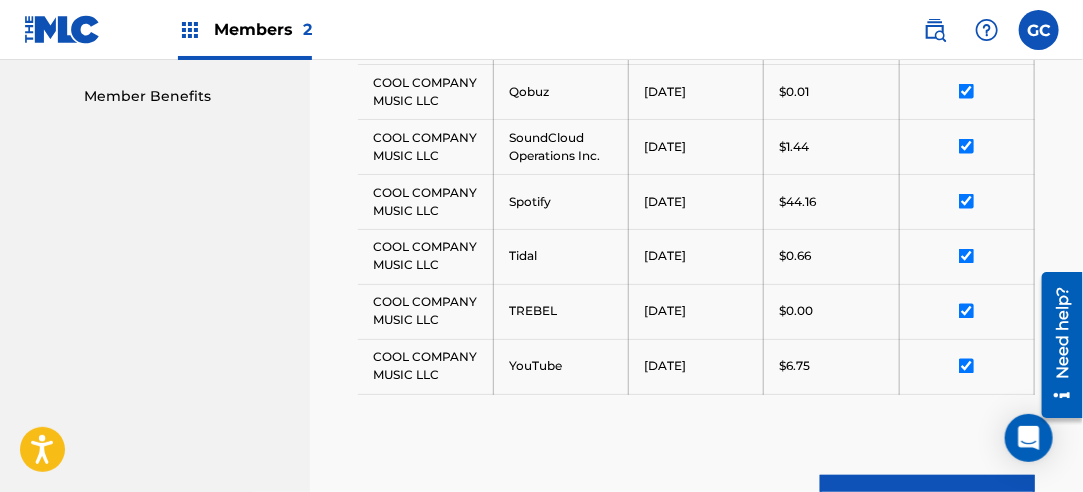 click on "Continue to download" at bounding box center (927, 500) 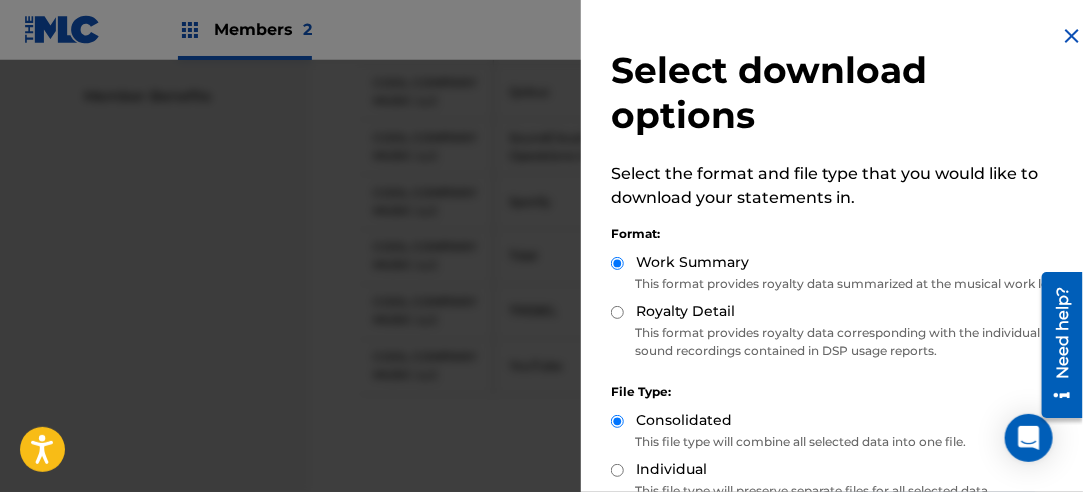 click on "Royalty Detail" at bounding box center [617, 312] 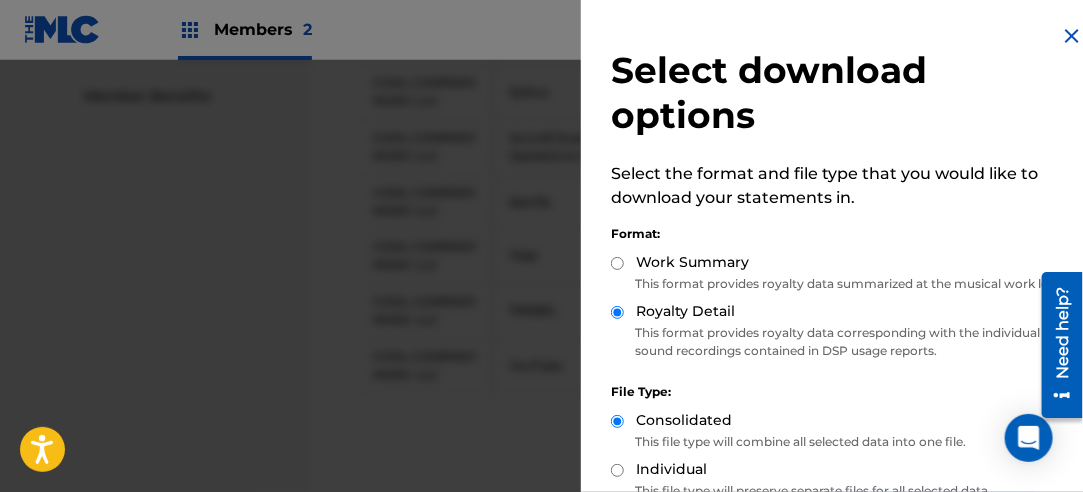 scroll, scrollTop: 200, scrollLeft: 0, axis: vertical 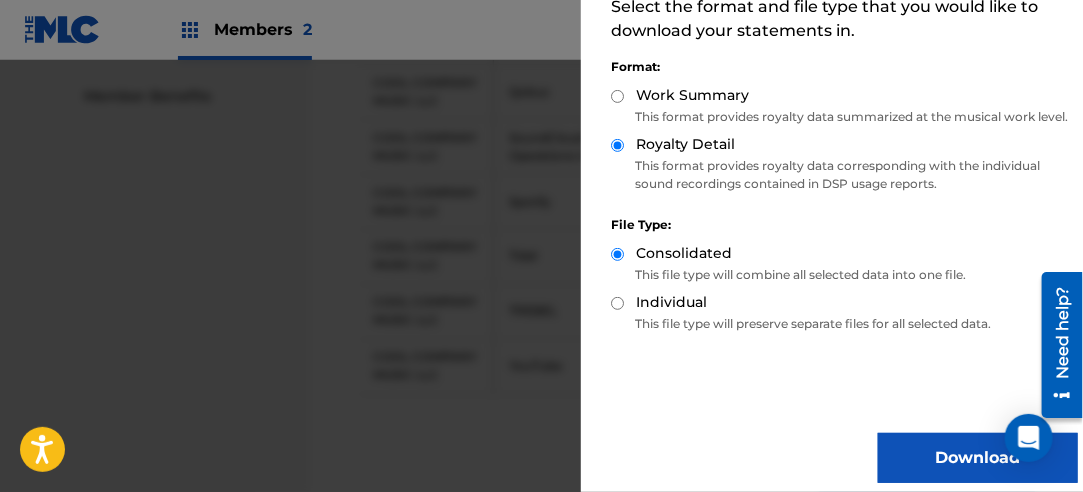 click on "Download" at bounding box center (978, 458) 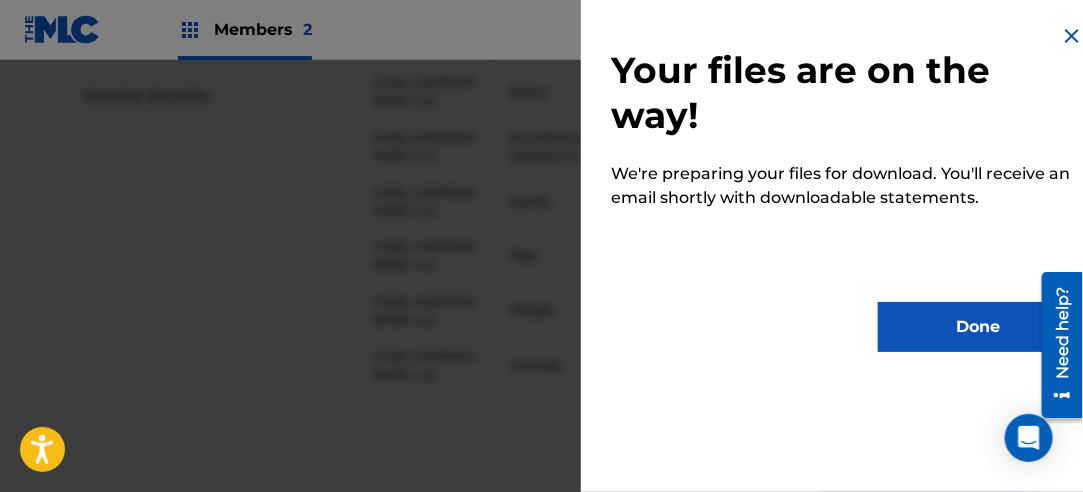 click on "Done" at bounding box center (978, 327) 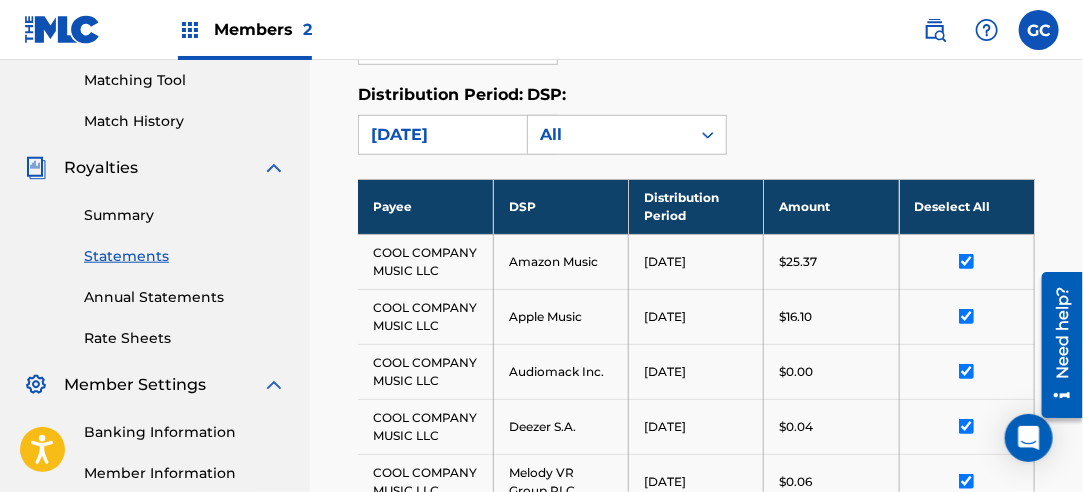 scroll, scrollTop: 213, scrollLeft: 0, axis: vertical 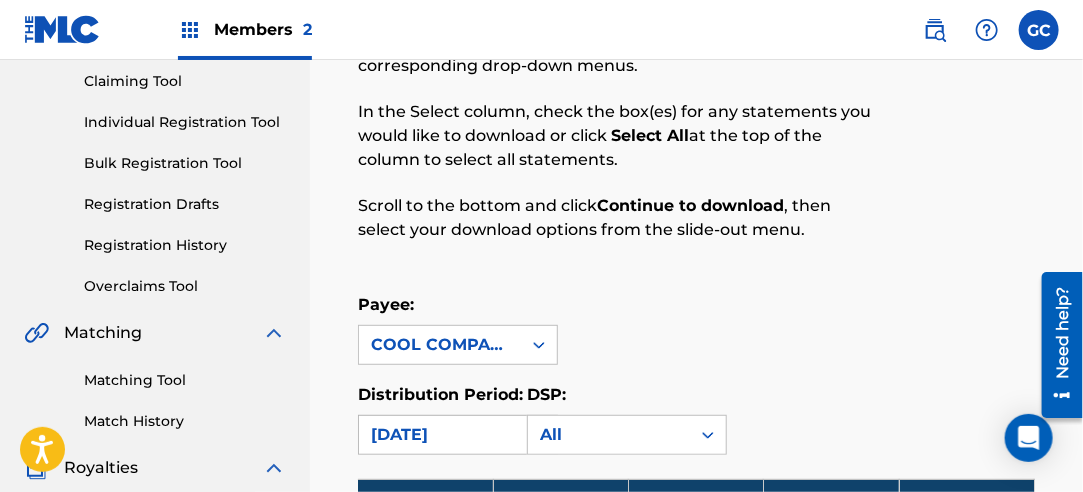 click on "[DATE]" at bounding box center (440, 435) 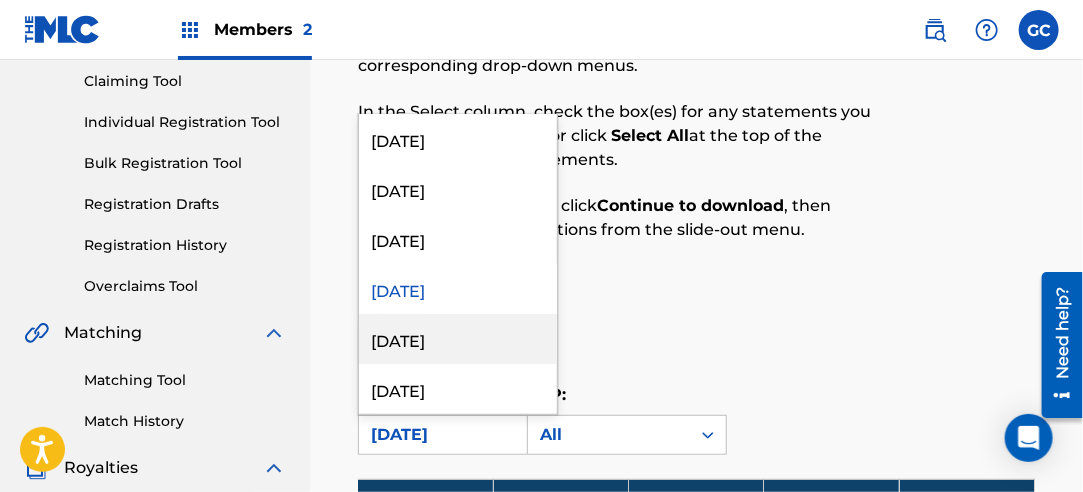 click on "[DATE]" at bounding box center [458, 339] 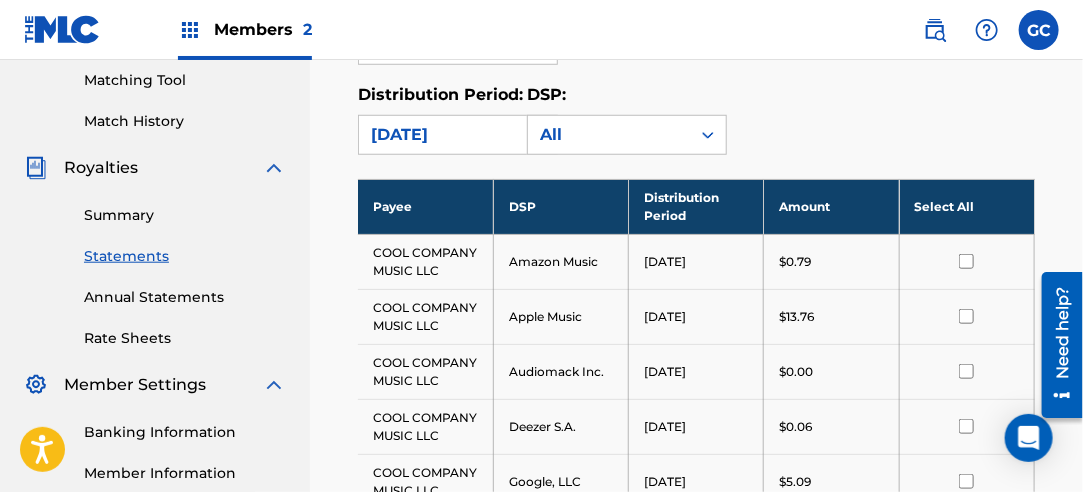 click on "Select All" at bounding box center (966, 206) 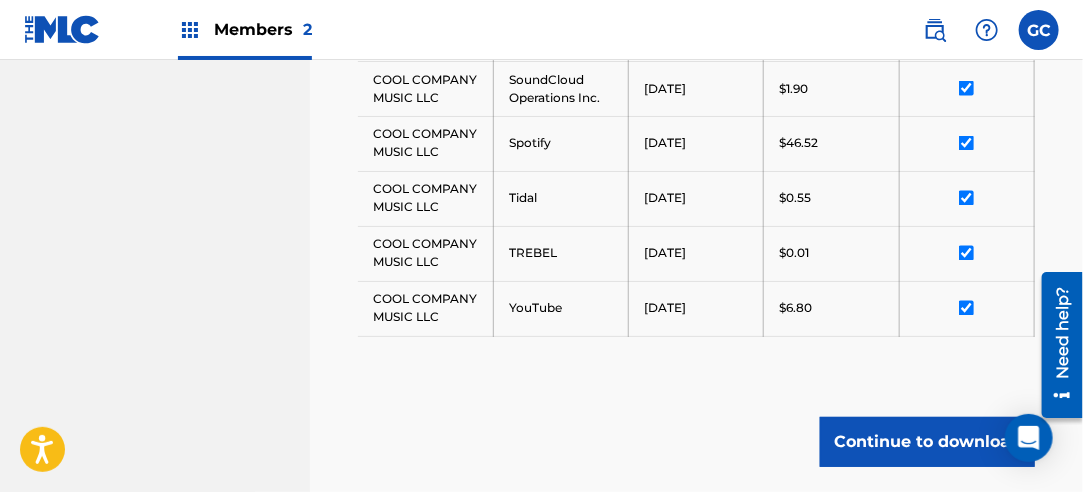 scroll, scrollTop: 1213, scrollLeft: 0, axis: vertical 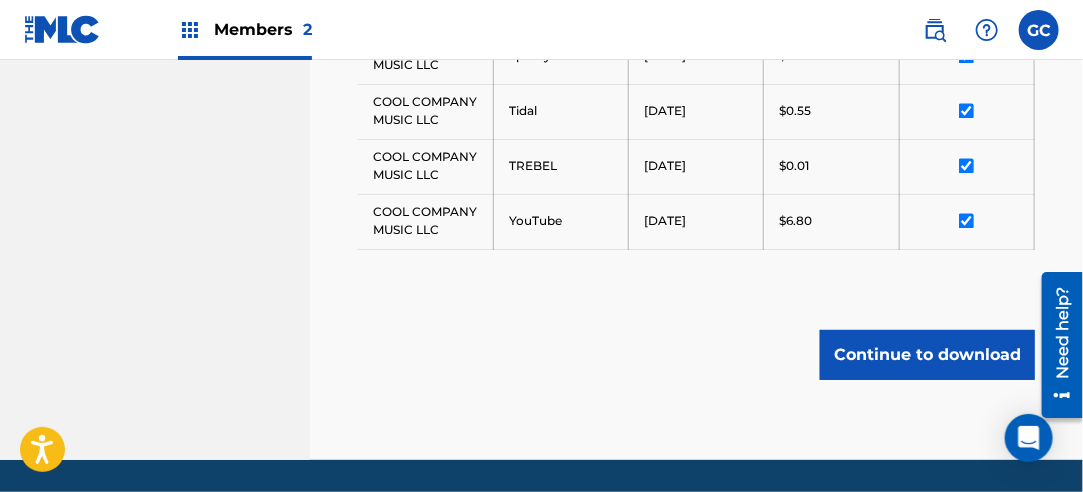 click on "Continue to download" at bounding box center (927, 355) 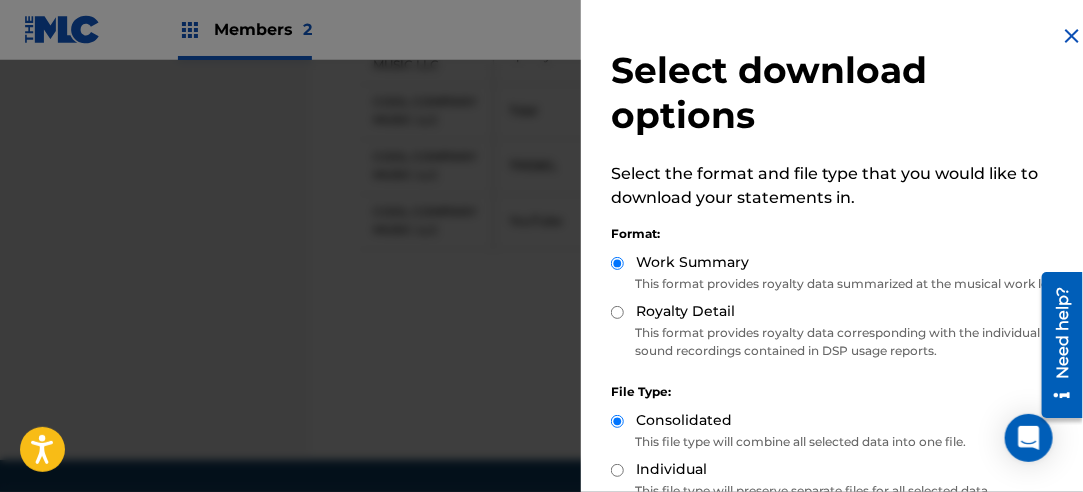 click on "Royalty Detail" at bounding box center [685, 311] 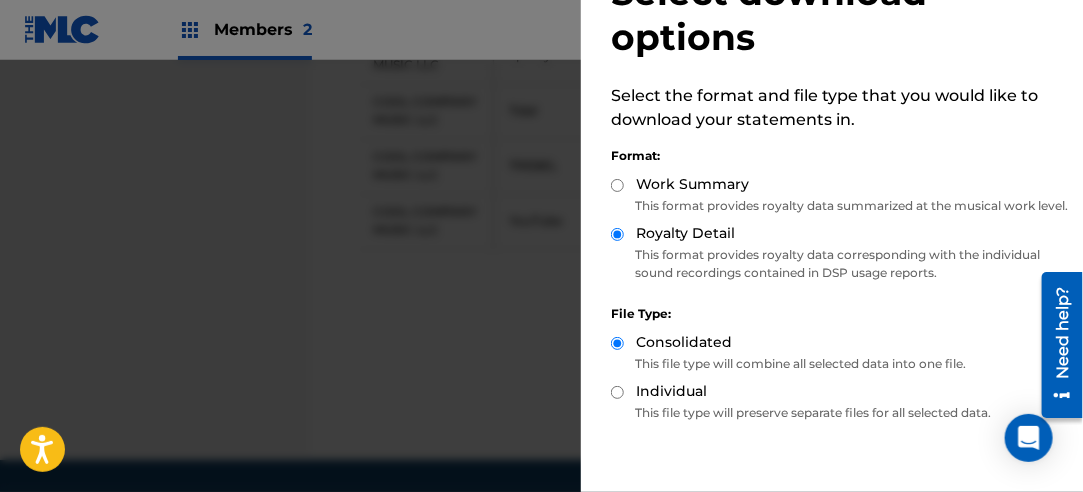 scroll, scrollTop: 200, scrollLeft: 0, axis: vertical 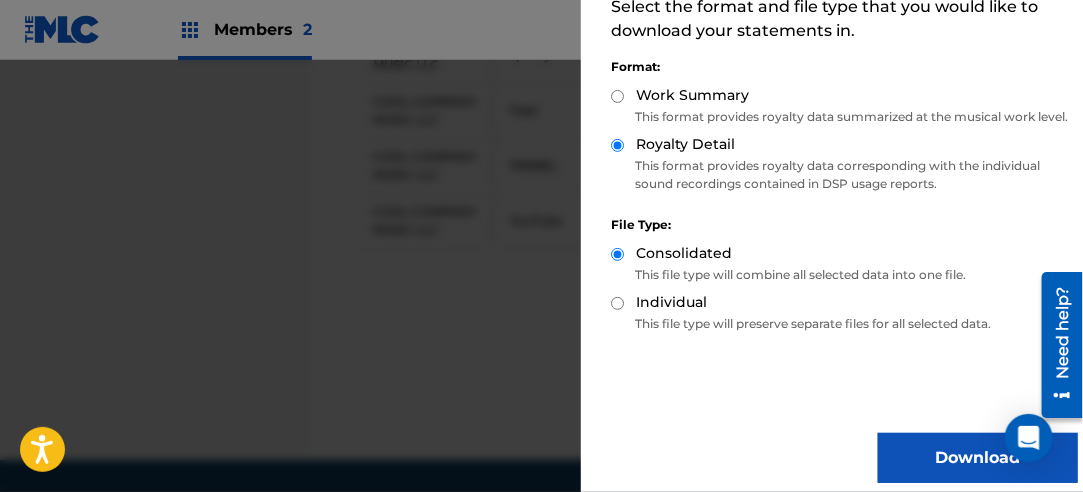click on "Download" at bounding box center (978, 458) 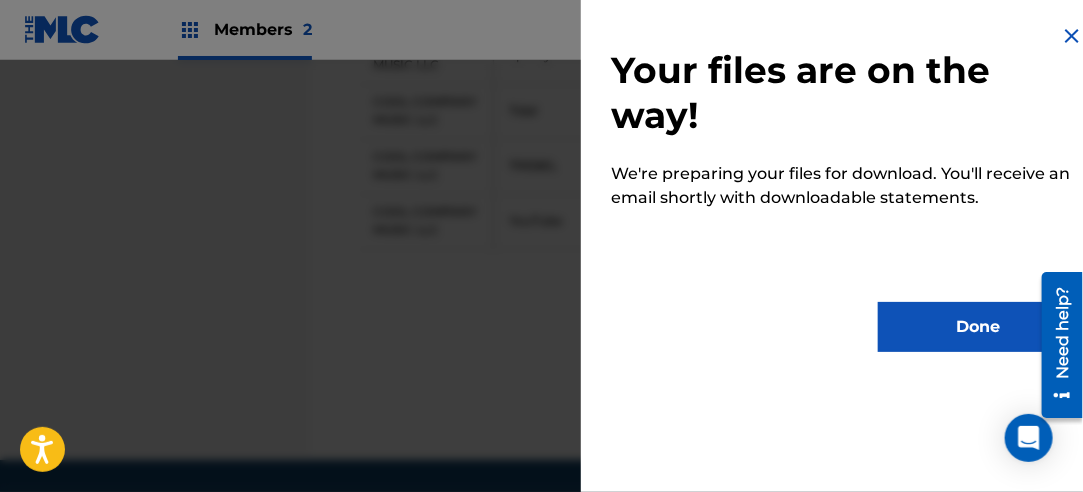scroll, scrollTop: 0, scrollLeft: 0, axis: both 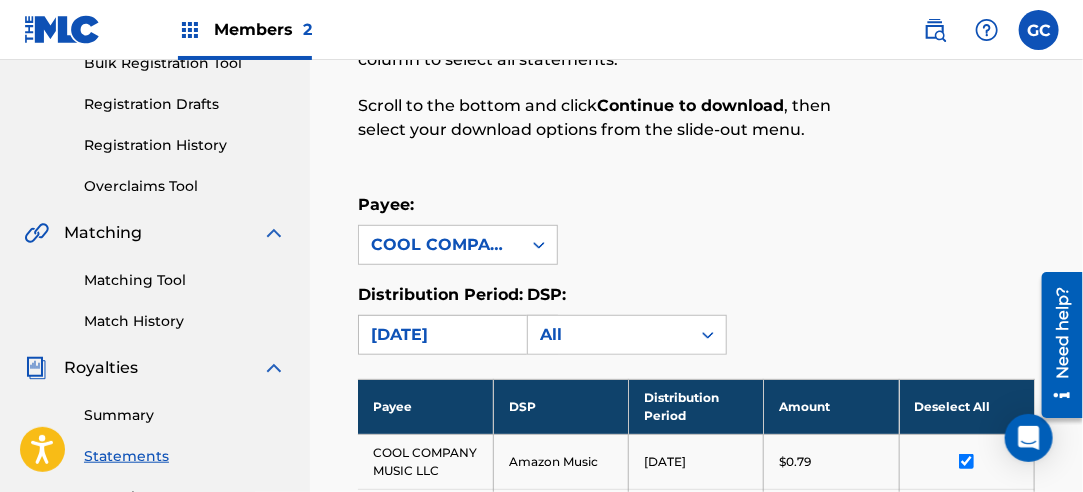 click on "[DATE]" at bounding box center (440, 335) 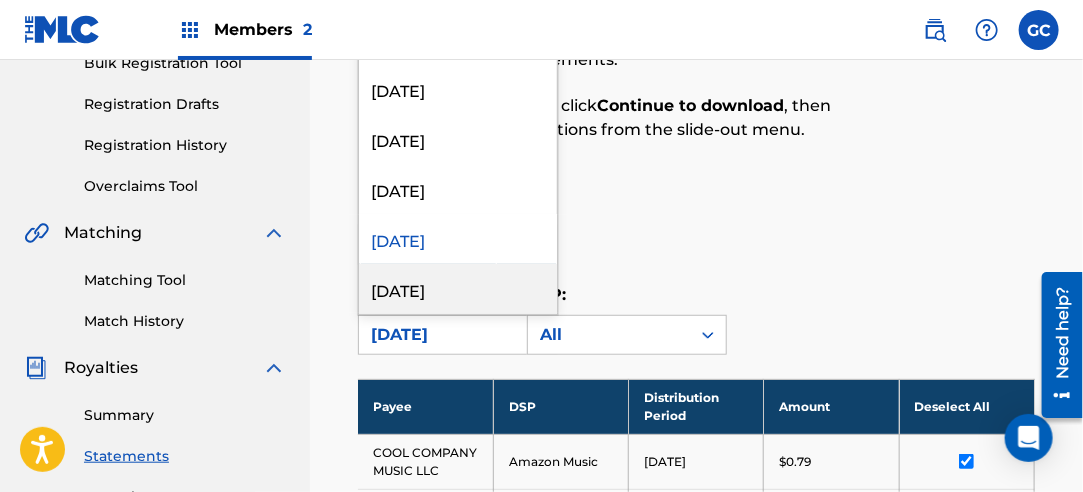 click on "[DATE]" at bounding box center (458, 289) 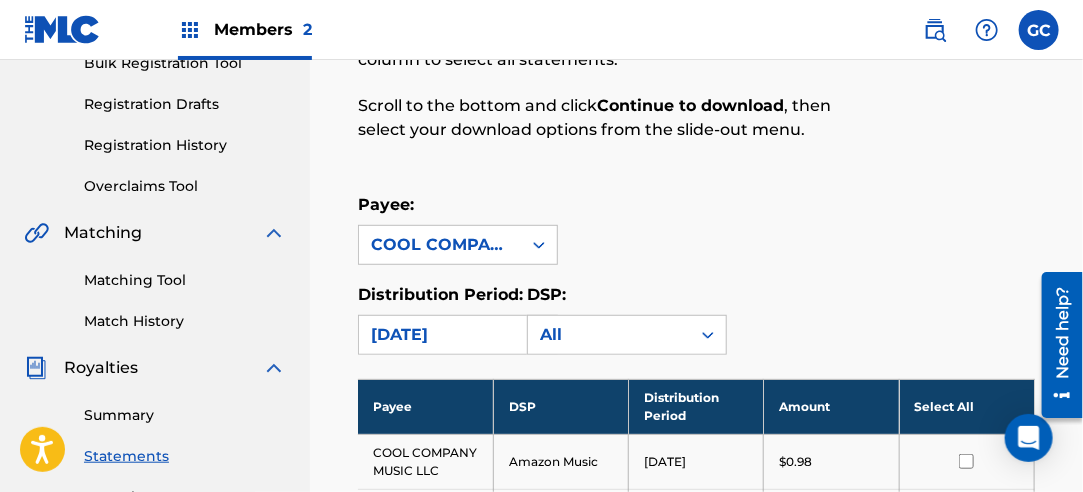 click on "Select All" at bounding box center [966, 406] 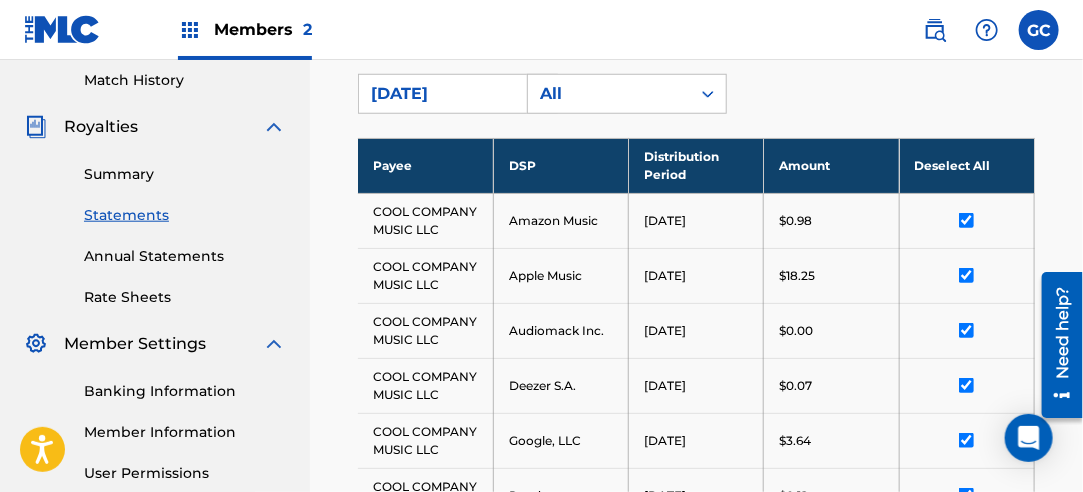 scroll, scrollTop: 1113, scrollLeft: 0, axis: vertical 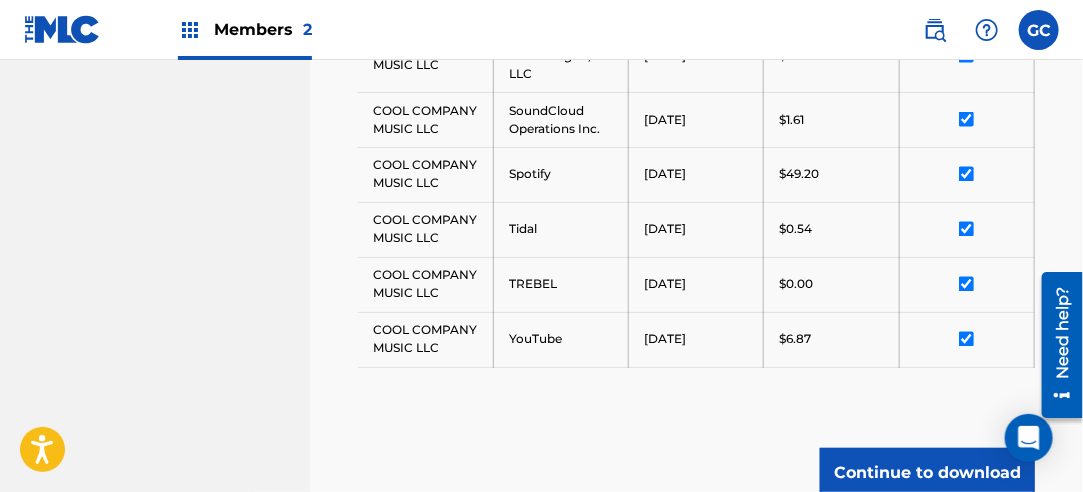 click on "Continue to download" at bounding box center (927, 473) 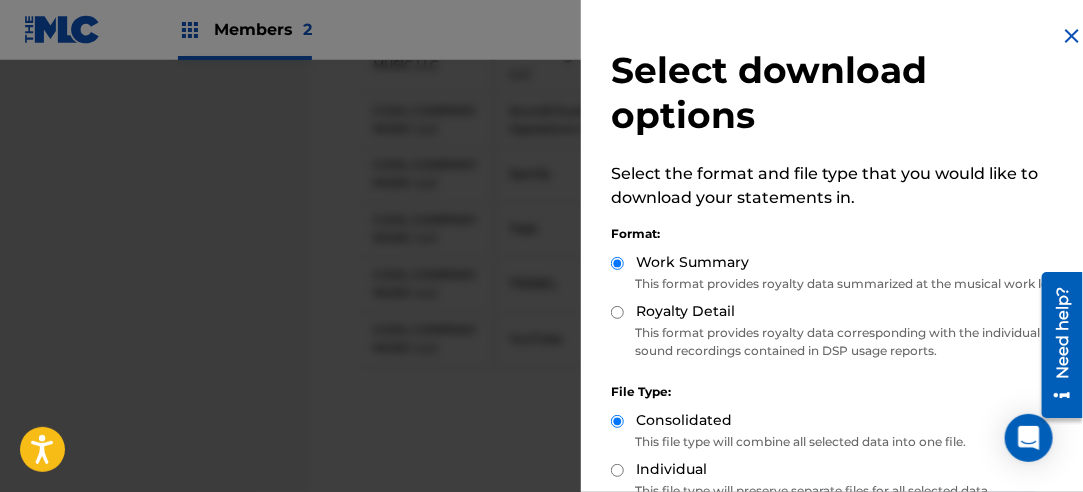 click on "Royalty Detail" at bounding box center [685, 311] 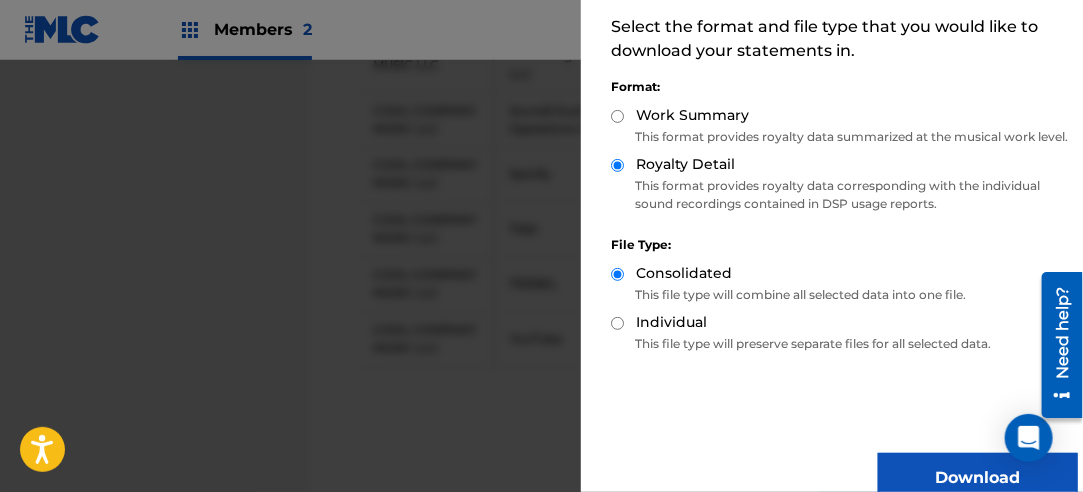scroll, scrollTop: 200, scrollLeft: 0, axis: vertical 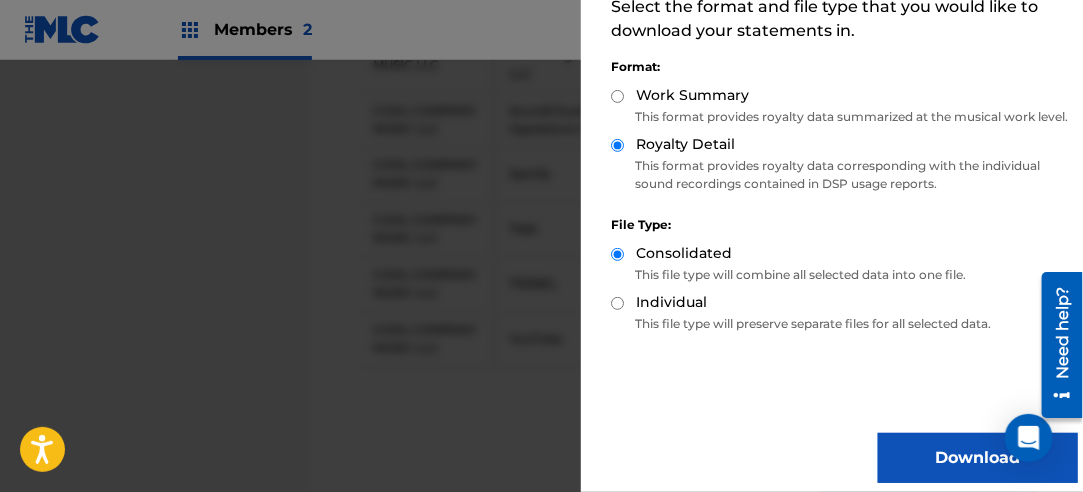 click on "Download" at bounding box center (978, 458) 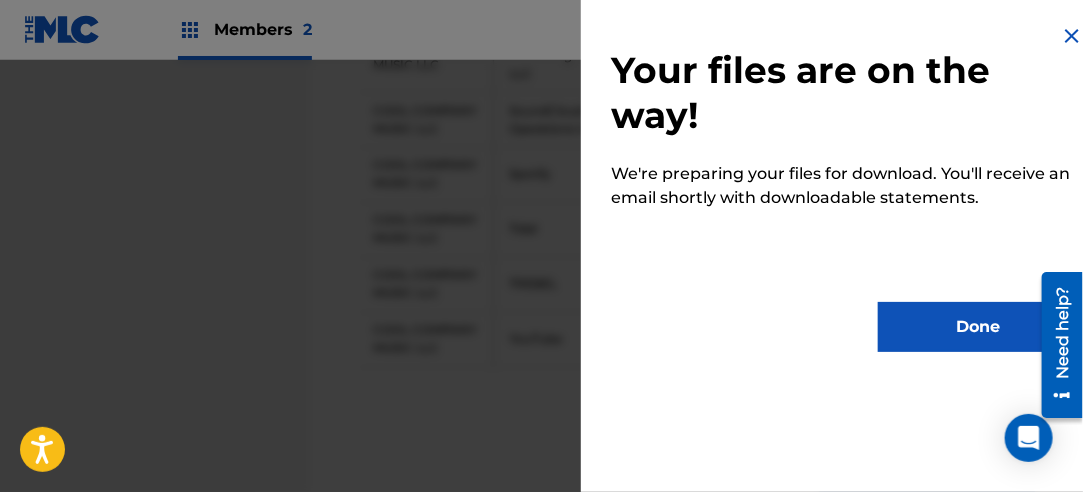click on "Done" at bounding box center [978, 327] 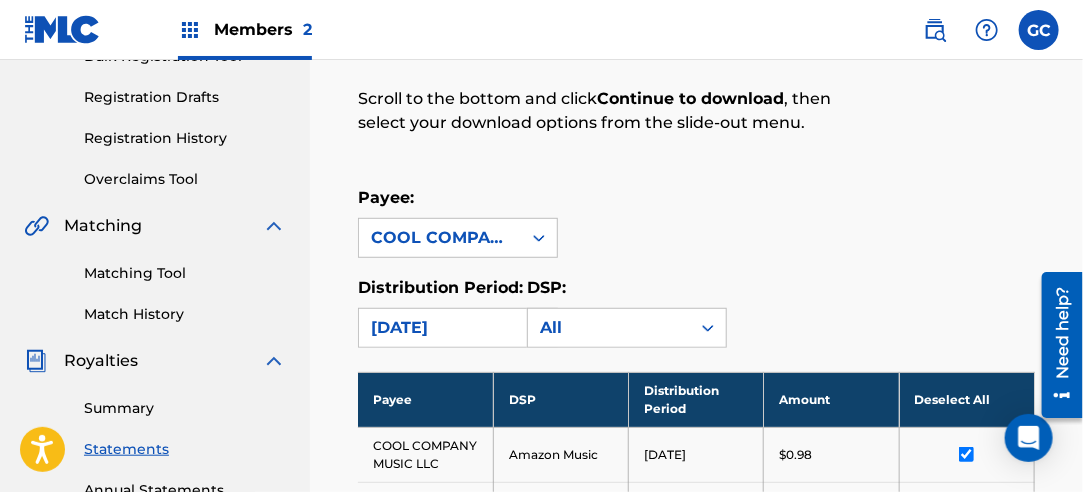 scroll, scrollTop: 313, scrollLeft: 0, axis: vertical 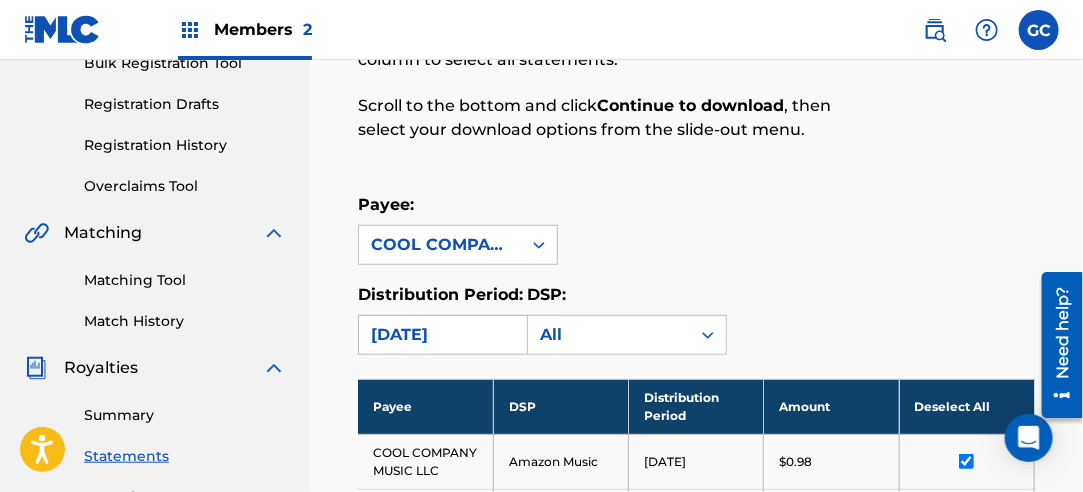 click on "[DATE]" at bounding box center [440, 335] 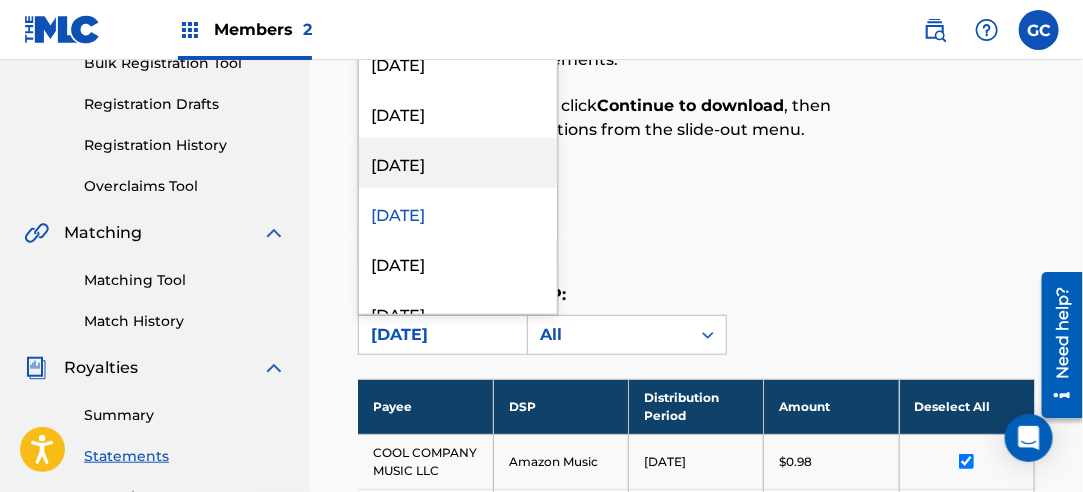 scroll, scrollTop: 100, scrollLeft: 0, axis: vertical 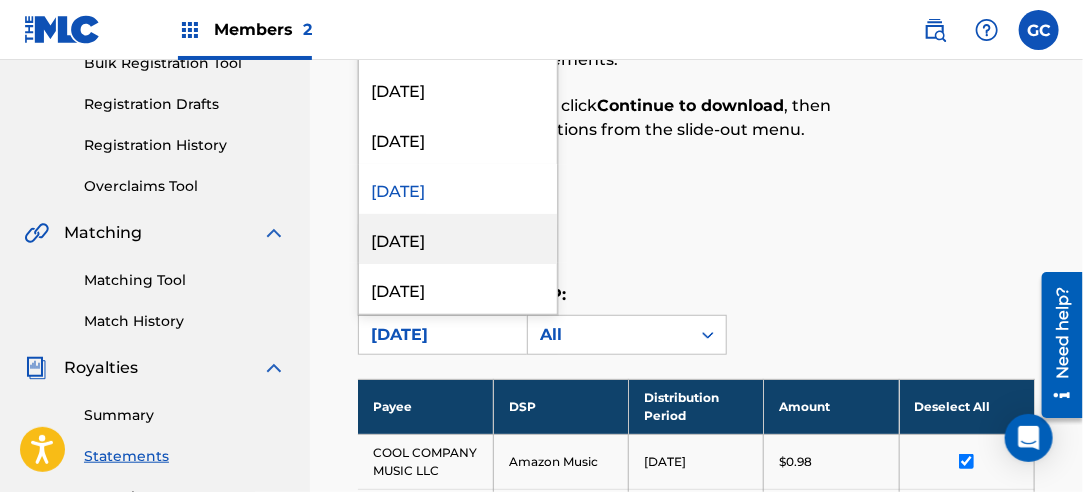 click on "[DATE]" at bounding box center (458, 239) 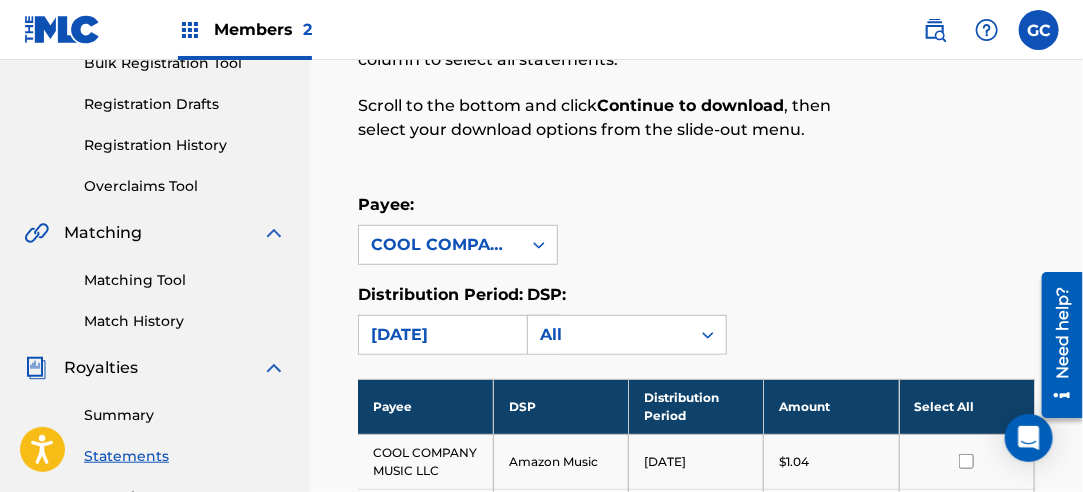 click on "Select All" at bounding box center [966, 406] 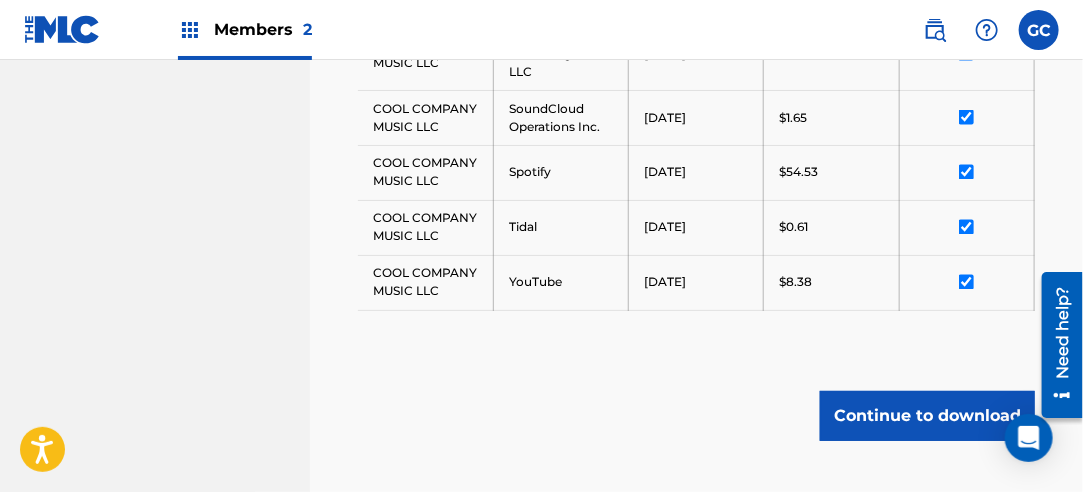 scroll, scrollTop: 1213, scrollLeft: 0, axis: vertical 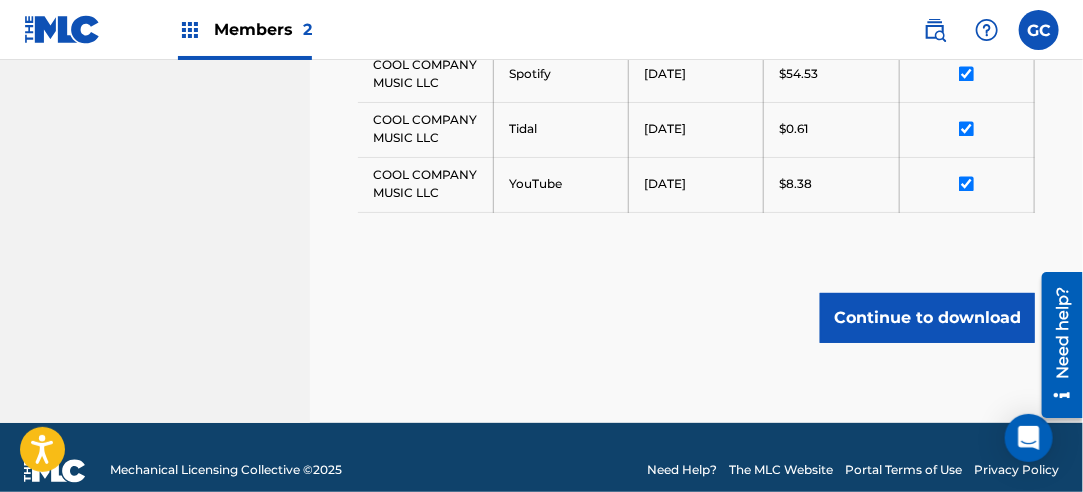 click on "Continue to download" at bounding box center (927, 318) 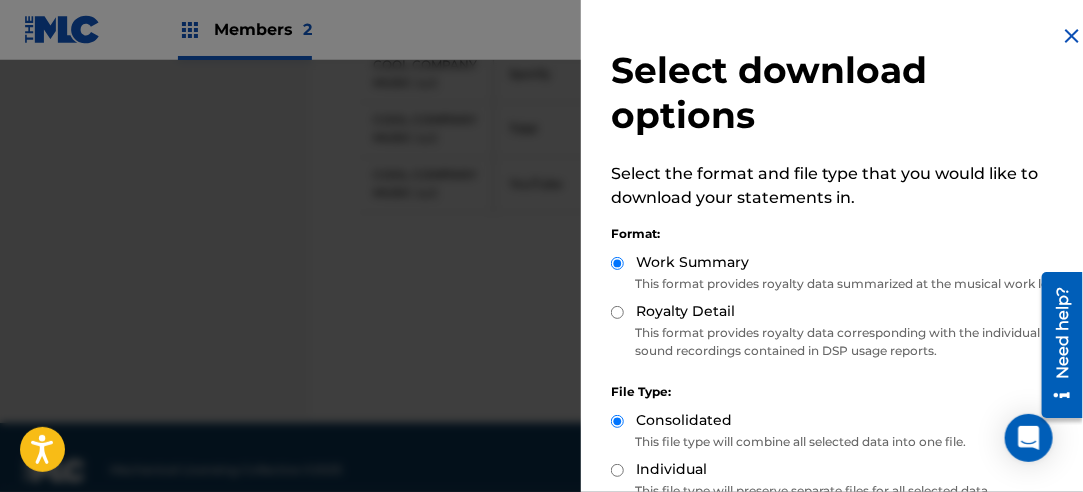 click on "Royalty Detail" at bounding box center (617, 312) 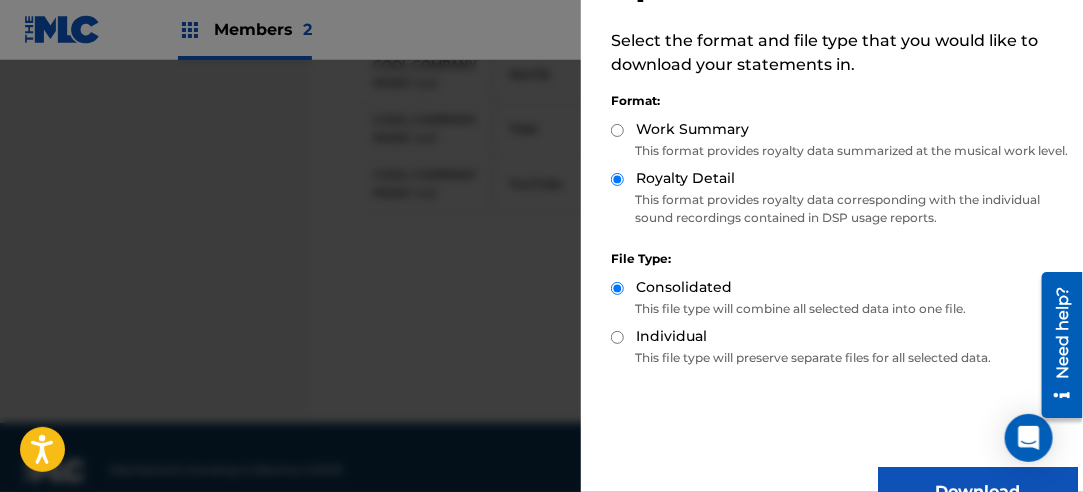 scroll, scrollTop: 200, scrollLeft: 0, axis: vertical 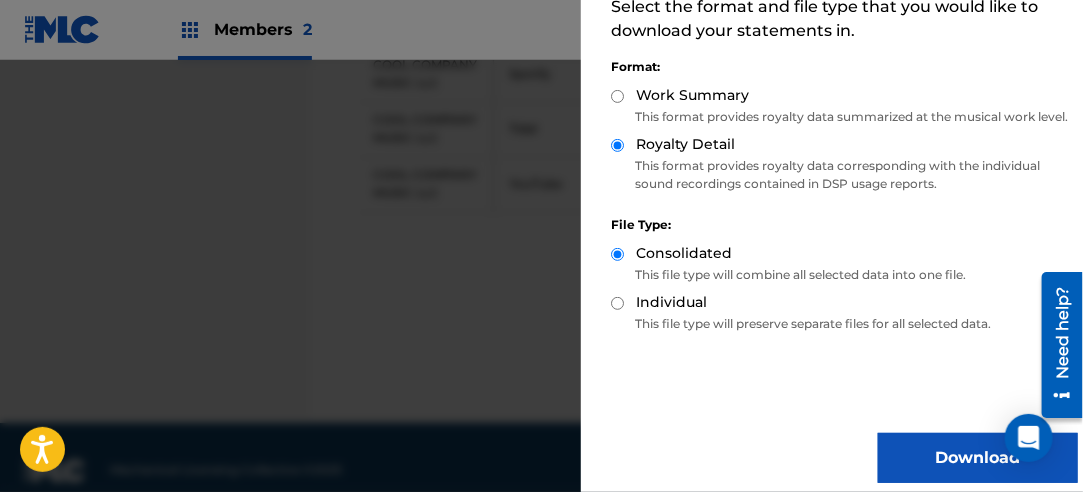 click on "Download" at bounding box center (978, 458) 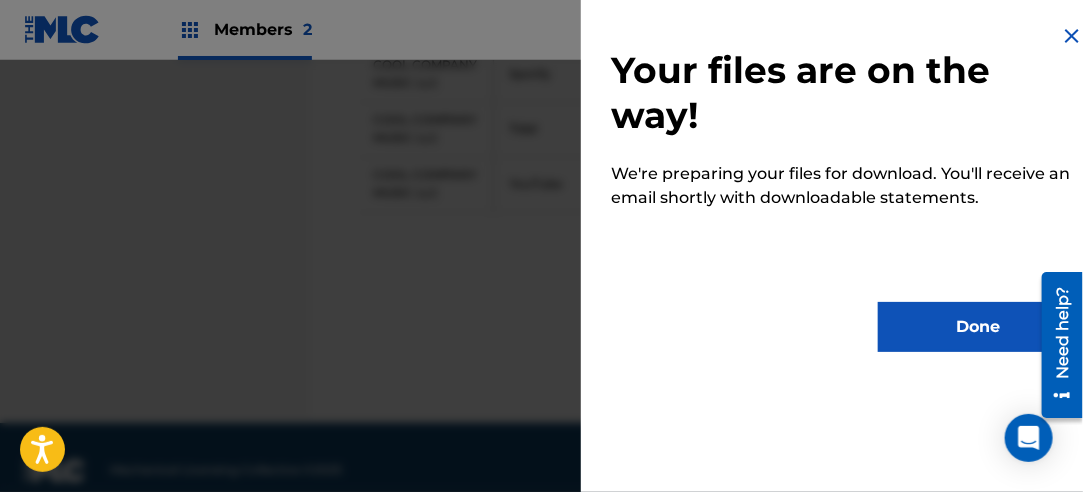 click on "Done" at bounding box center [978, 327] 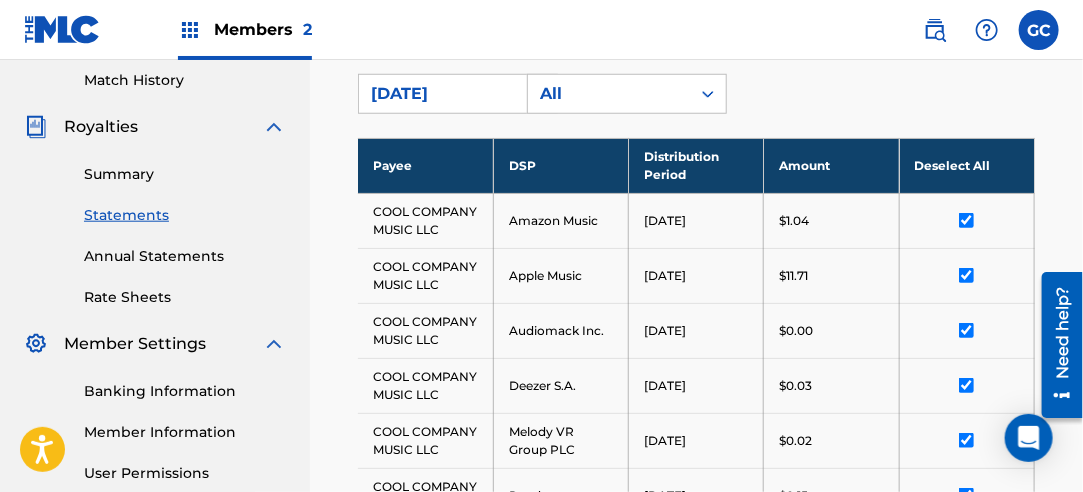 scroll, scrollTop: 513, scrollLeft: 0, axis: vertical 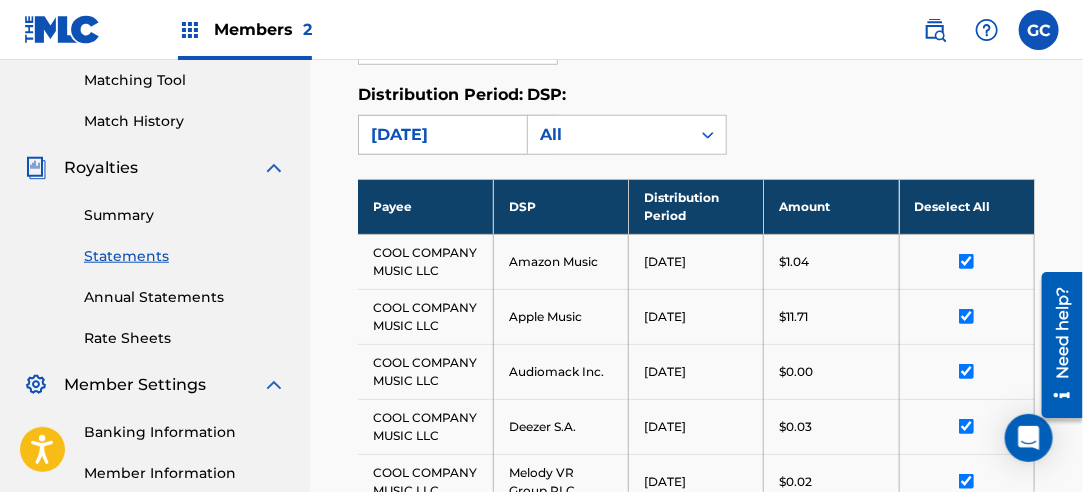click on "[DATE]" at bounding box center (440, 135) 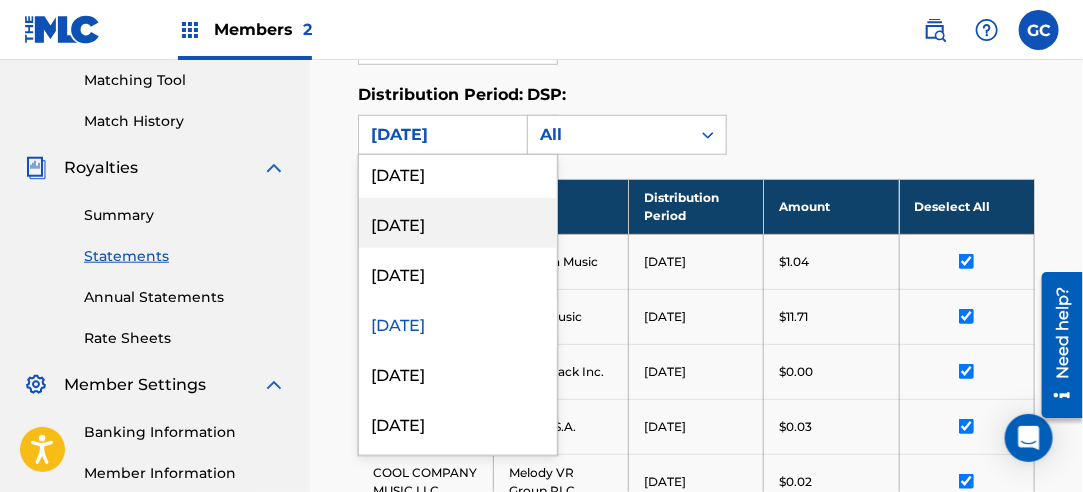 scroll, scrollTop: 200, scrollLeft: 0, axis: vertical 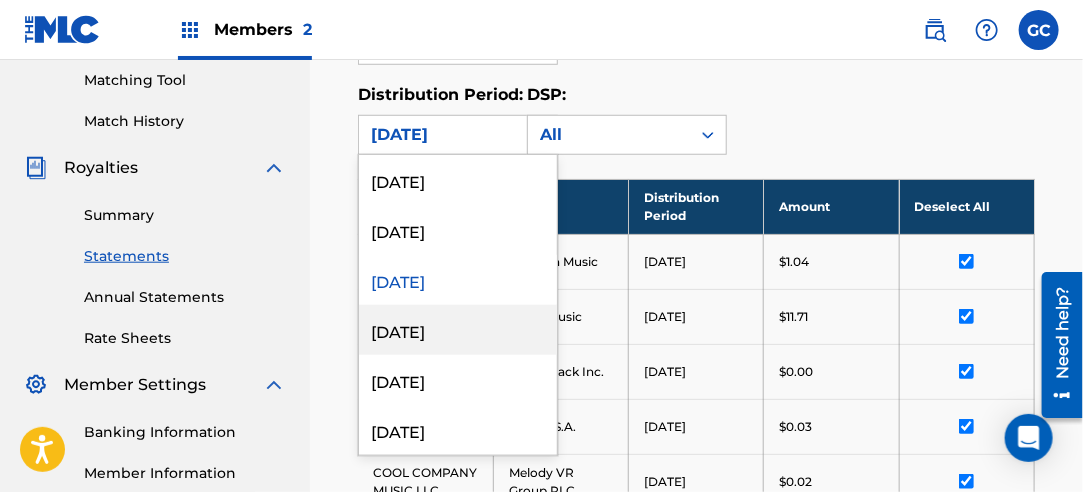 click on "[DATE]" at bounding box center (458, 330) 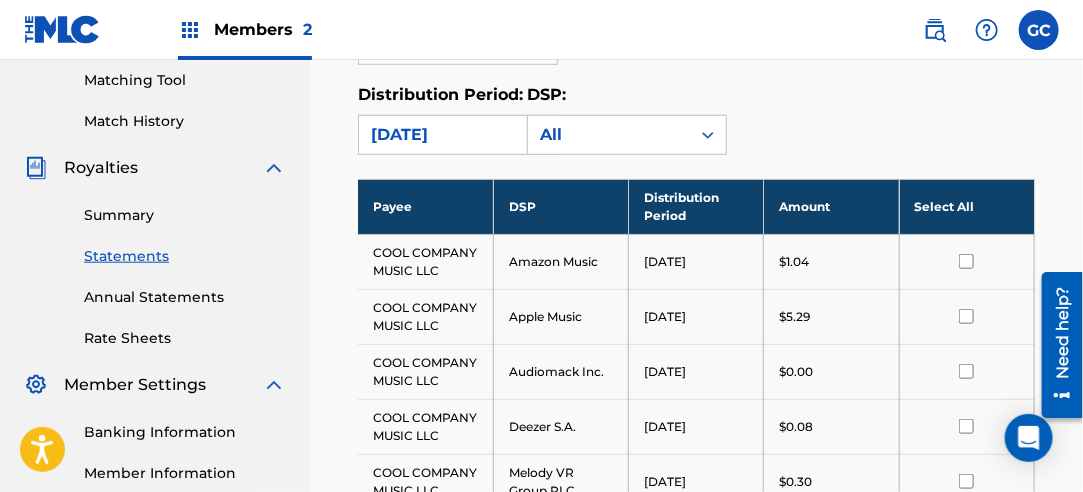click on "Select All" at bounding box center (966, 206) 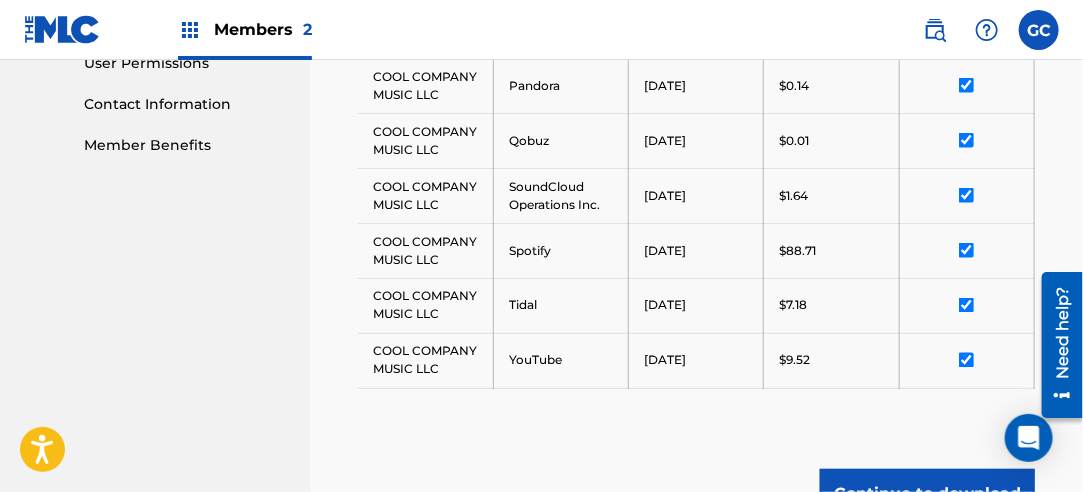 scroll, scrollTop: 1159, scrollLeft: 0, axis: vertical 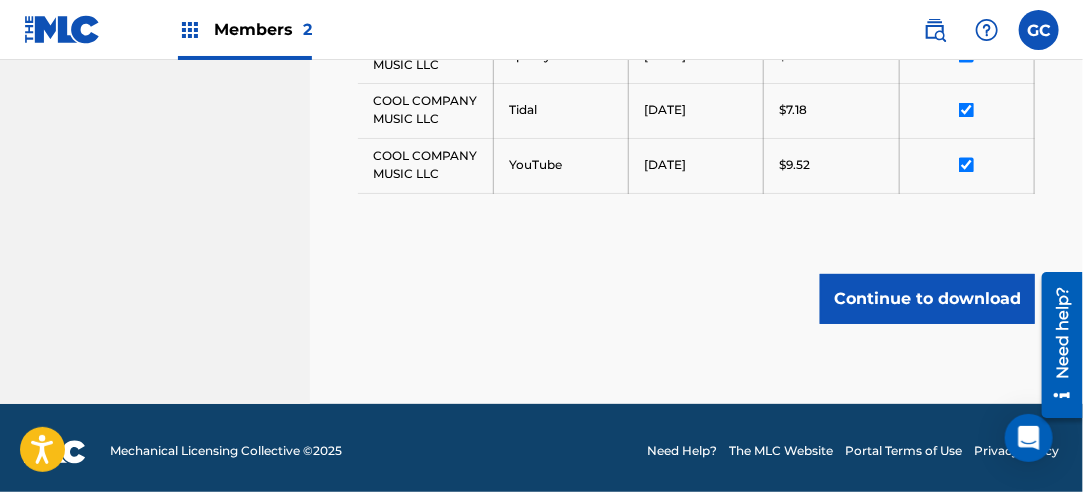 click on "Continue to download" at bounding box center [927, 299] 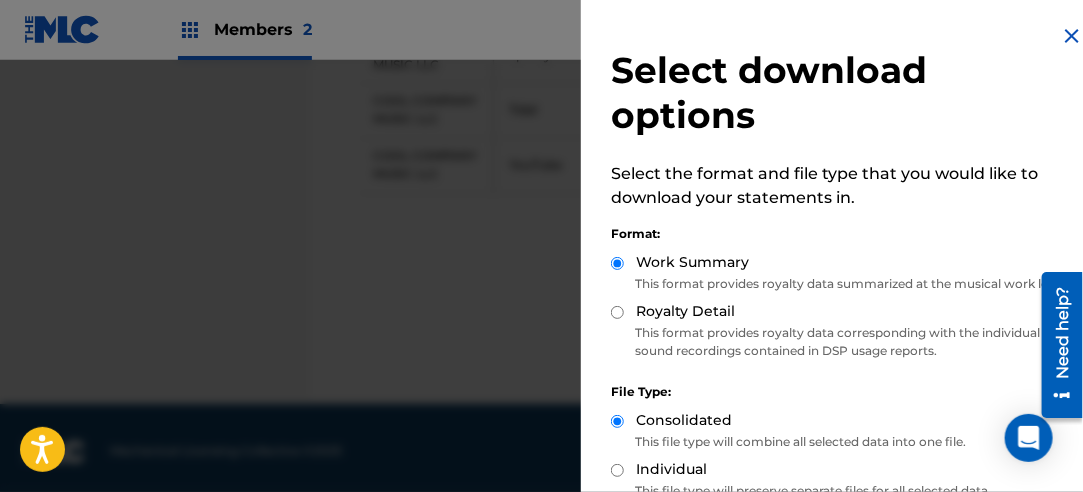 click on "Royalty Detail" at bounding box center [685, 311] 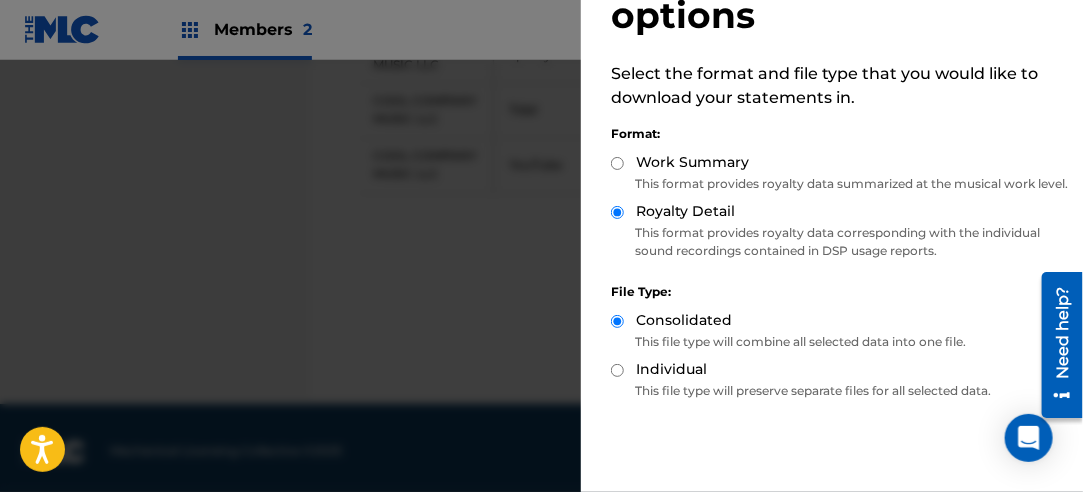 scroll, scrollTop: 200, scrollLeft: 0, axis: vertical 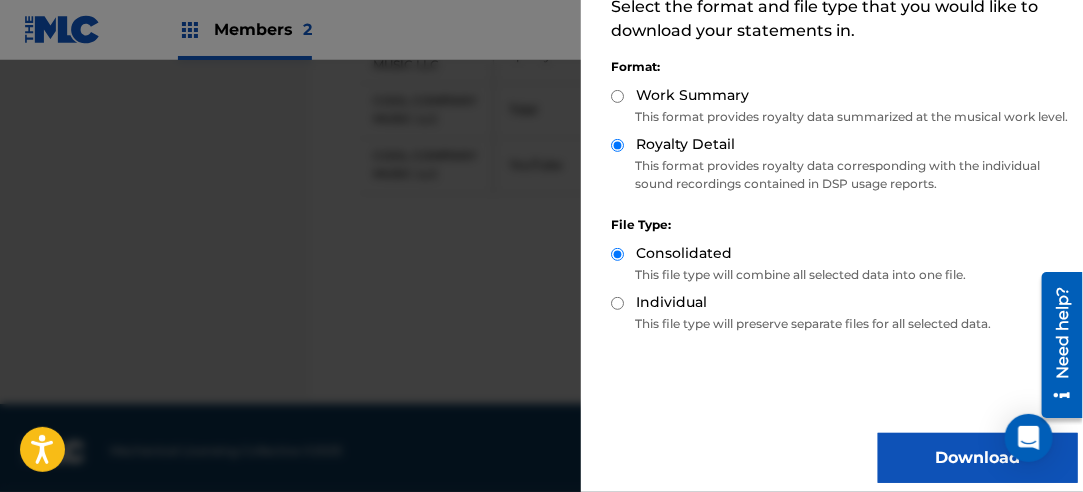 click on "Download" at bounding box center (978, 458) 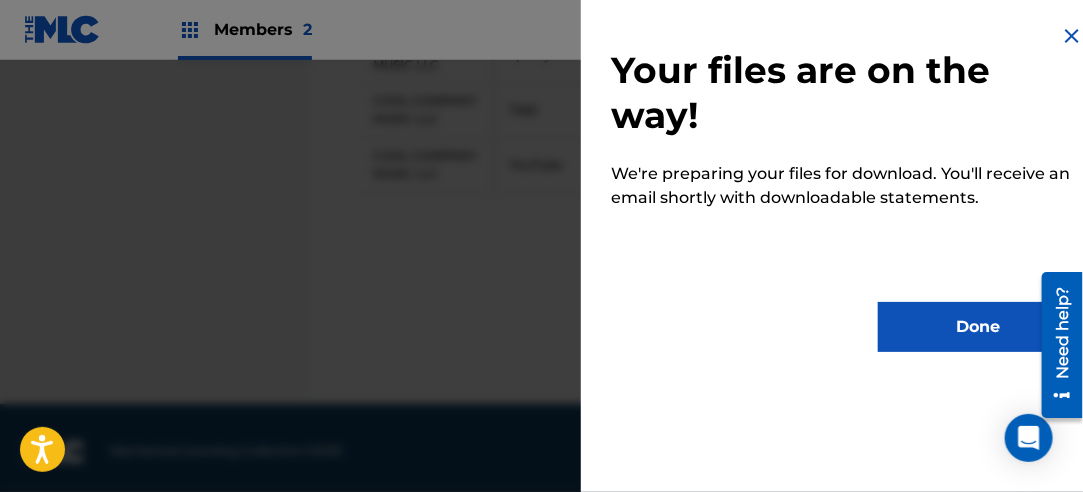 click on "Done" at bounding box center (978, 327) 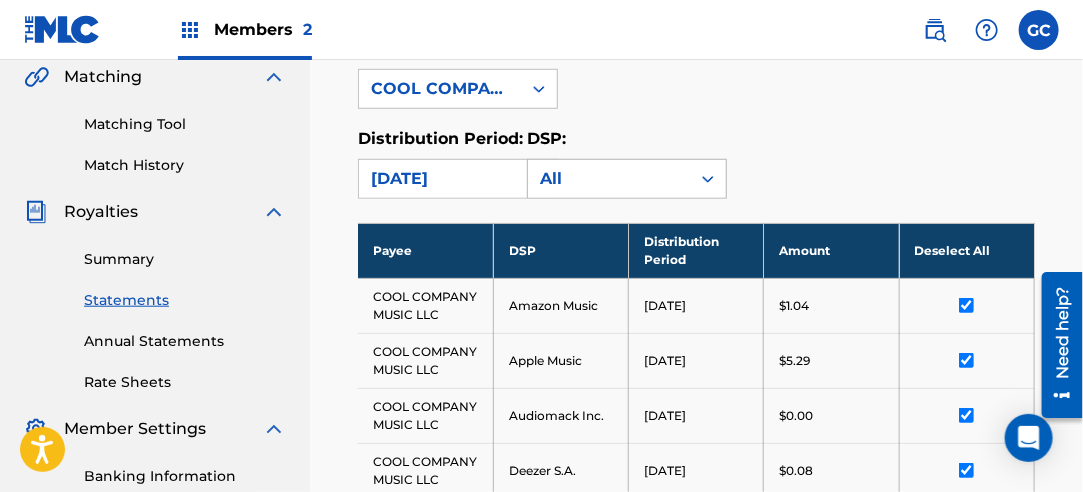 scroll, scrollTop: 359, scrollLeft: 0, axis: vertical 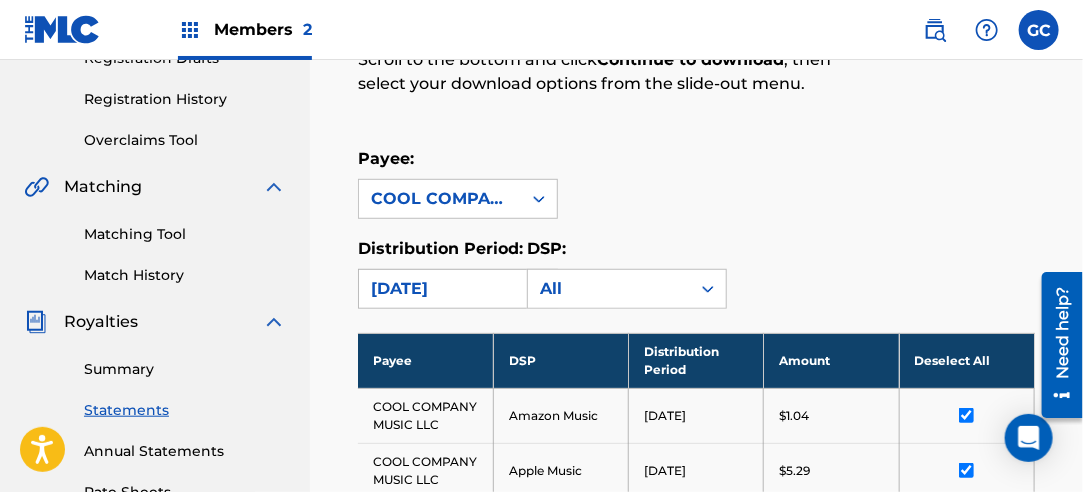 click on "[DATE]" at bounding box center [440, 289] 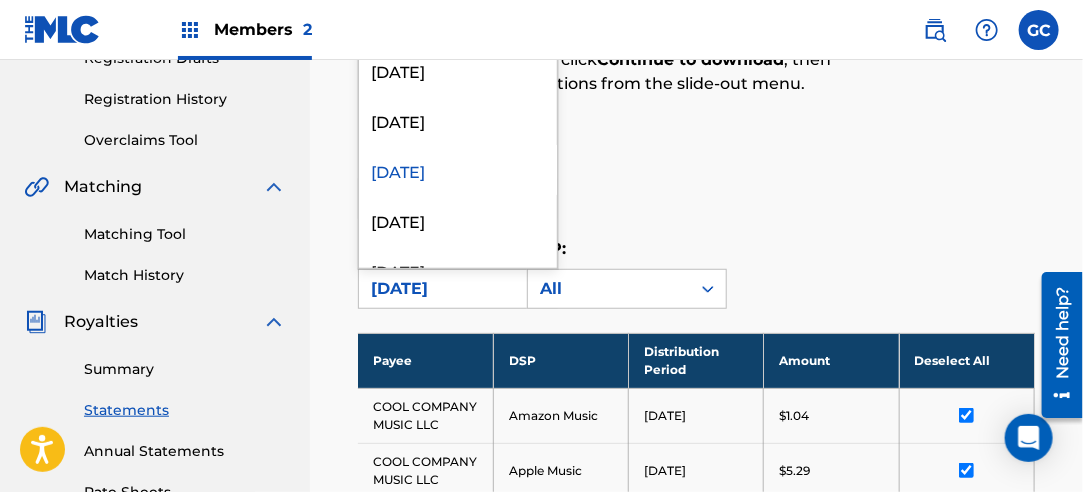 scroll, scrollTop: 200, scrollLeft: 0, axis: vertical 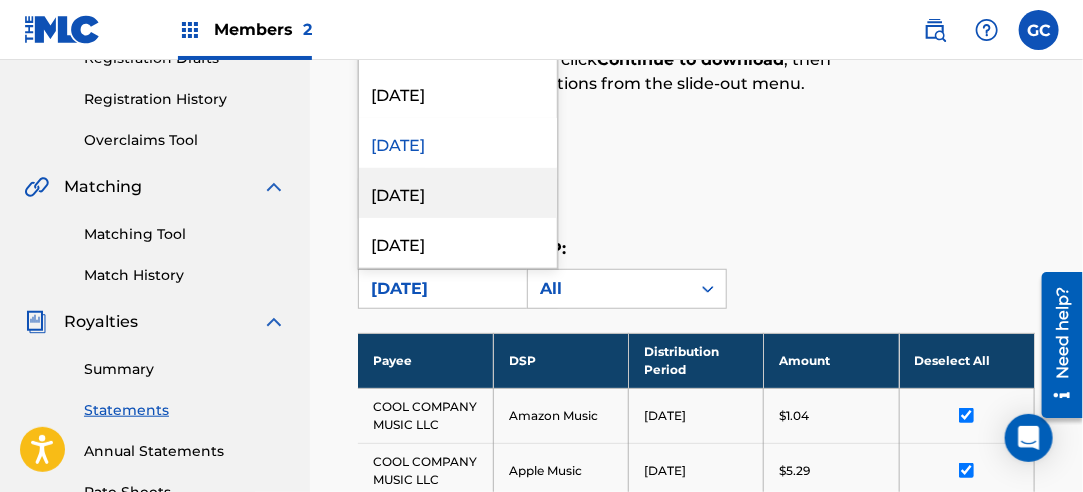 click on "[DATE]" at bounding box center [458, 193] 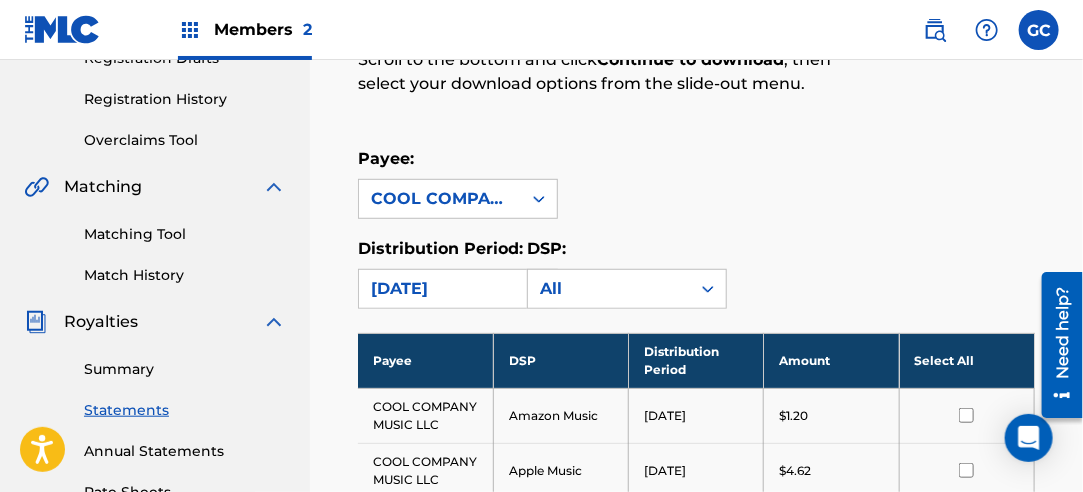 click on "Select All" at bounding box center (966, 360) 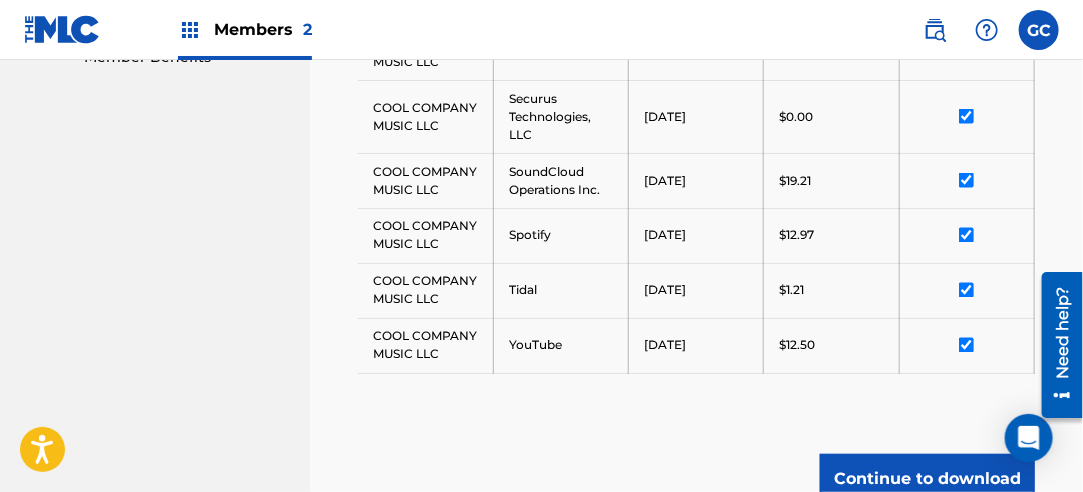 scroll, scrollTop: 1059, scrollLeft: 0, axis: vertical 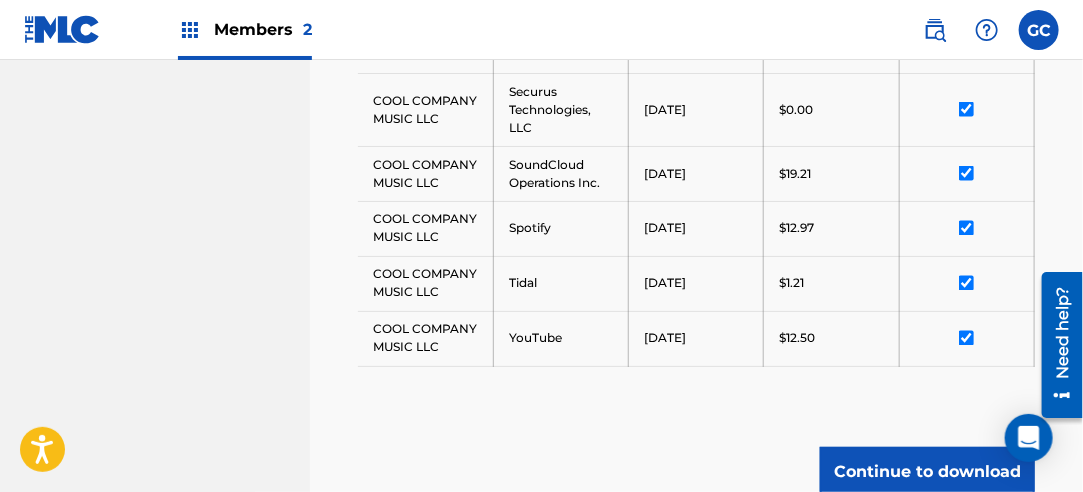 click on "Continue to download" at bounding box center [927, 472] 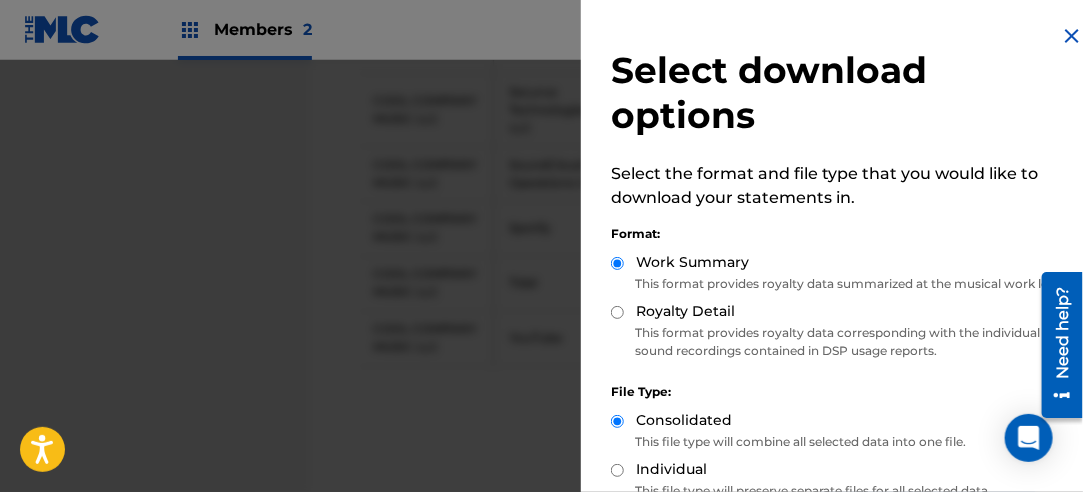 click on "Royalty Detail" at bounding box center [617, 312] 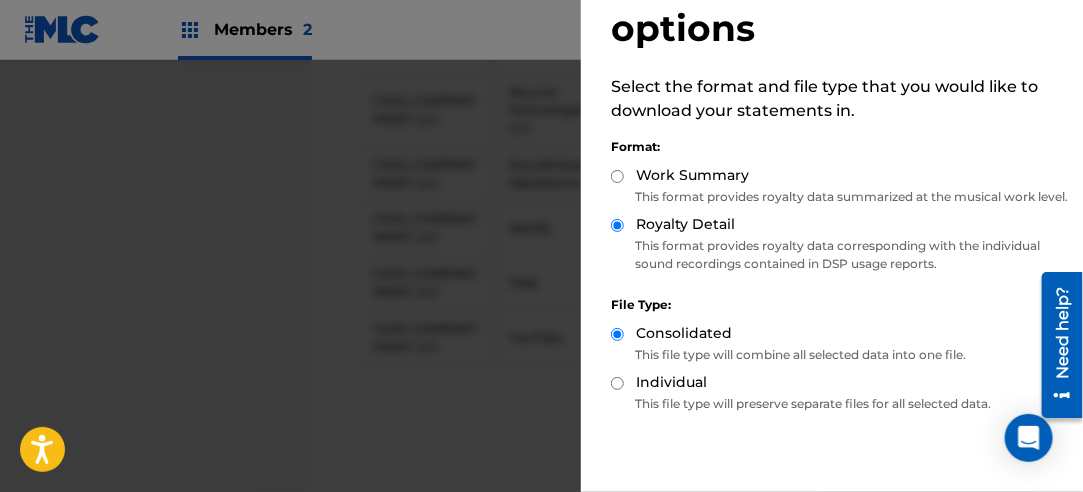 scroll, scrollTop: 200, scrollLeft: 0, axis: vertical 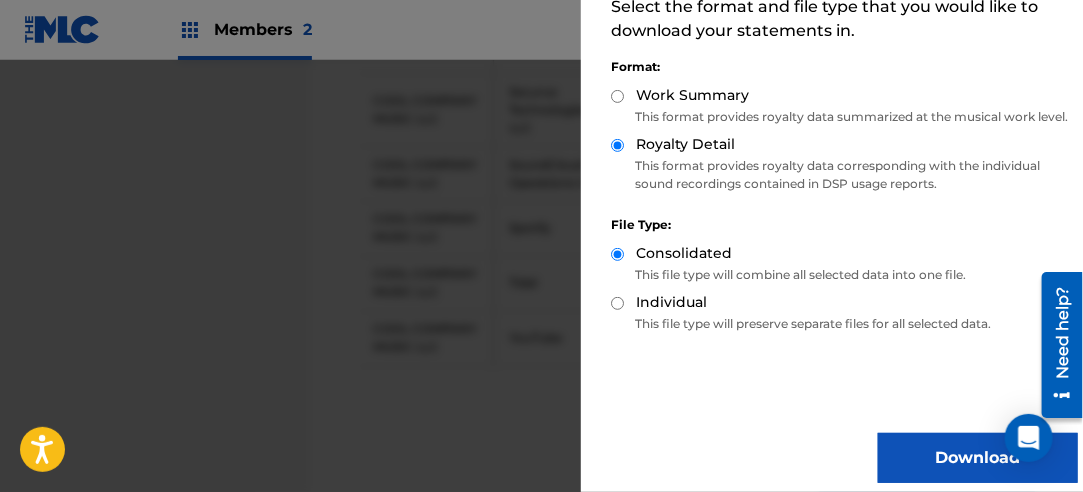 click on "Download" at bounding box center [978, 458] 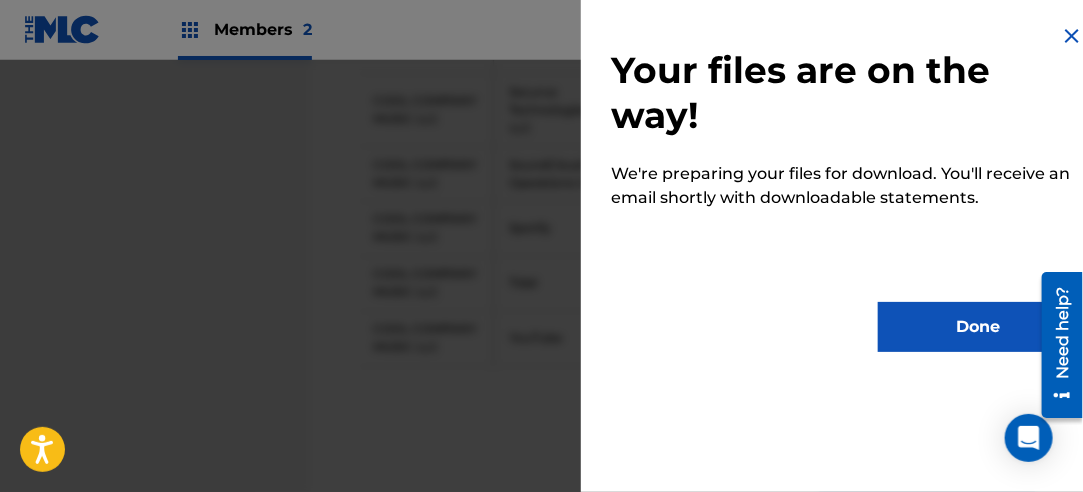 click on "Done" at bounding box center (978, 327) 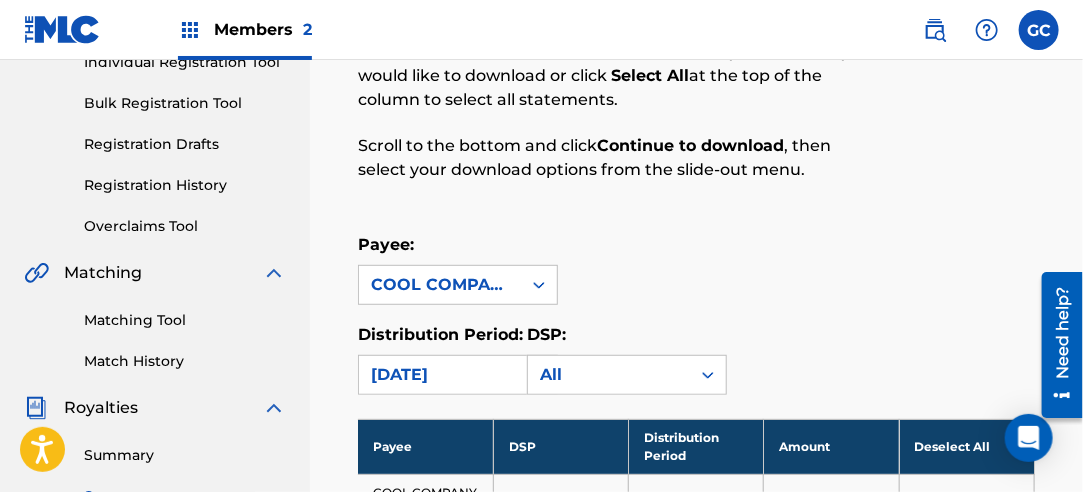 scroll, scrollTop: 259, scrollLeft: 0, axis: vertical 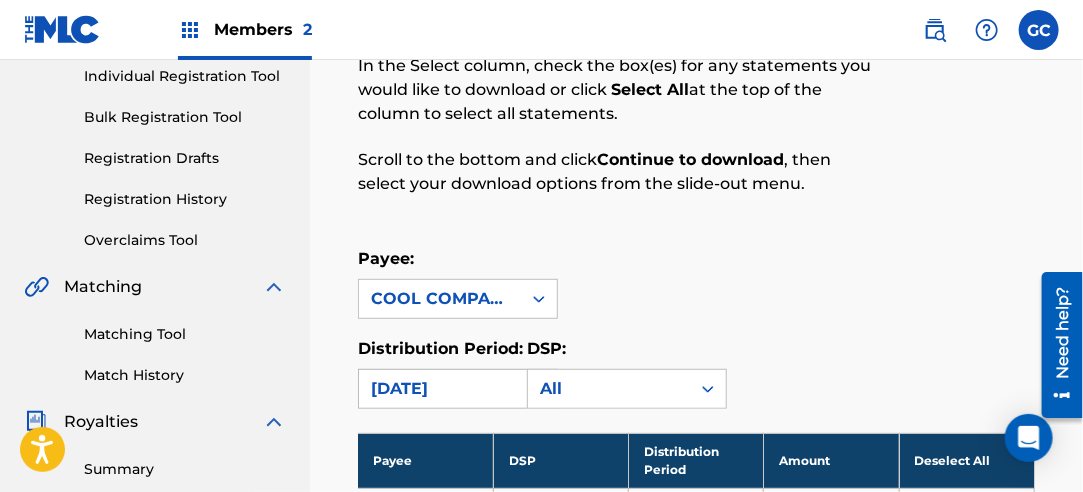 click on "[DATE]" at bounding box center [440, 389] 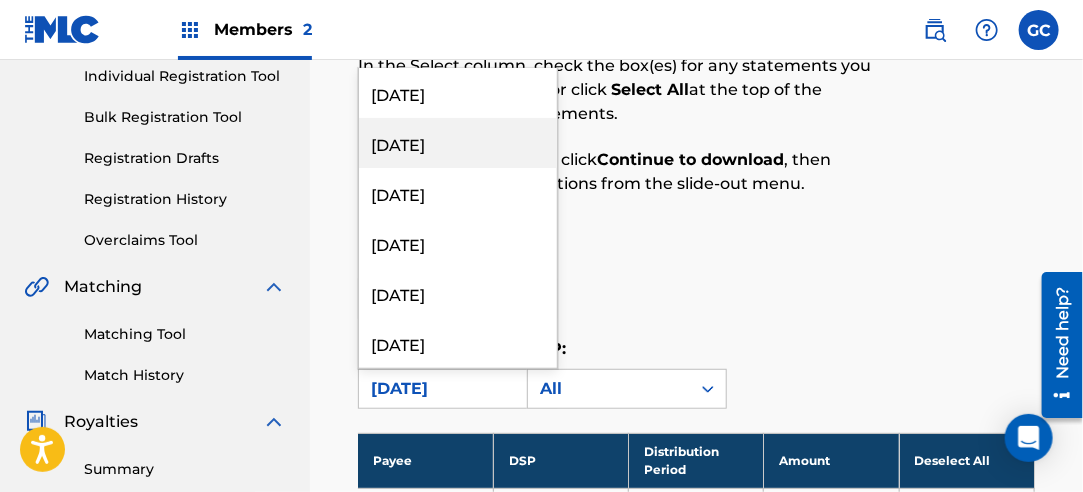 scroll, scrollTop: 200, scrollLeft: 0, axis: vertical 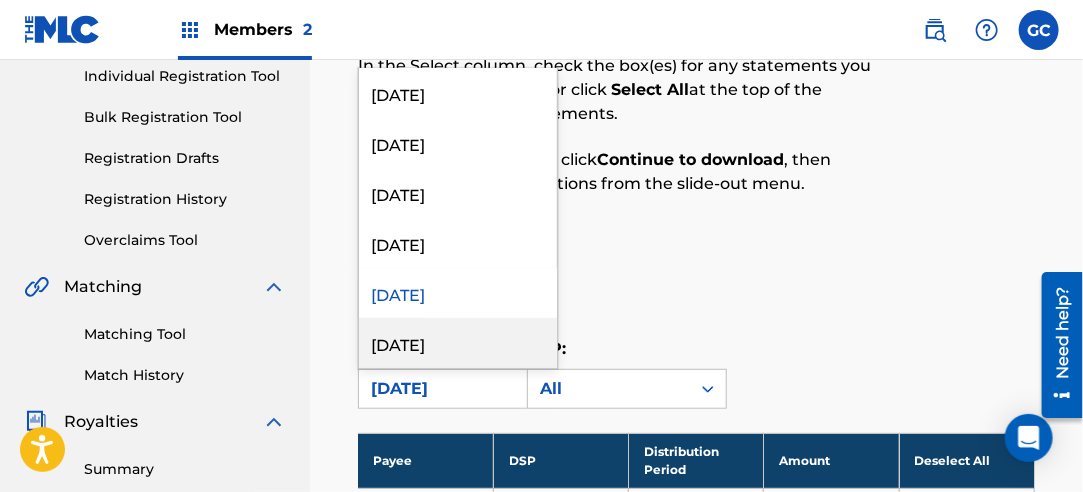 click on "[DATE]" at bounding box center (458, 343) 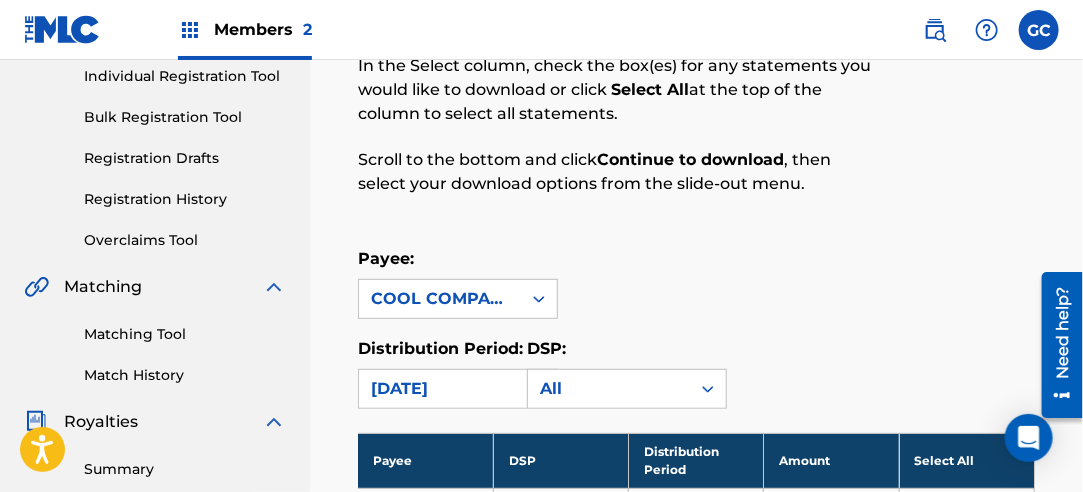click on "Select All" at bounding box center (966, 460) 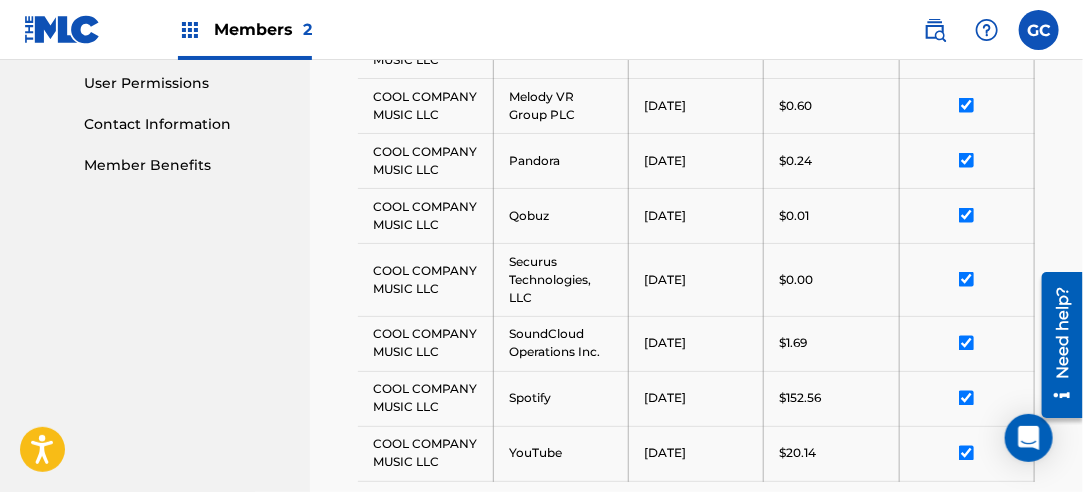 scroll, scrollTop: 1059, scrollLeft: 0, axis: vertical 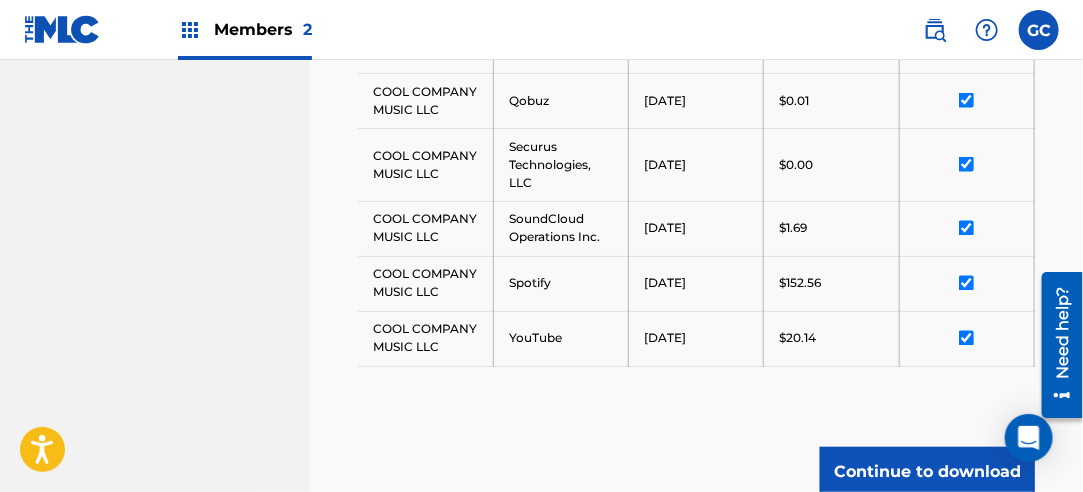 click on "Continue to download" at bounding box center (927, 472) 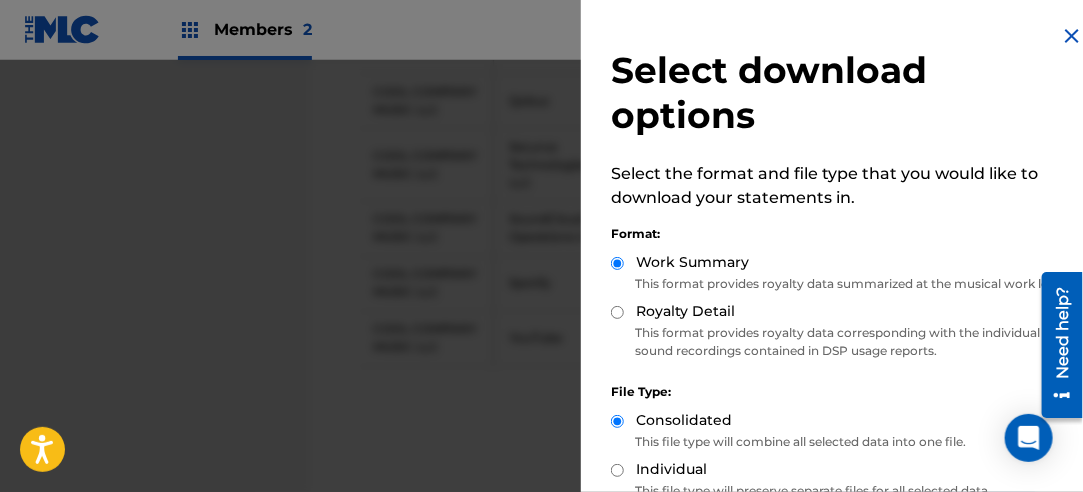 click on "Royalty Detail" at bounding box center (617, 312) 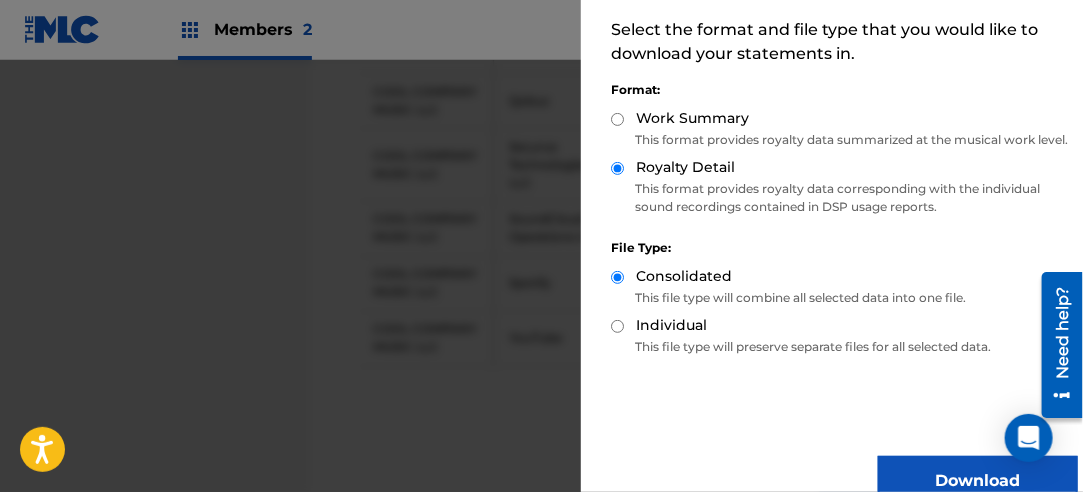 scroll, scrollTop: 200, scrollLeft: 0, axis: vertical 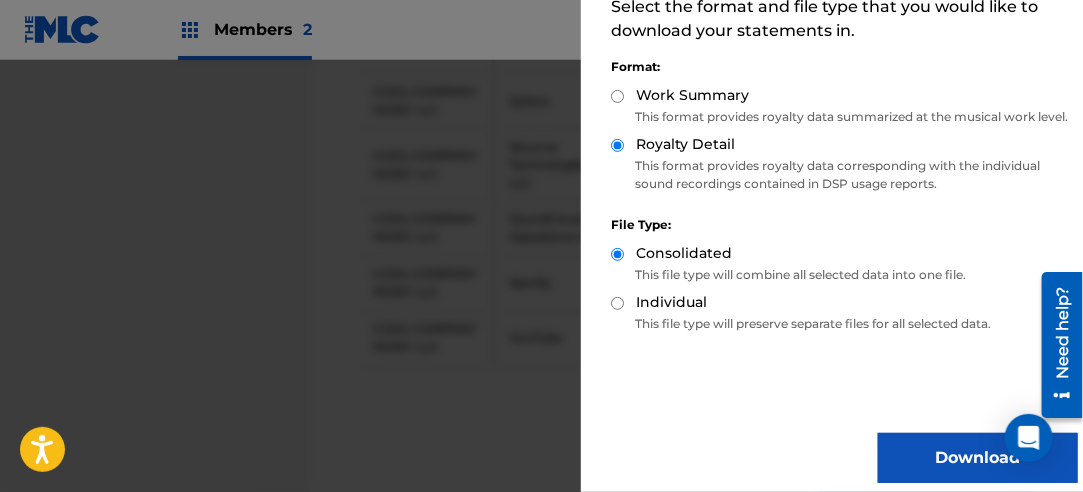 click on "Download" at bounding box center (978, 458) 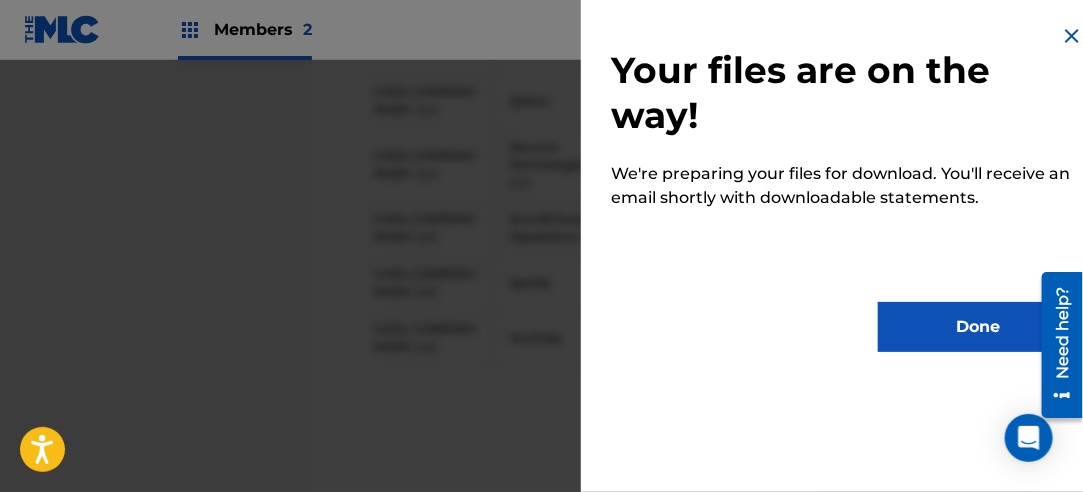 scroll, scrollTop: 0, scrollLeft: 0, axis: both 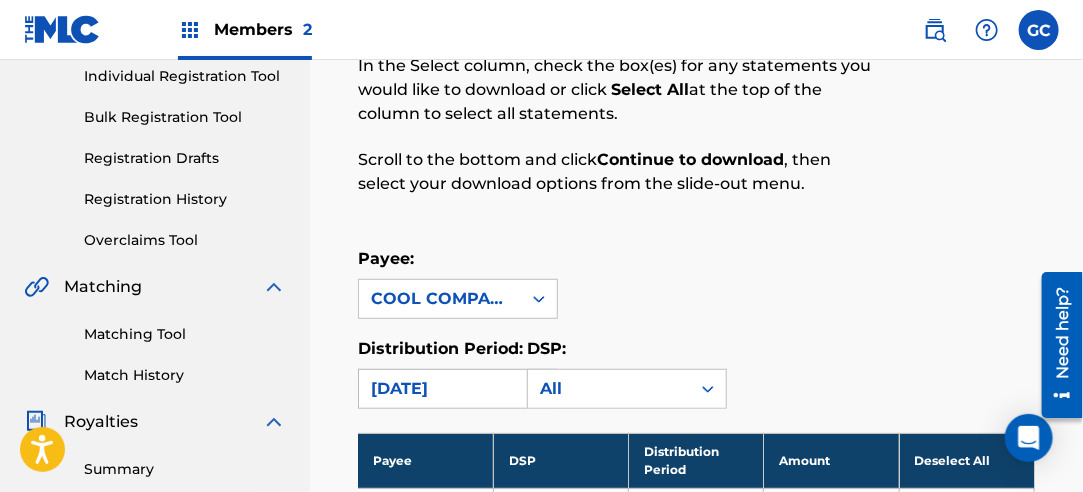 click on "[DATE]" at bounding box center [440, 389] 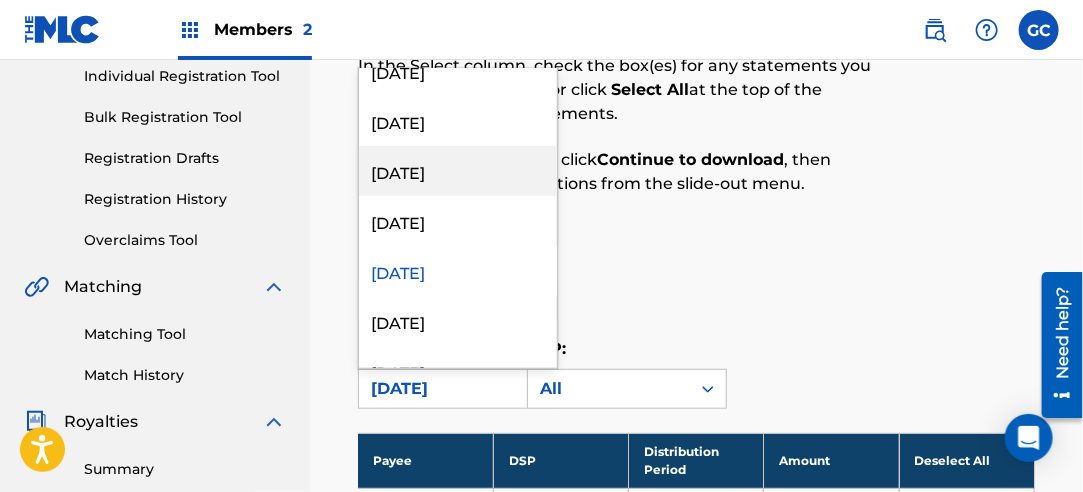scroll, scrollTop: 300, scrollLeft: 0, axis: vertical 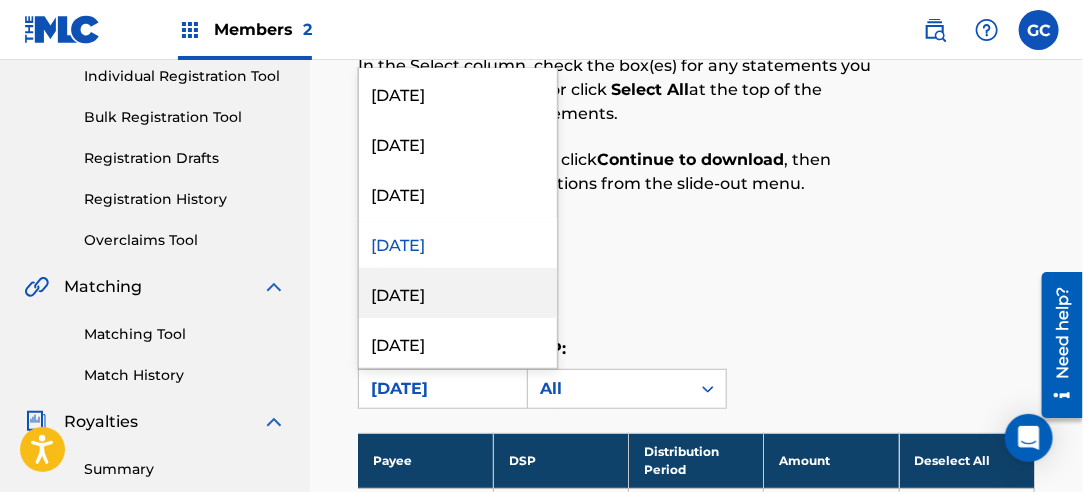 click on "[DATE]" at bounding box center (458, 293) 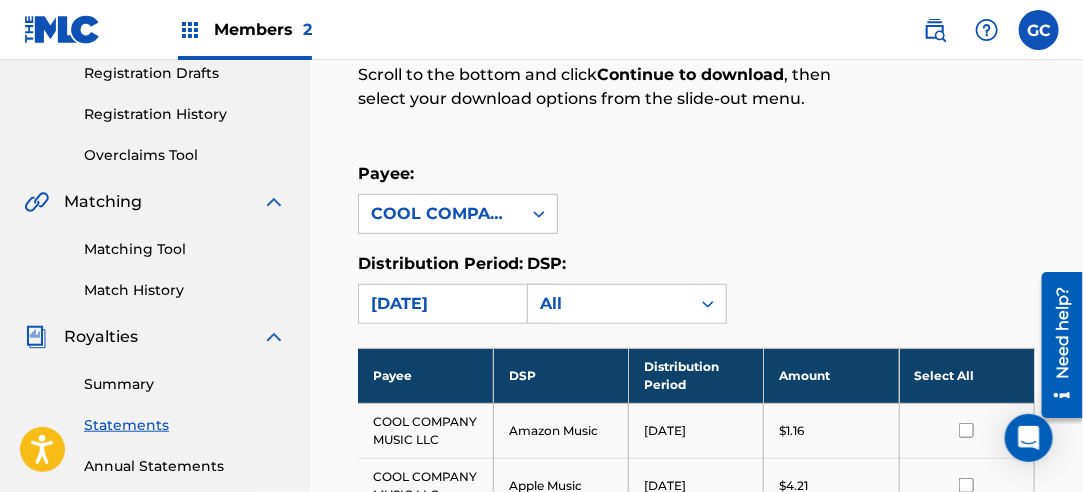 scroll, scrollTop: 459, scrollLeft: 0, axis: vertical 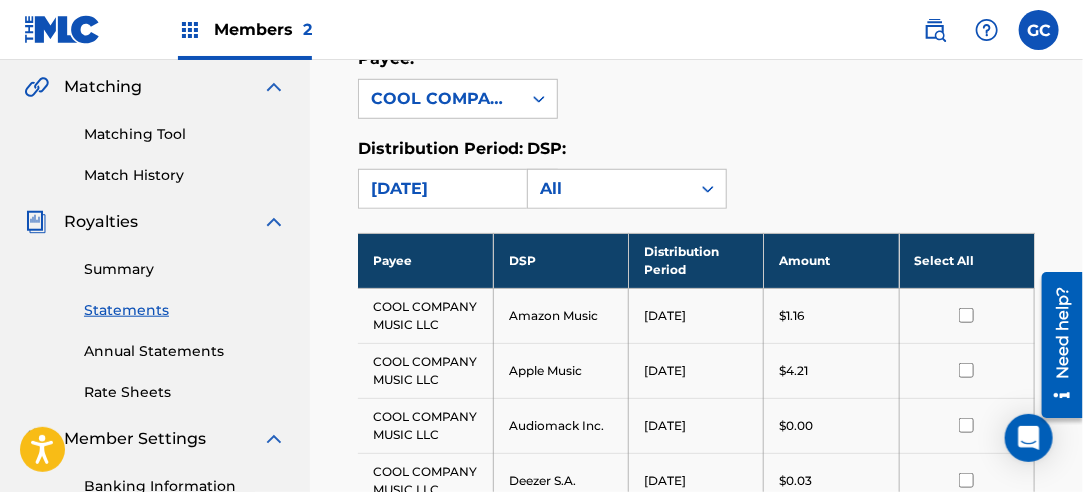 click on "Select All" at bounding box center (966, 260) 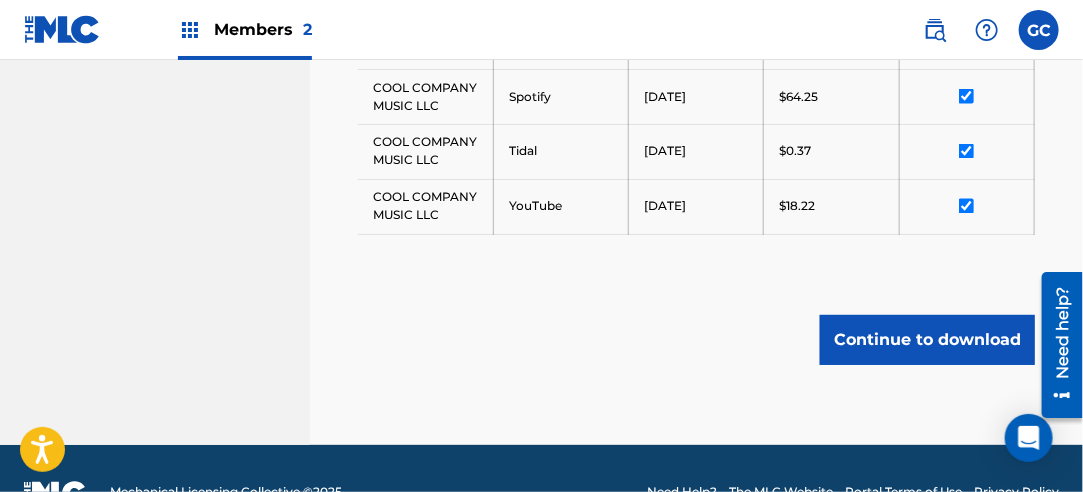 scroll, scrollTop: 1159, scrollLeft: 0, axis: vertical 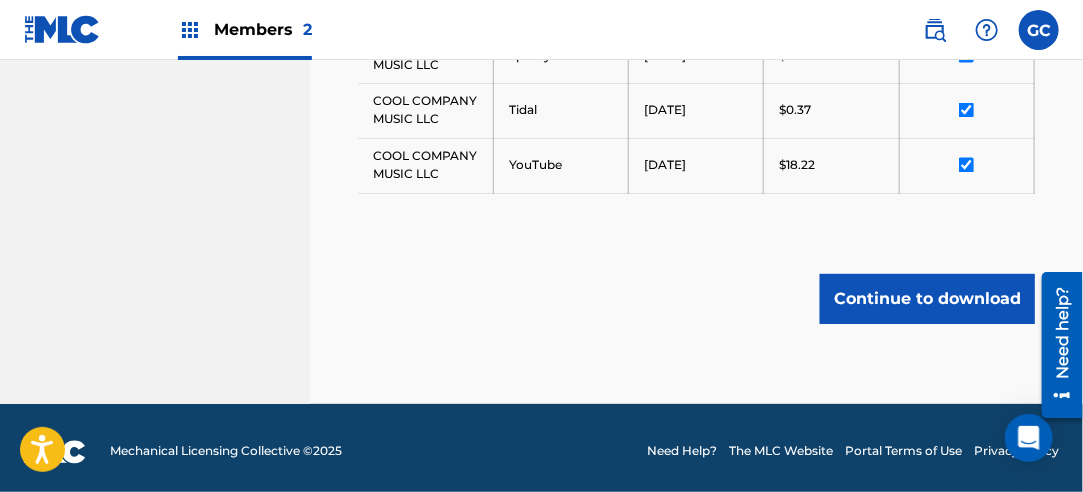 click on "Continue to download" at bounding box center (927, 299) 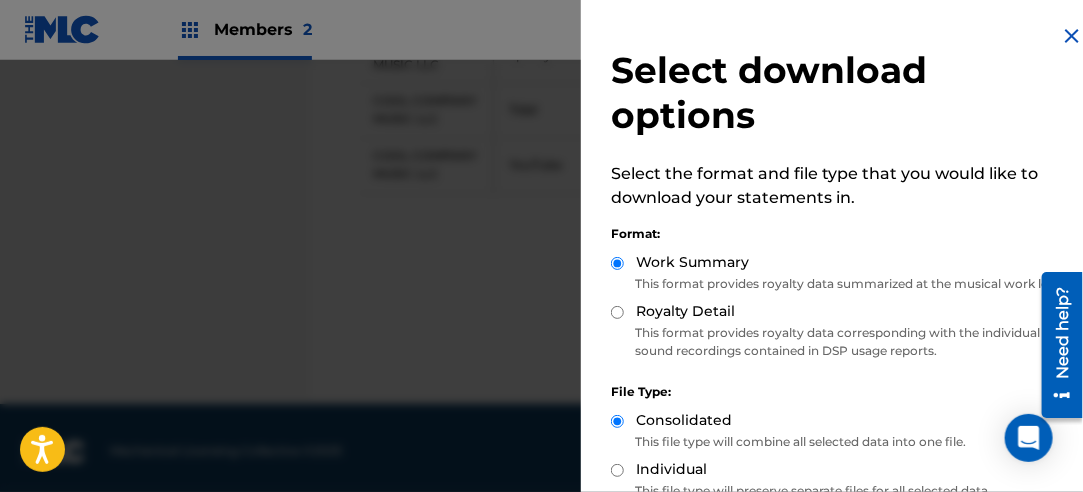 click on "Royalty Detail" at bounding box center [617, 312] 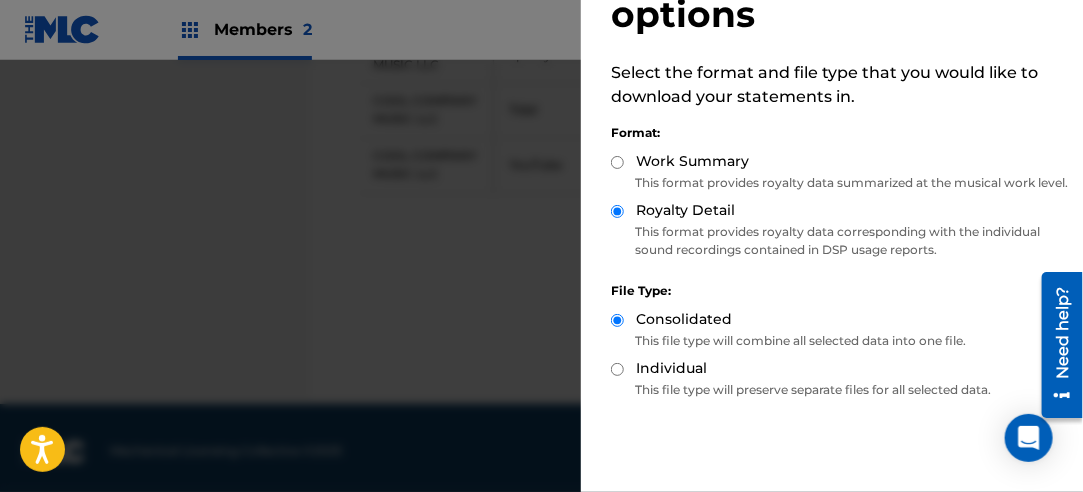 scroll, scrollTop: 200, scrollLeft: 0, axis: vertical 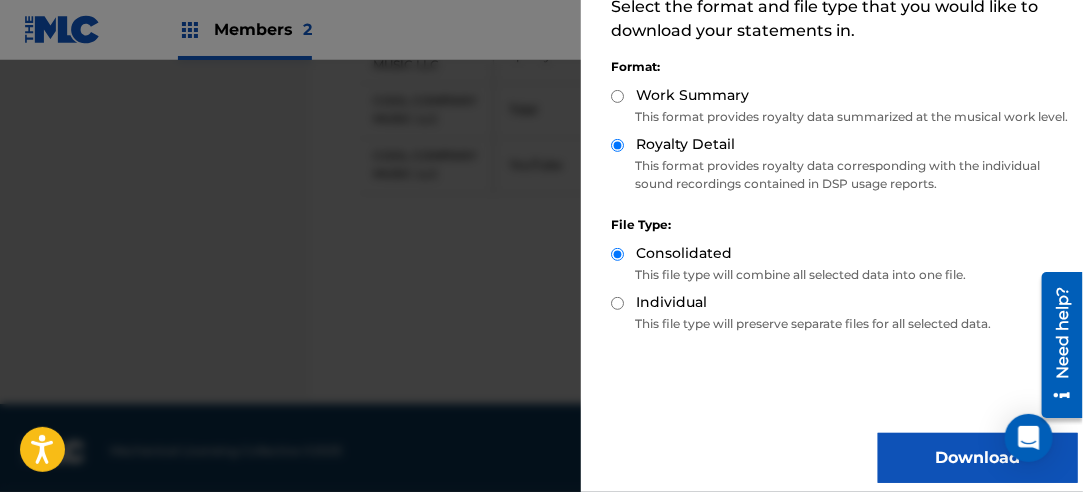 click on "Download" at bounding box center (978, 458) 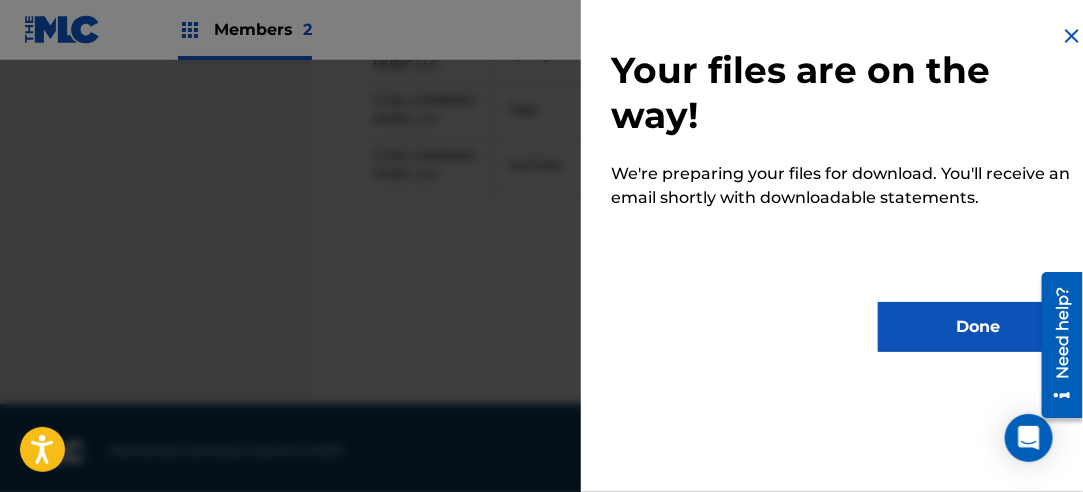 scroll, scrollTop: 0, scrollLeft: 0, axis: both 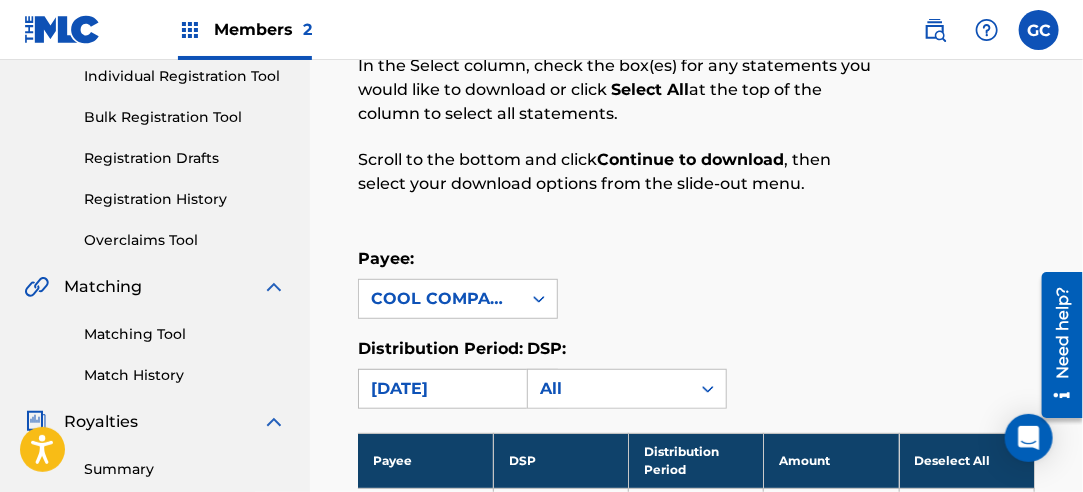 click on "[DATE]" at bounding box center (440, 389) 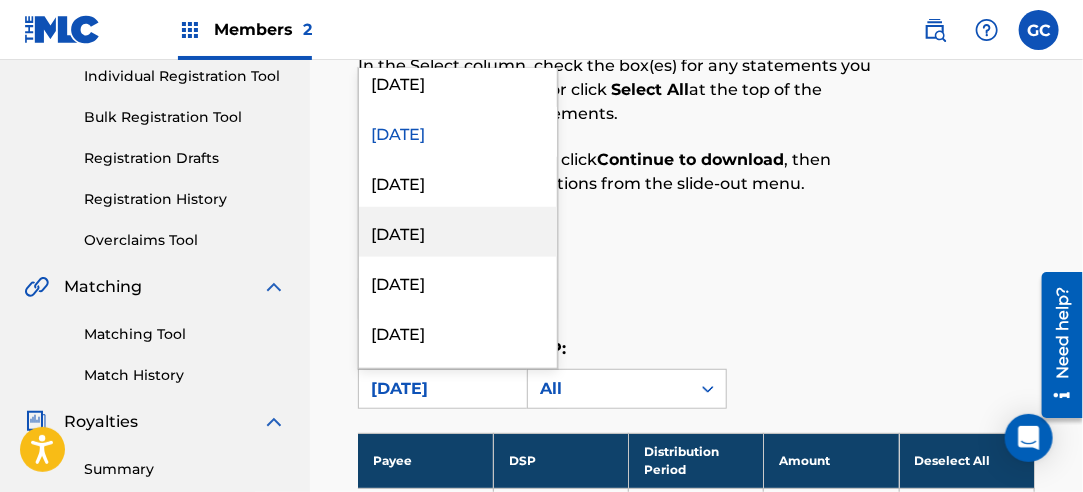 scroll, scrollTop: 500, scrollLeft: 0, axis: vertical 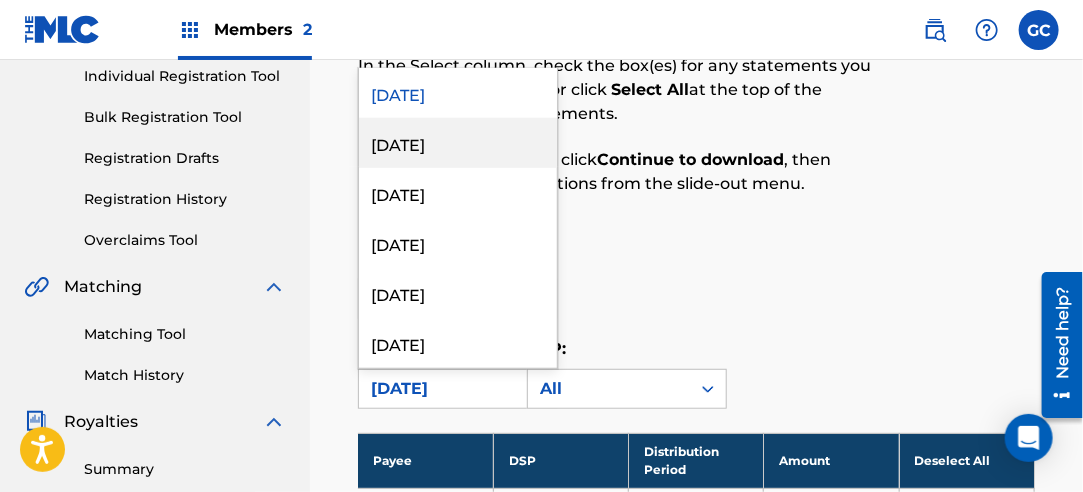 click on "[DATE]" at bounding box center [458, 143] 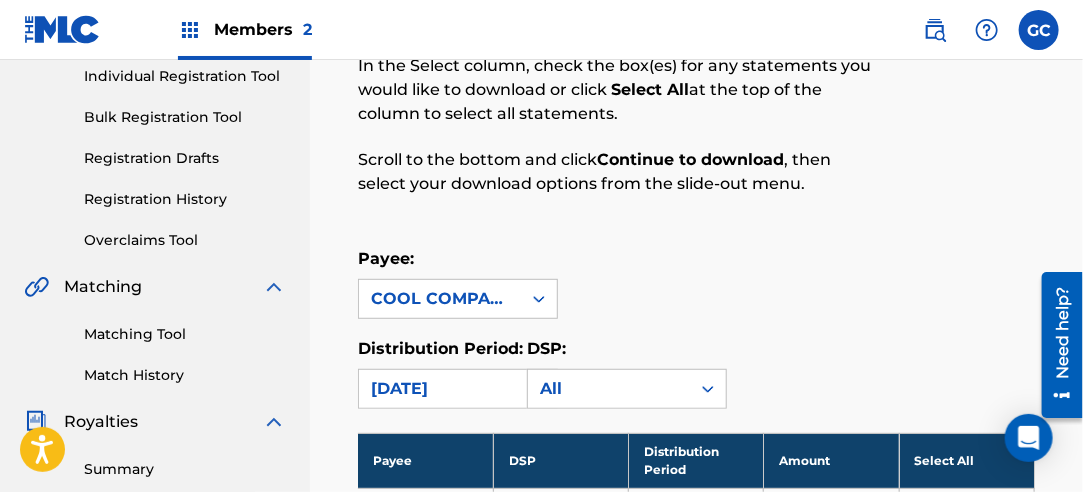 click on "Select All" at bounding box center (966, 460) 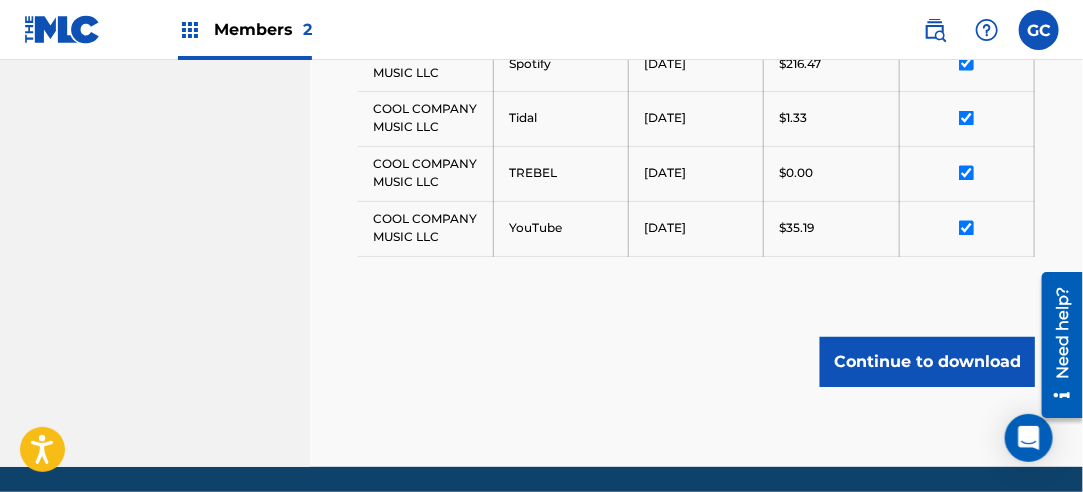 scroll, scrollTop: 1159, scrollLeft: 0, axis: vertical 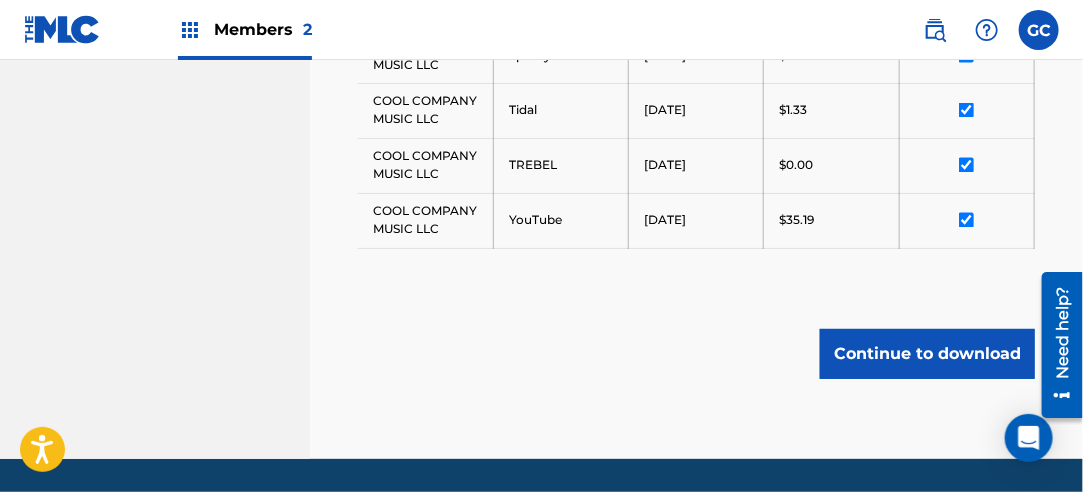 click on "Continue to download" at bounding box center (927, 354) 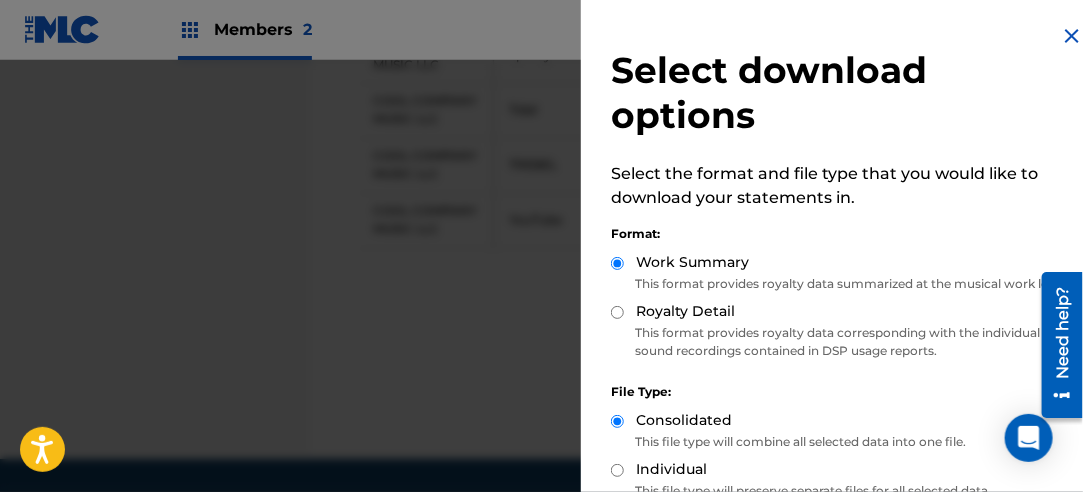 click on "Royalty Detail" at bounding box center [617, 312] 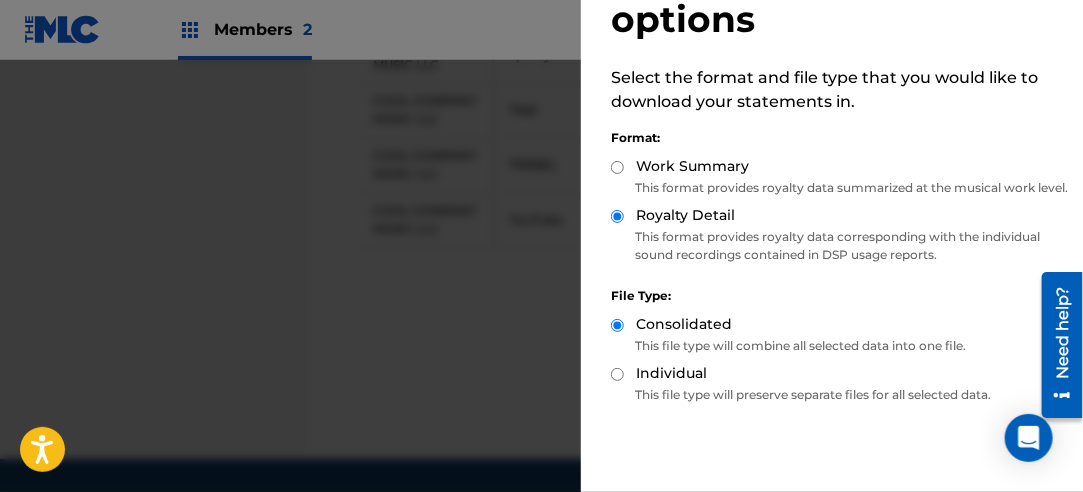 scroll, scrollTop: 200, scrollLeft: 0, axis: vertical 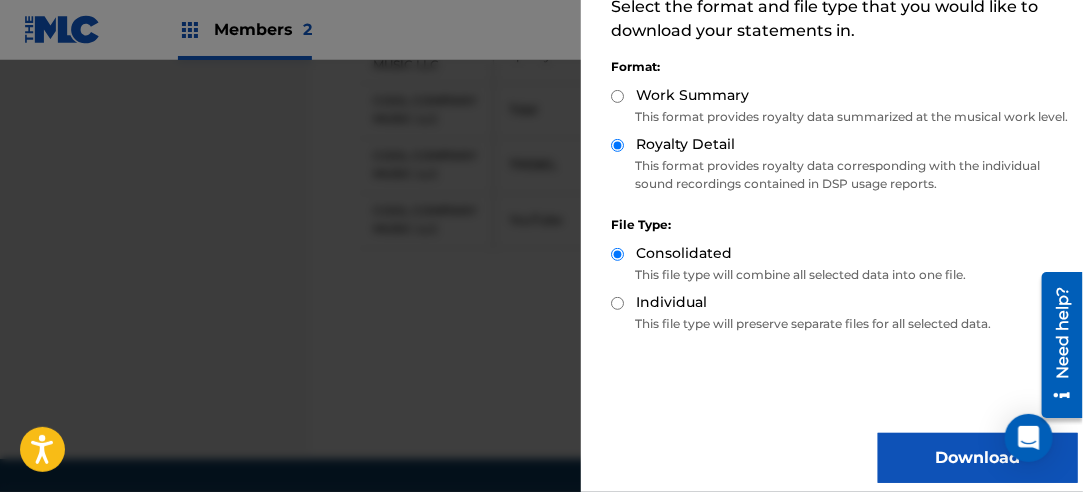 click on "Download" at bounding box center (978, 458) 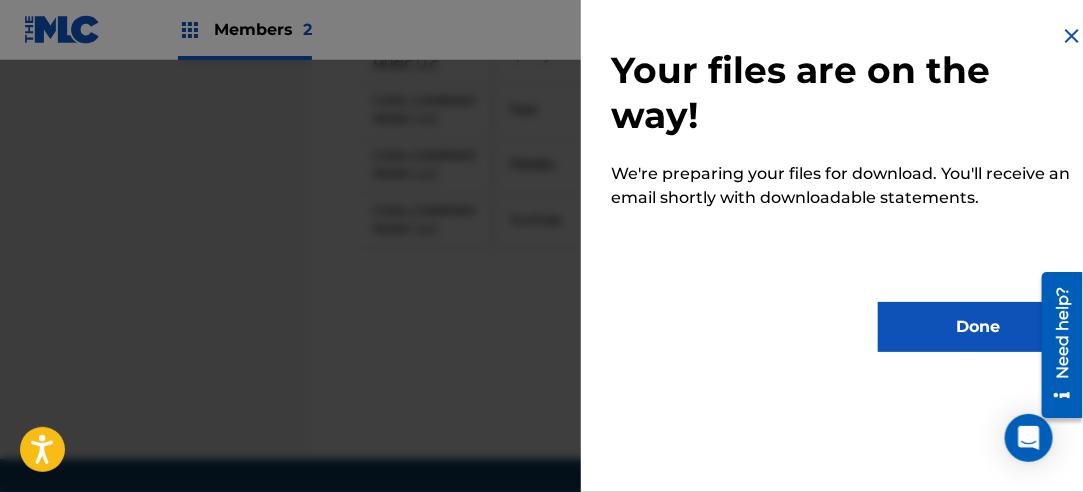 click on "Done" at bounding box center [978, 327] 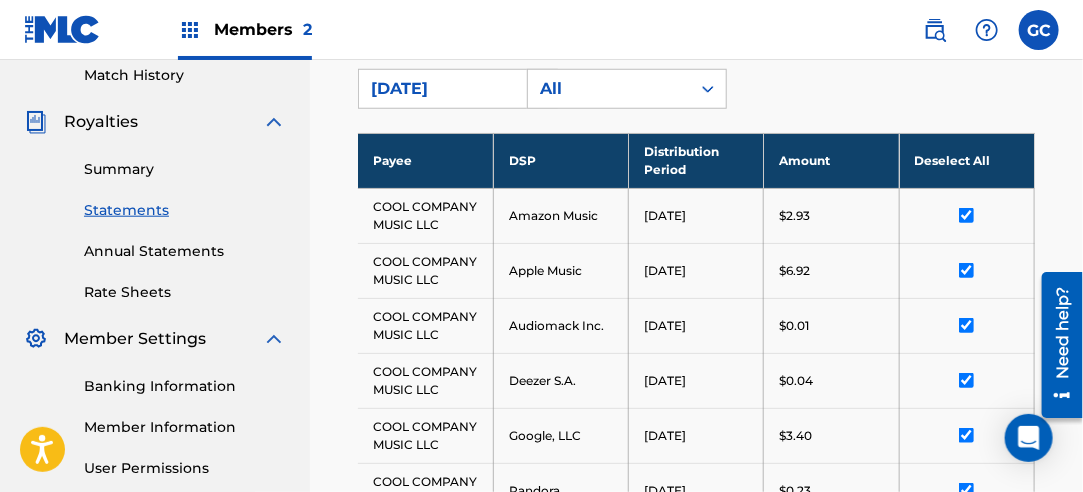 scroll, scrollTop: 259, scrollLeft: 0, axis: vertical 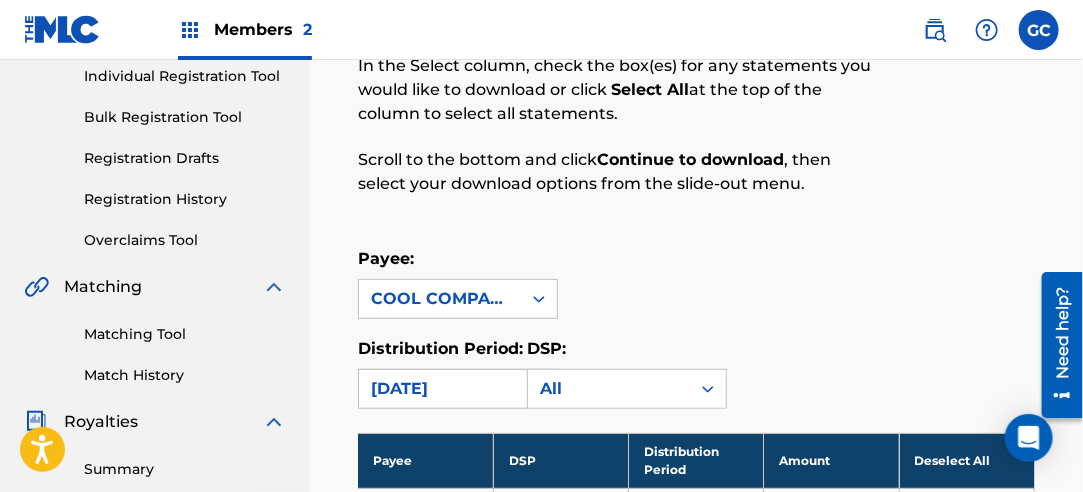 click on "[DATE]" at bounding box center (440, 389) 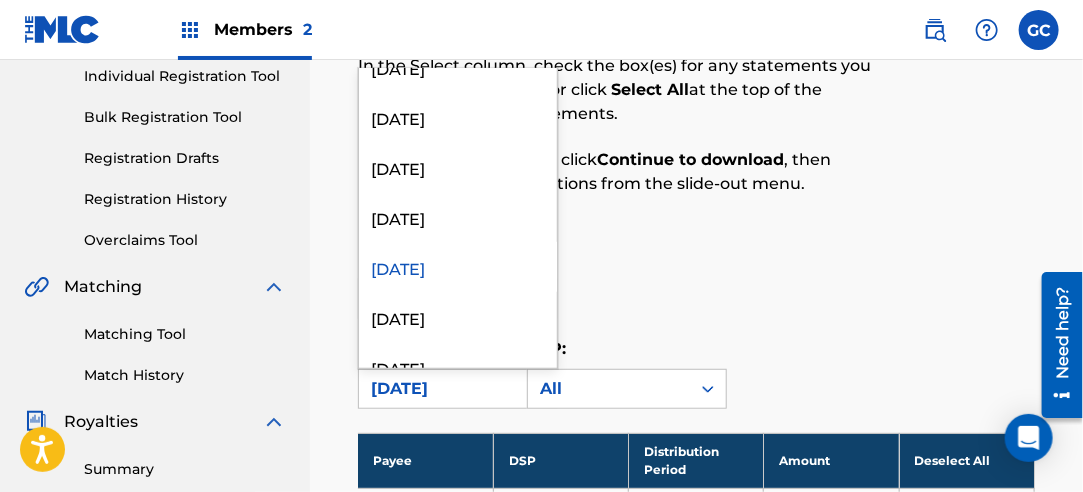scroll, scrollTop: 400, scrollLeft: 0, axis: vertical 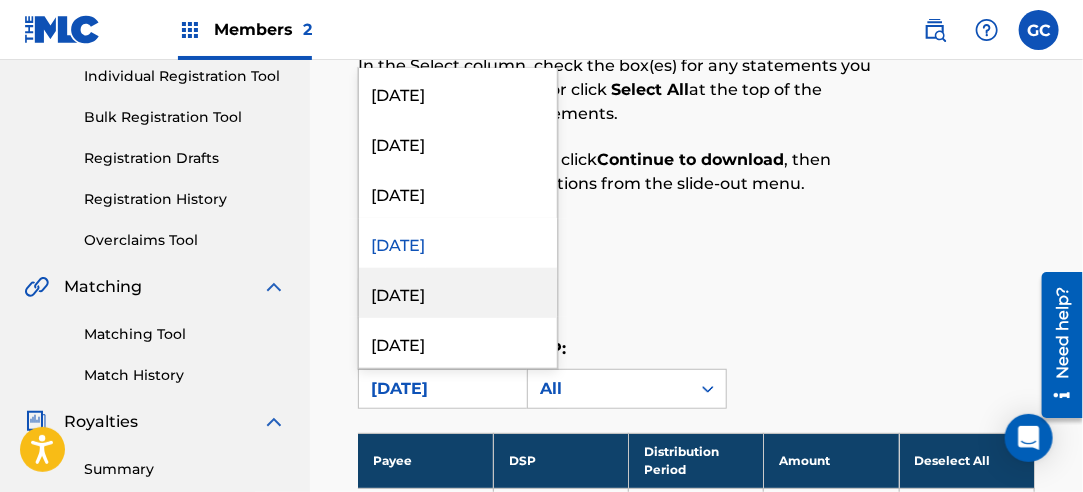 click on "[DATE]" at bounding box center [458, 293] 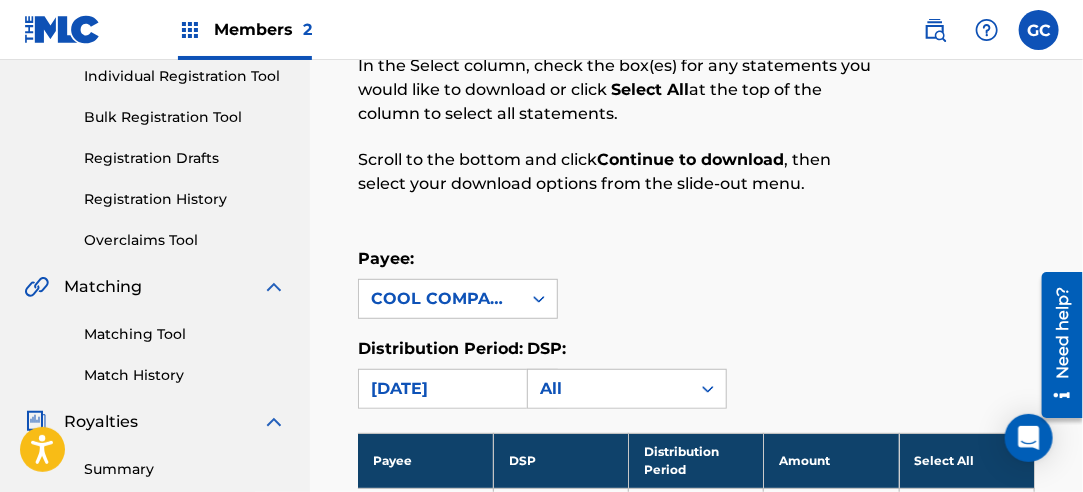 click on "Select All" at bounding box center (966, 460) 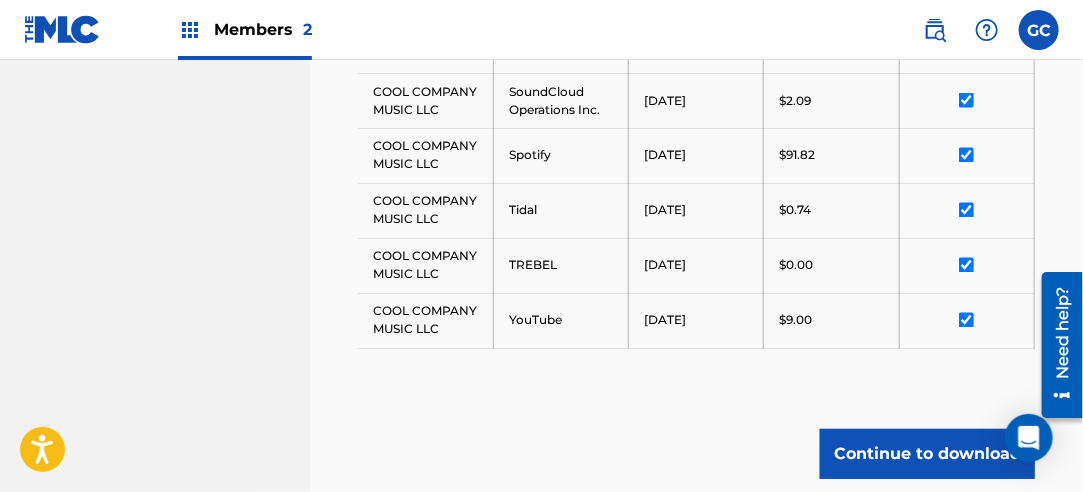 scroll, scrollTop: 1159, scrollLeft: 0, axis: vertical 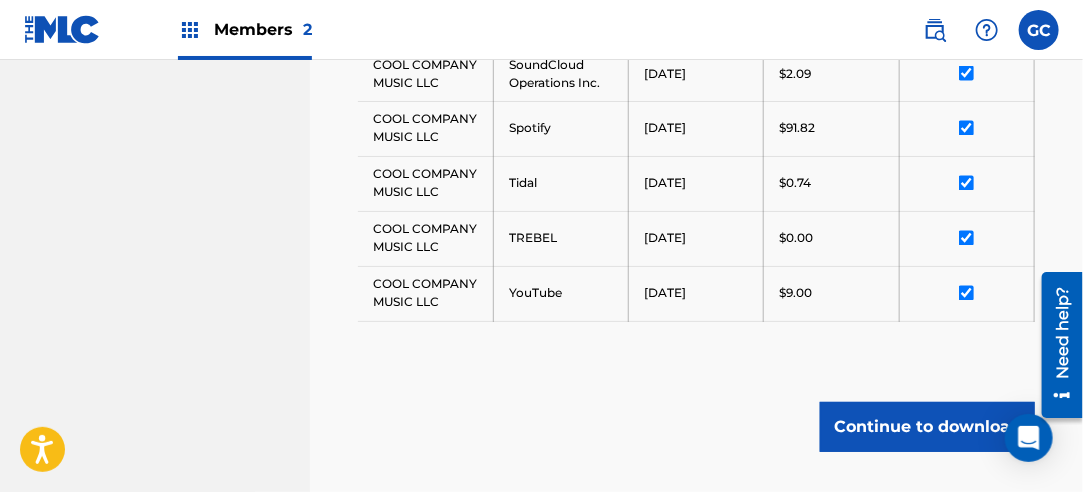 click on "Continue to download" at bounding box center [927, 427] 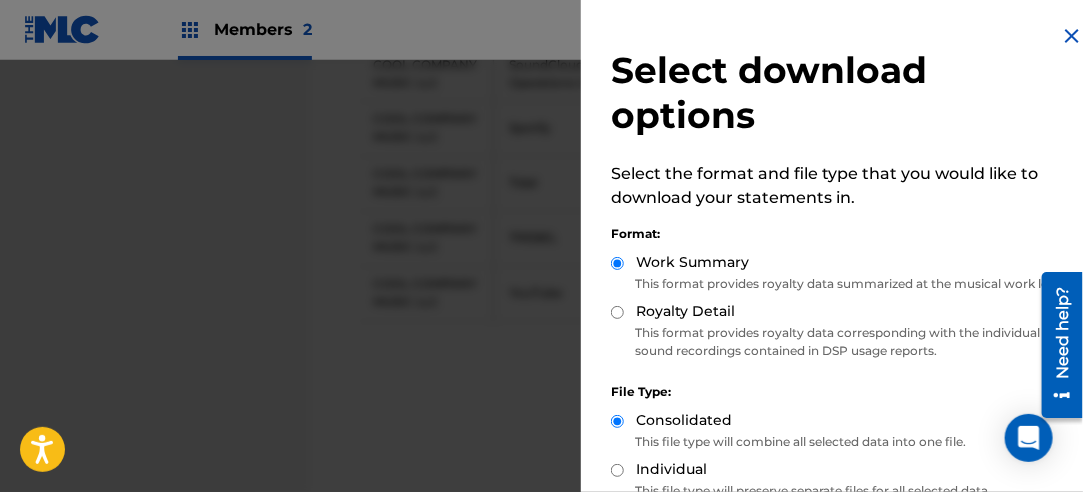 click on "Royalty Detail" at bounding box center [617, 312] 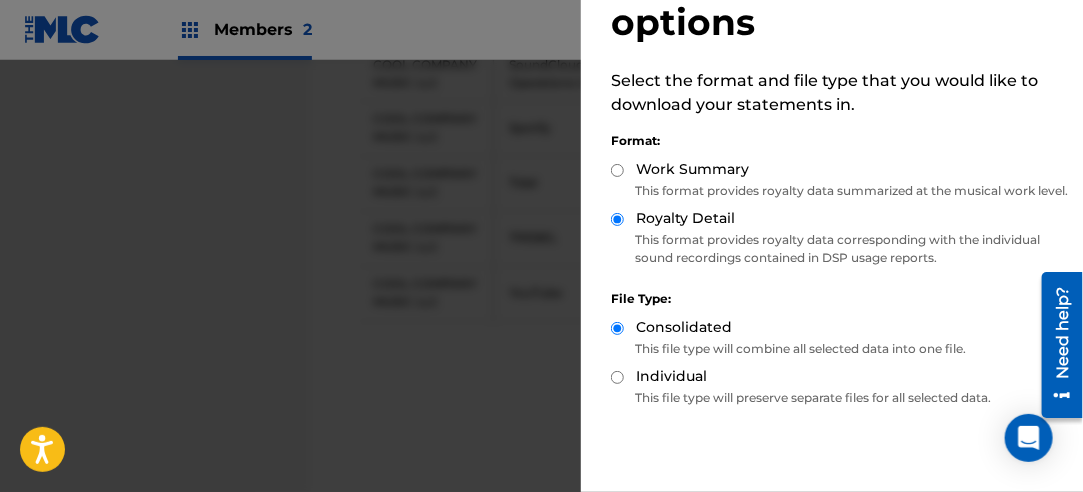 scroll, scrollTop: 200, scrollLeft: 0, axis: vertical 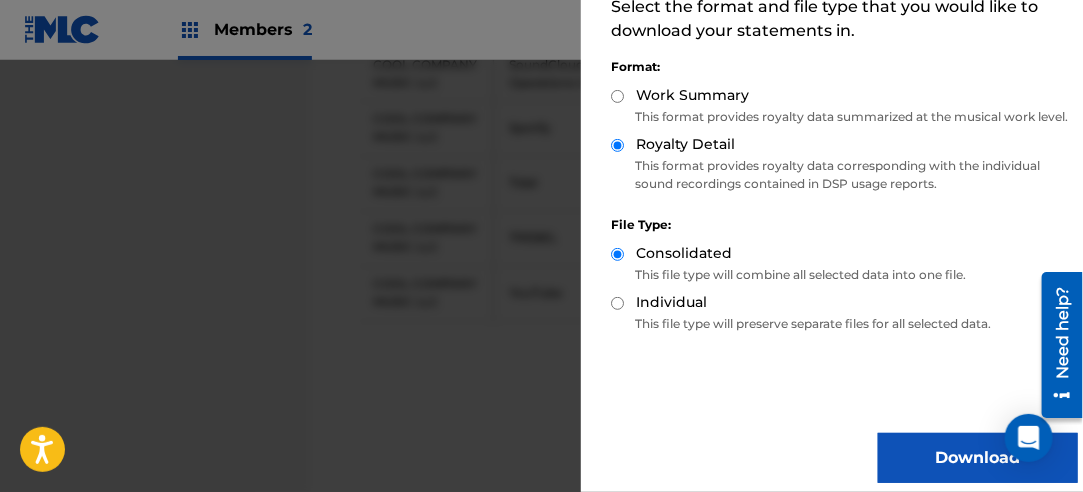 click on "Download" at bounding box center (978, 458) 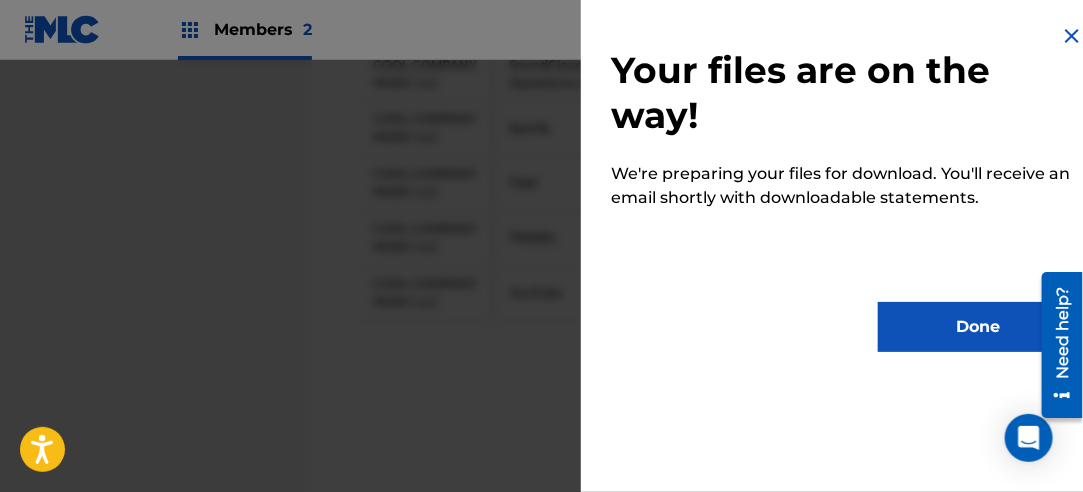 click on "Done" at bounding box center [978, 327] 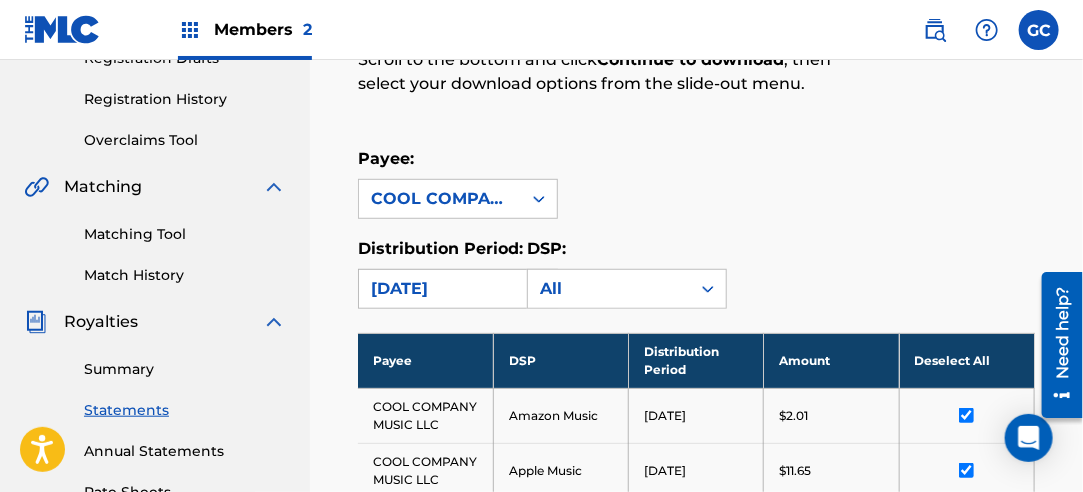 click on "[DATE]" at bounding box center [440, 289] 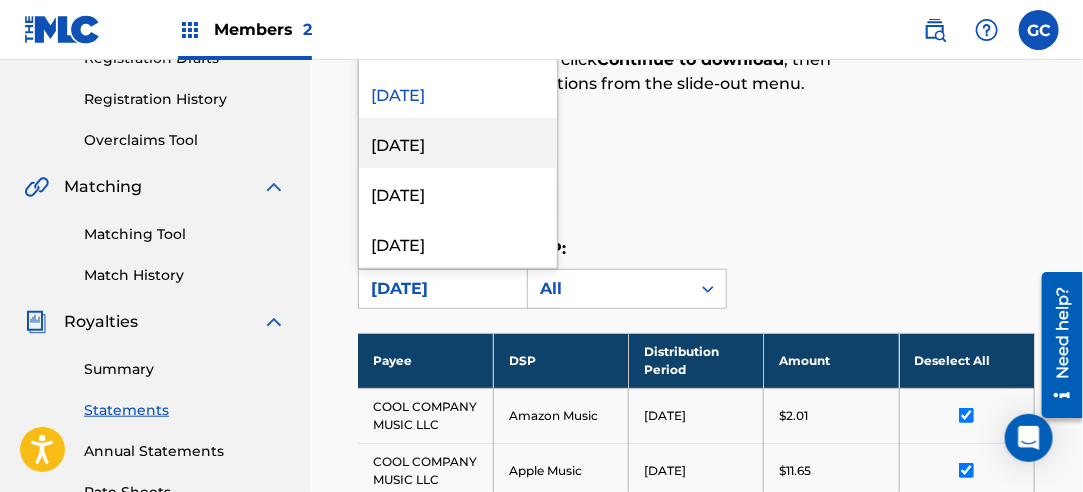 click on "[DATE]" at bounding box center [458, 143] 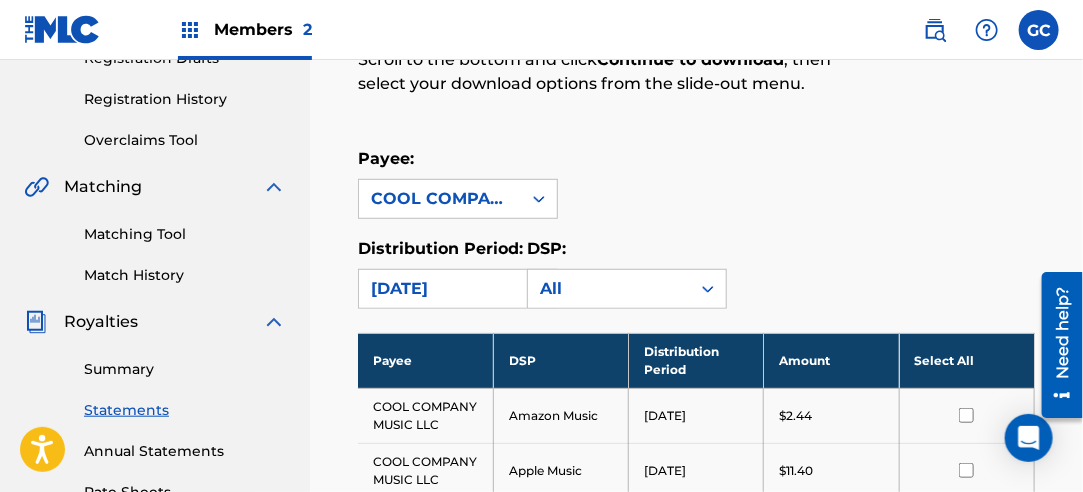 click on "Select All" at bounding box center [966, 360] 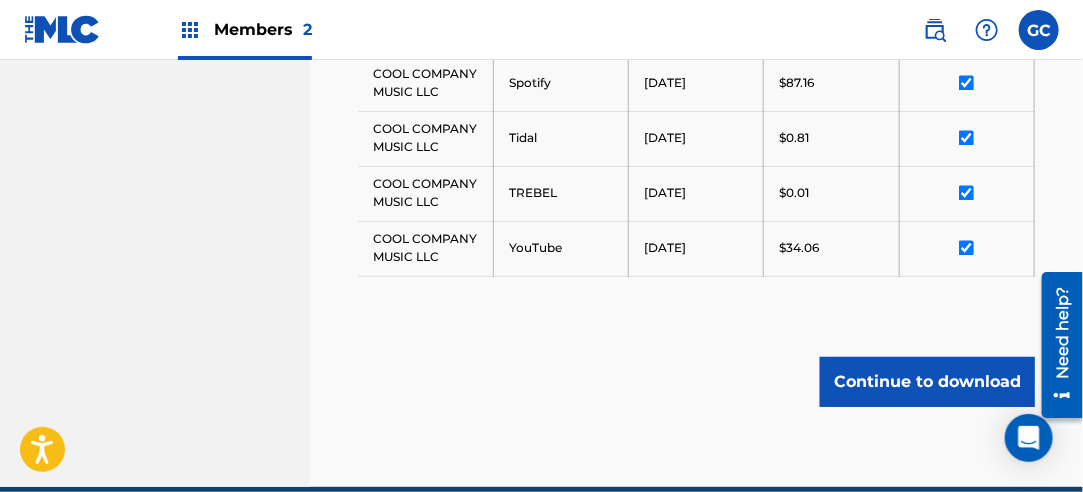 click on "Continue to download" at bounding box center [927, 382] 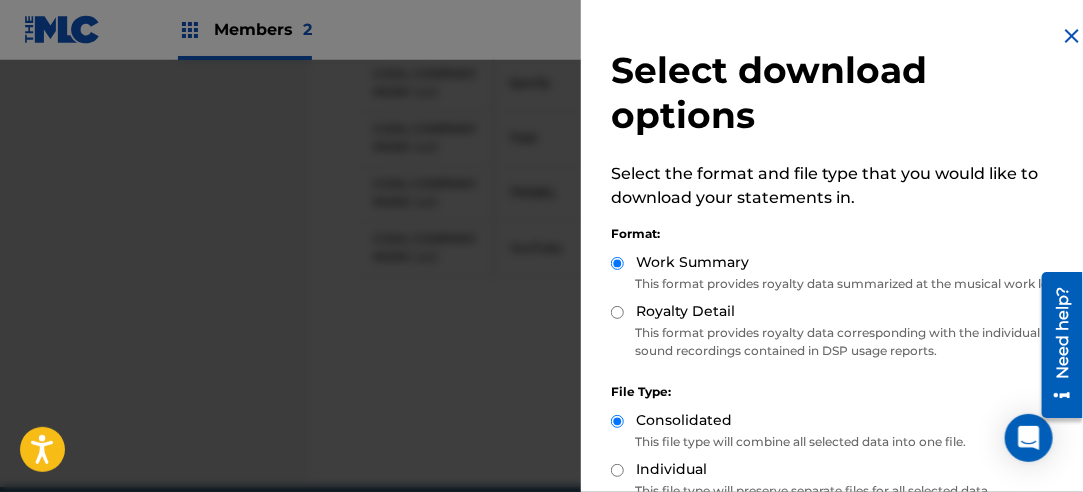 click on "Royalty Detail" at bounding box center [617, 312] 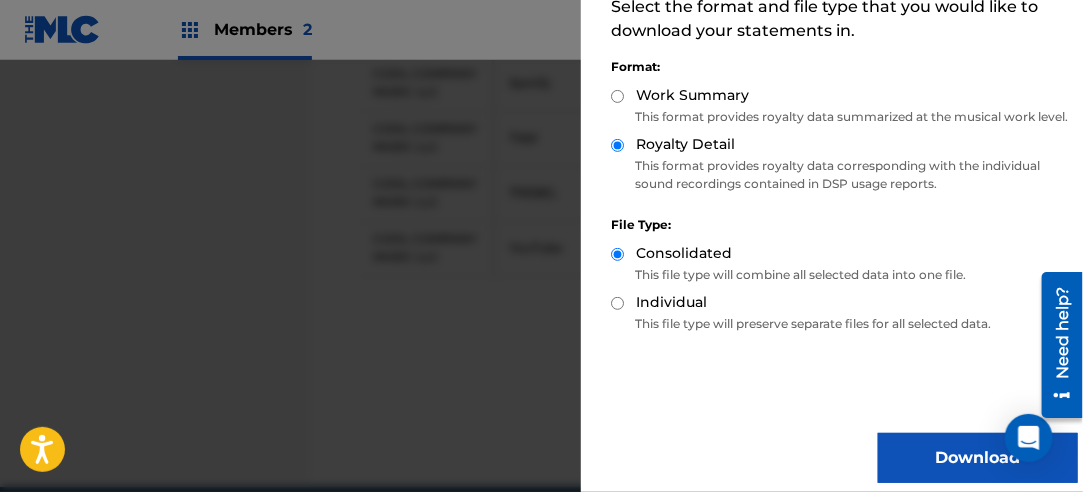 click on "Download" at bounding box center (978, 458) 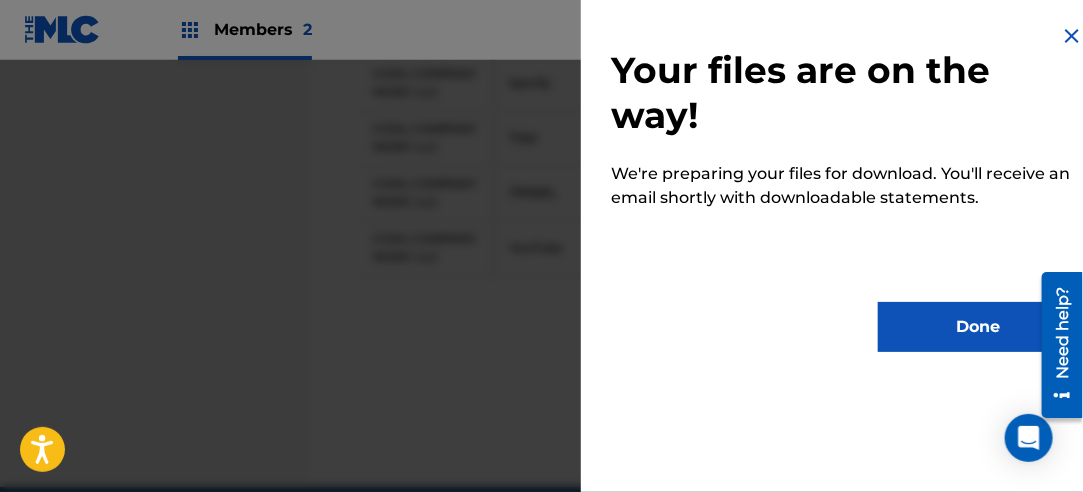 click on "Done" at bounding box center (978, 327) 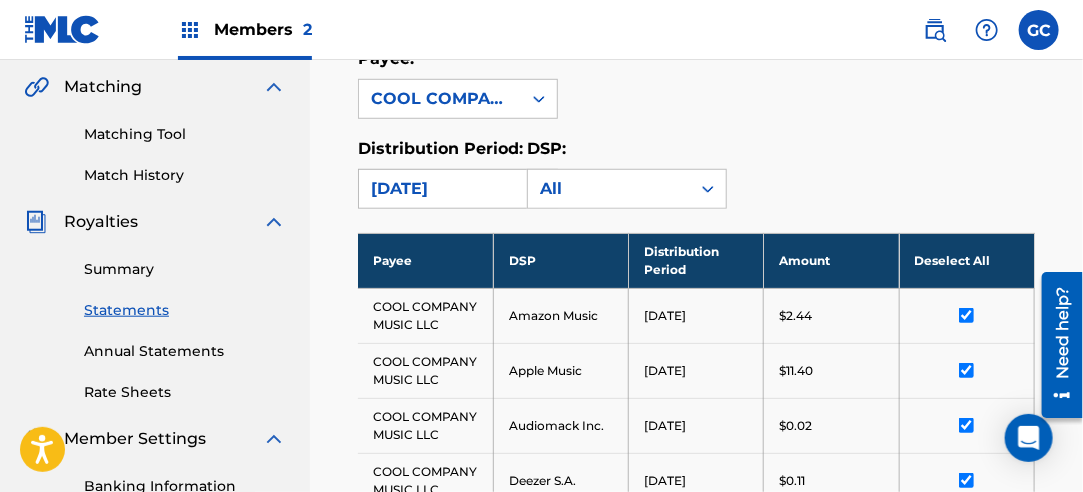 click on "[DATE]" at bounding box center (440, 189) 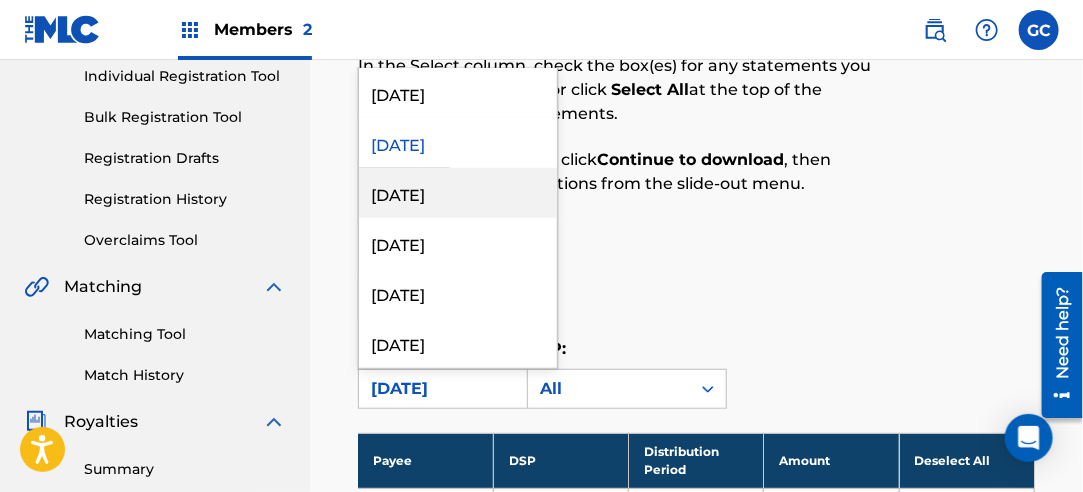 click on "[DATE]" at bounding box center [458, 193] 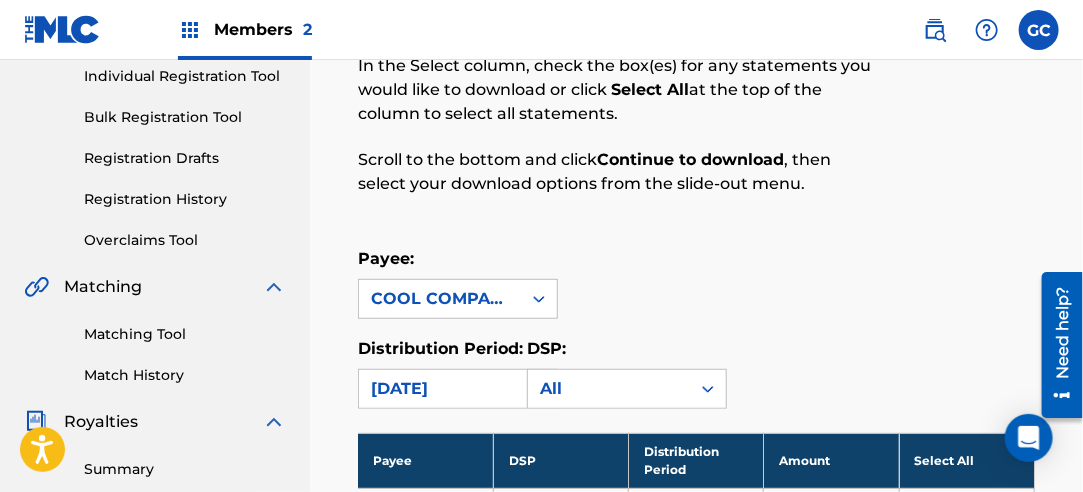 click on "Select All" at bounding box center (966, 460) 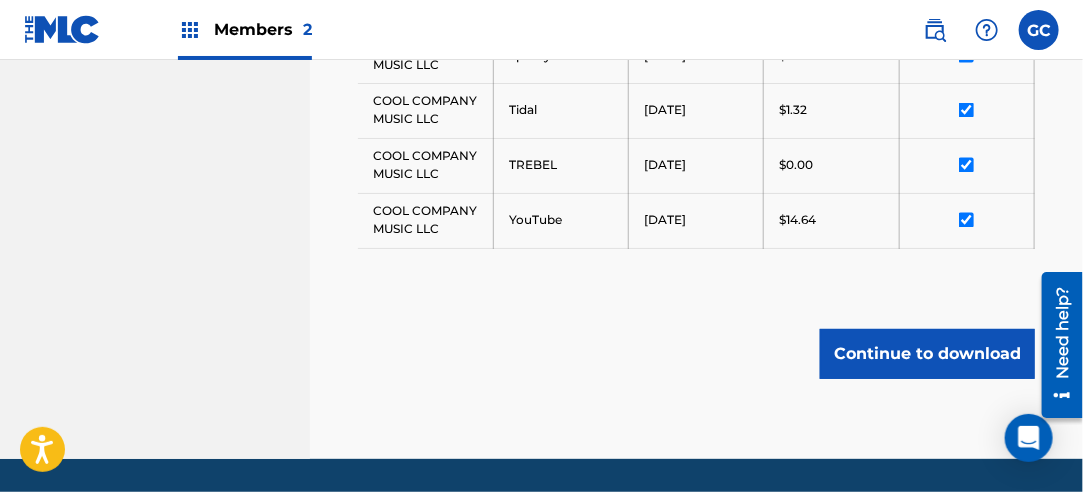 click on "Continue to download" at bounding box center (927, 354) 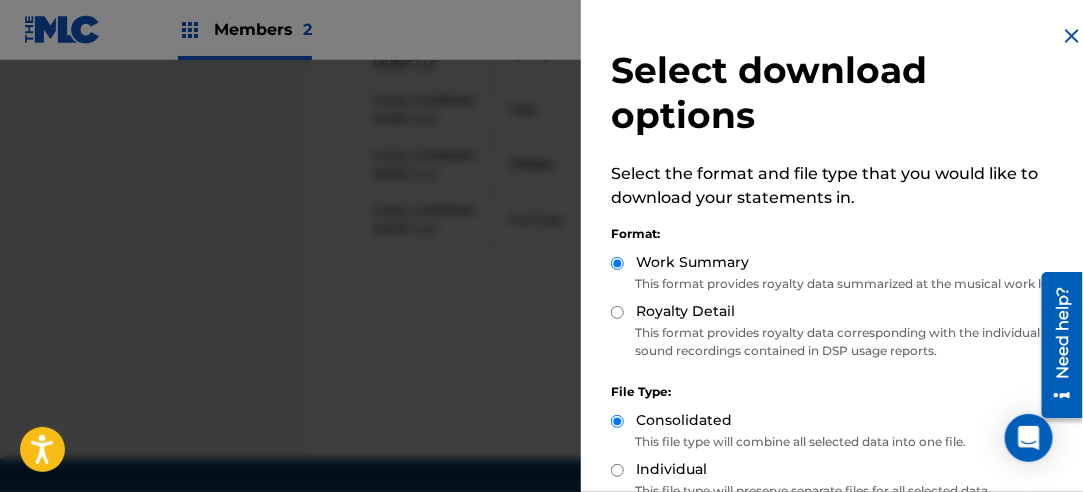 click on "Royalty Detail" at bounding box center [617, 312] 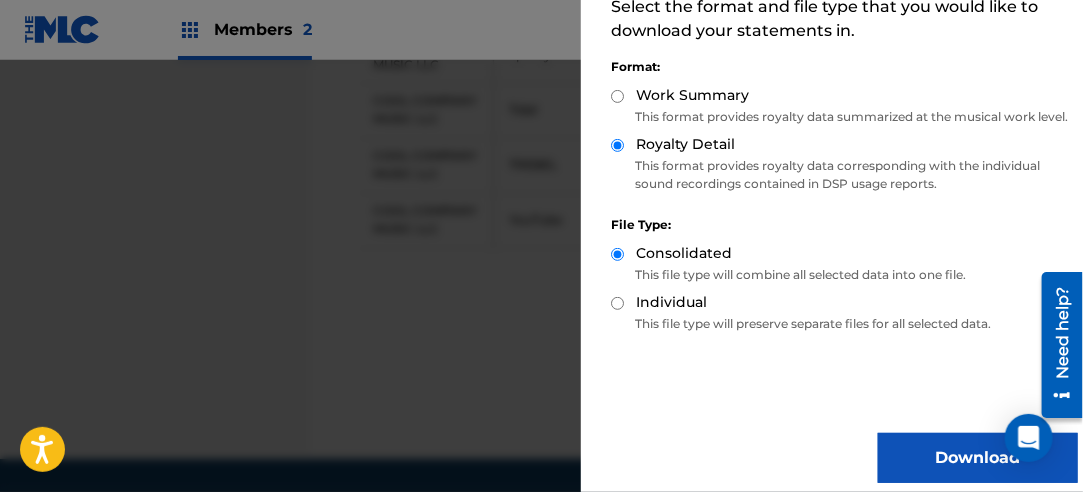 click on "Download" at bounding box center (978, 458) 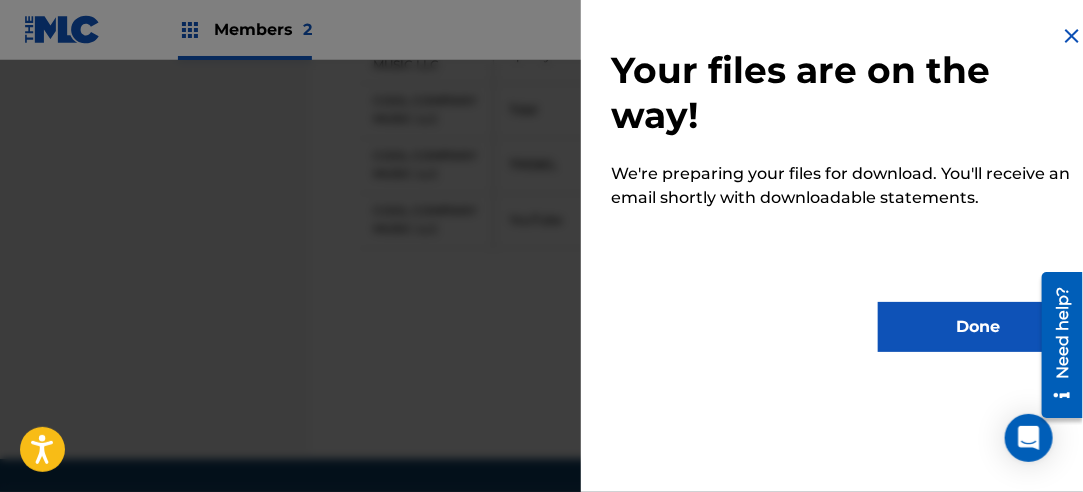 click on "Done" at bounding box center [978, 327] 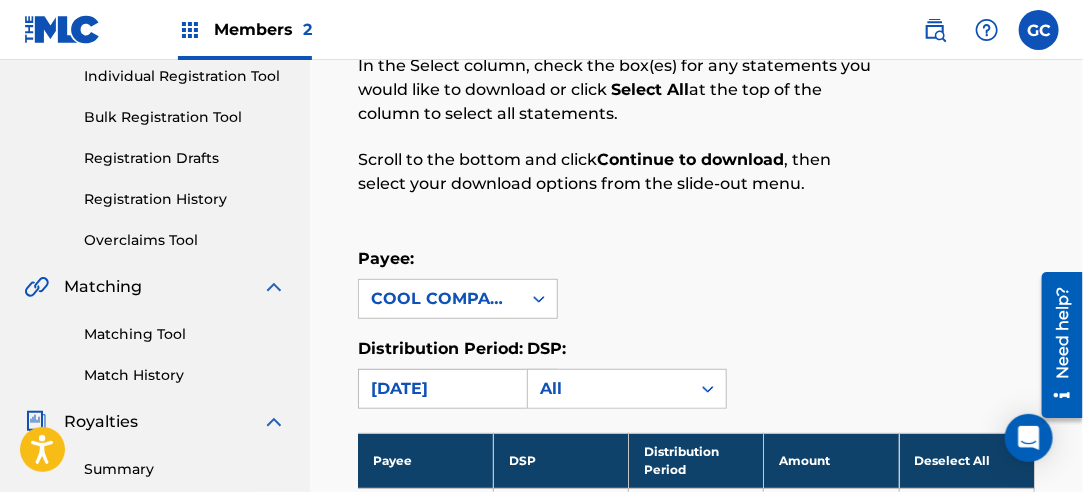 click on "[DATE]" at bounding box center (440, 389) 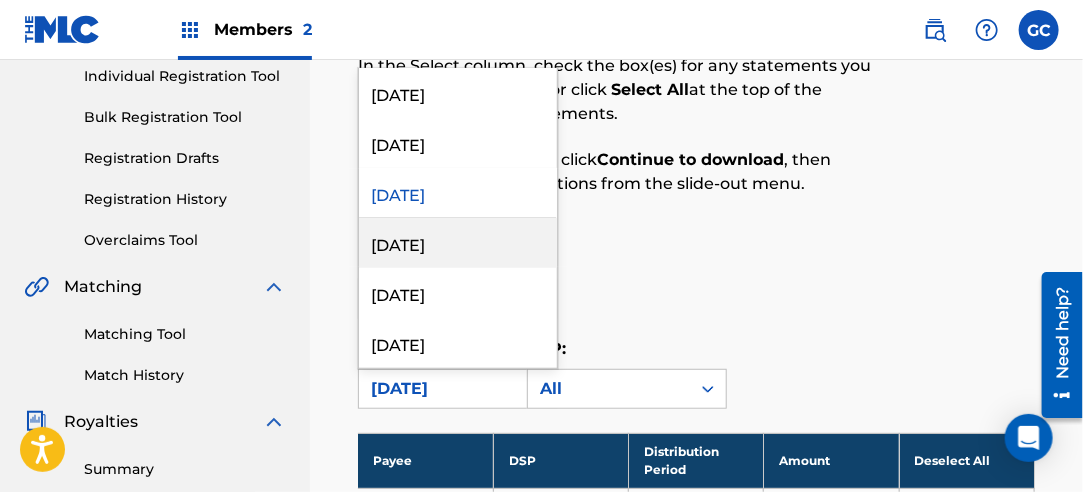 click on "[DATE]" at bounding box center (458, 243) 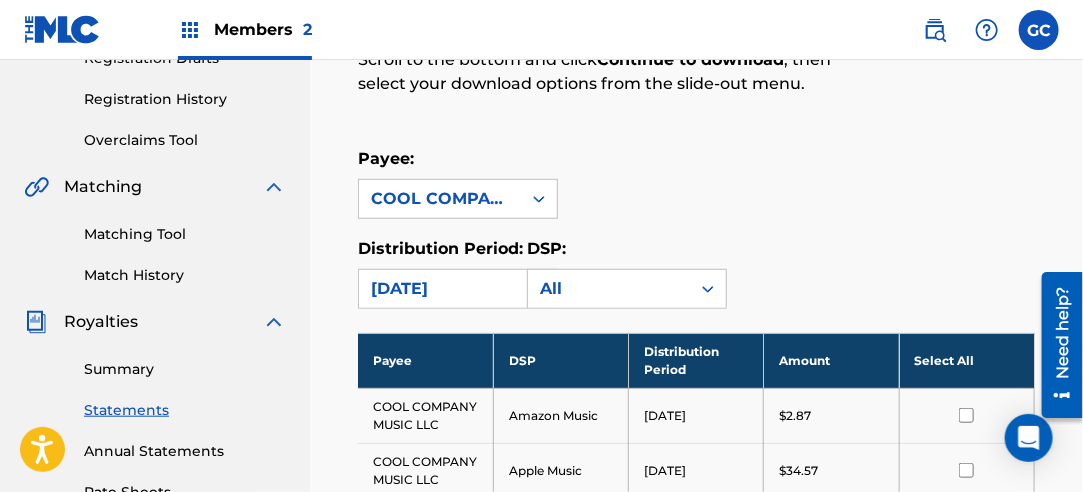 click on "Select All" at bounding box center [966, 360] 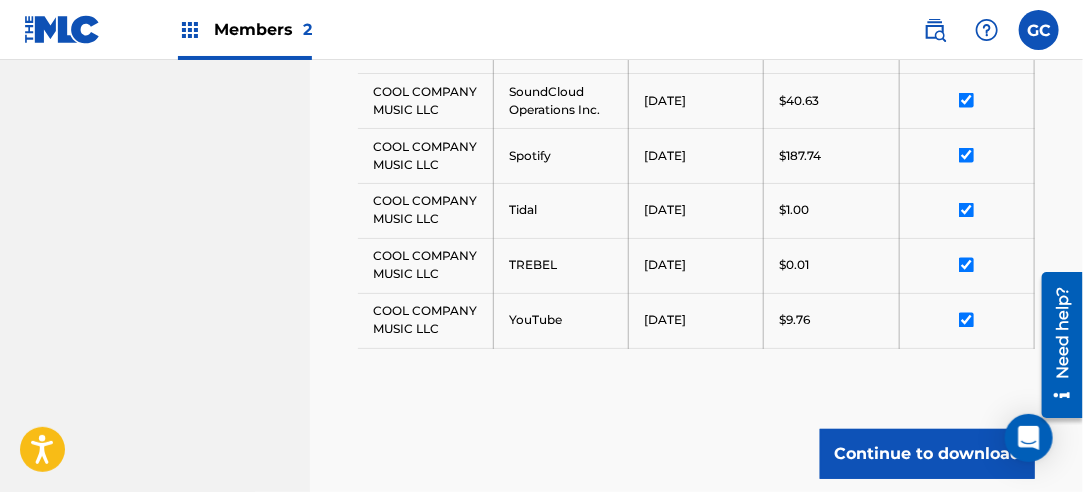 click on "Continue to download" at bounding box center (927, 454) 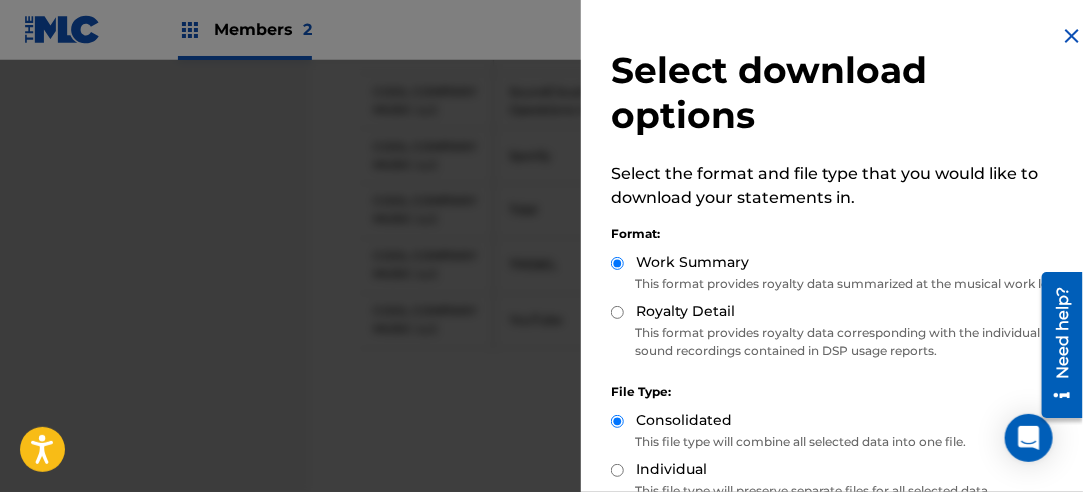 click on "Royalty Detail" at bounding box center (617, 312) 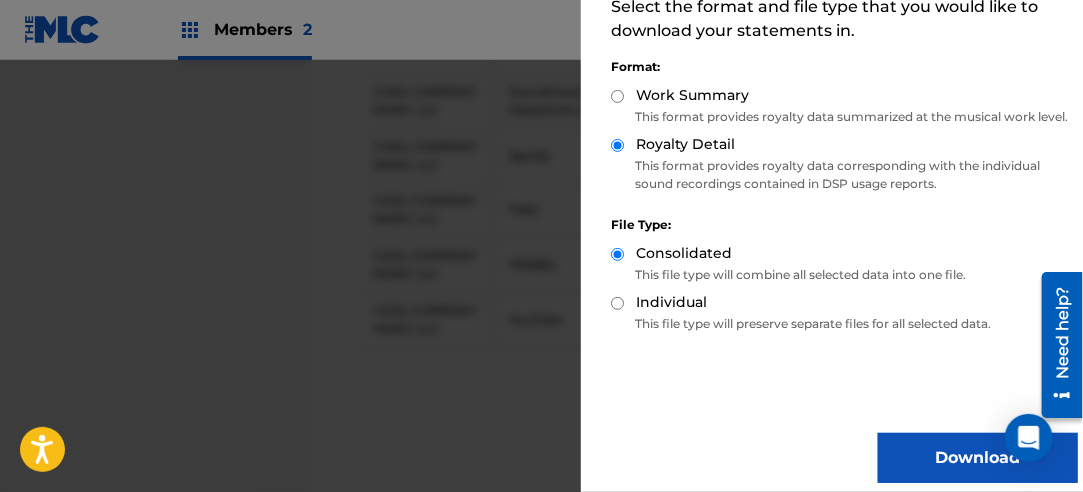 click on "Download" at bounding box center (978, 458) 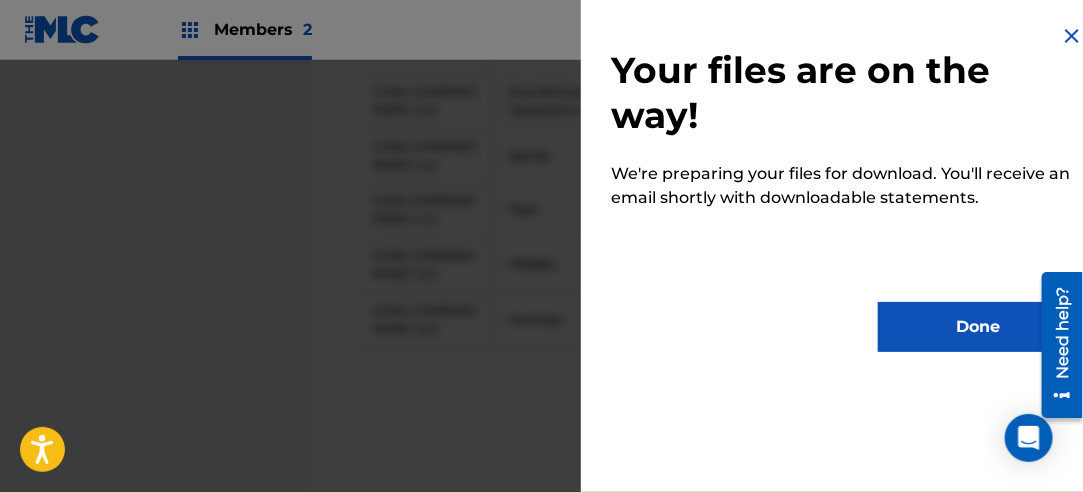 click on "Done" at bounding box center (978, 327) 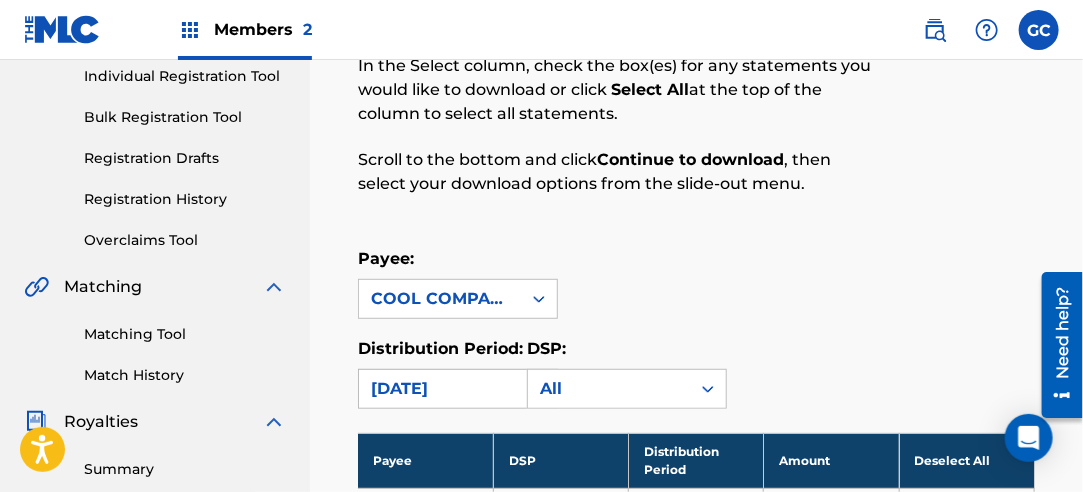 click on "[DATE]" at bounding box center (440, 389) 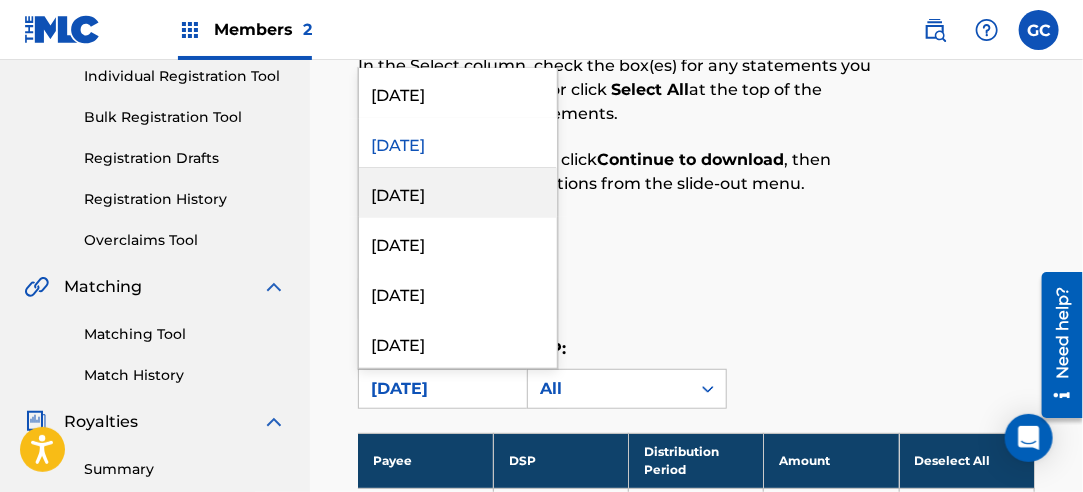 click on "[DATE]" at bounding box center [458, 193] 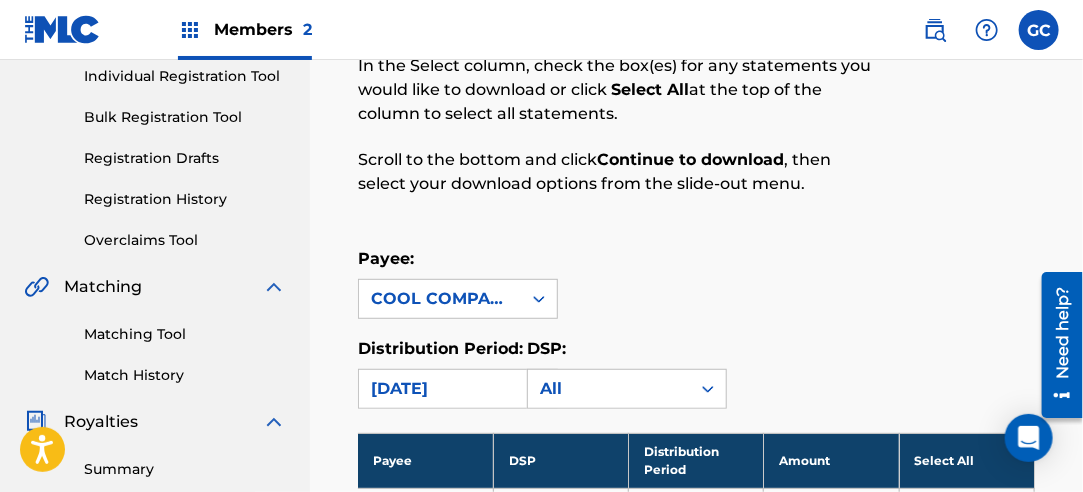 click on "Select All" at bounding box center [966, 460] 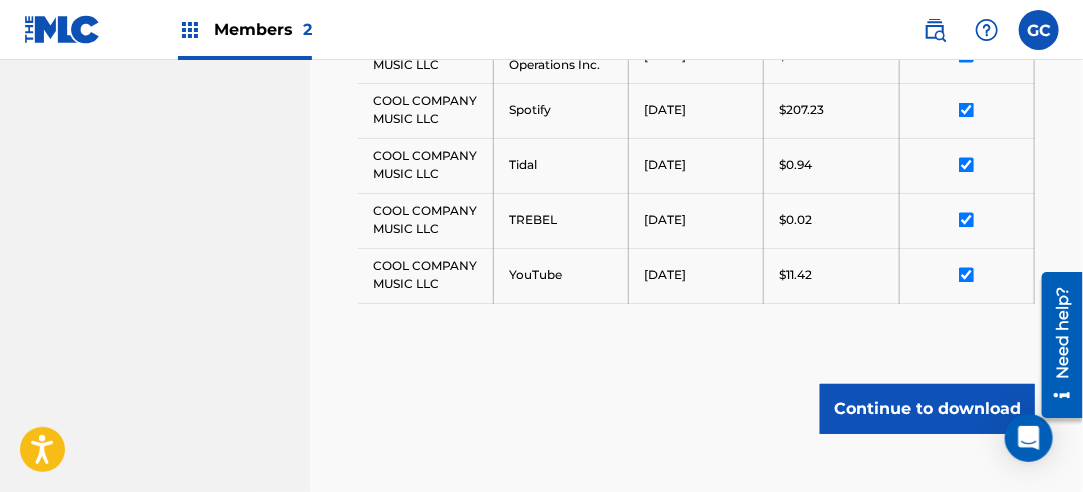 click on "Continue to download" at bounding box center (927, 409) 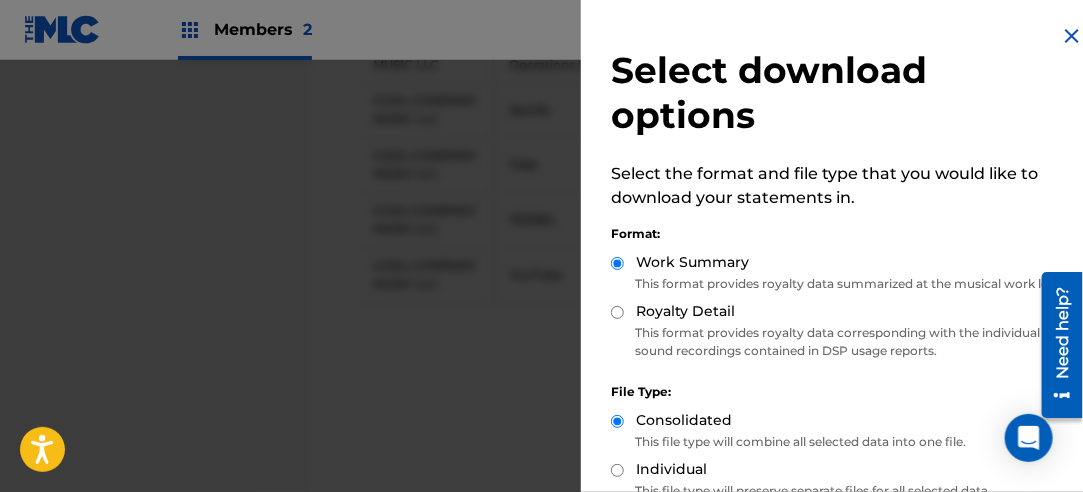 click on "Royalty Detail" at bounding box center (617, 312) 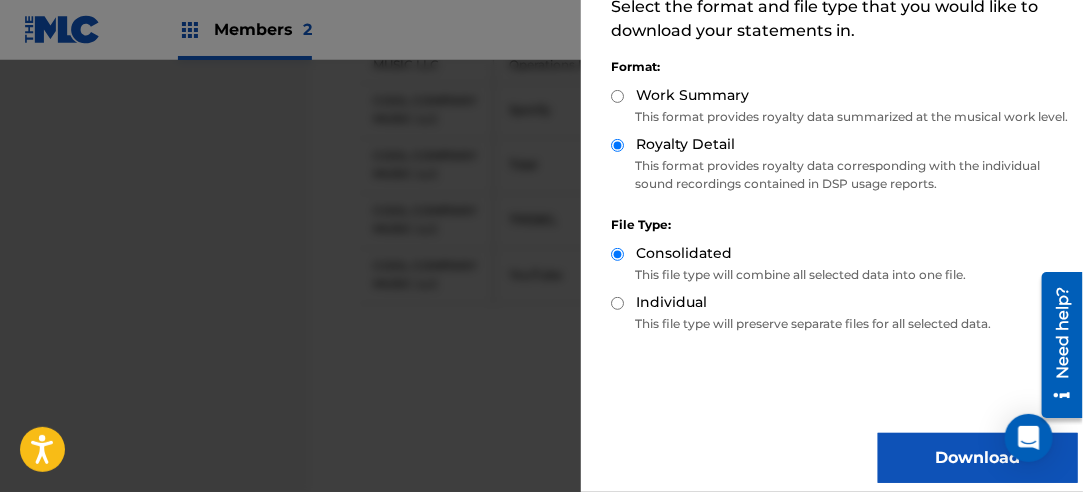 drag, startPoint x: 968, startPoint y: 448, endPoint x: 953, endPoint y: 428, distance: 25 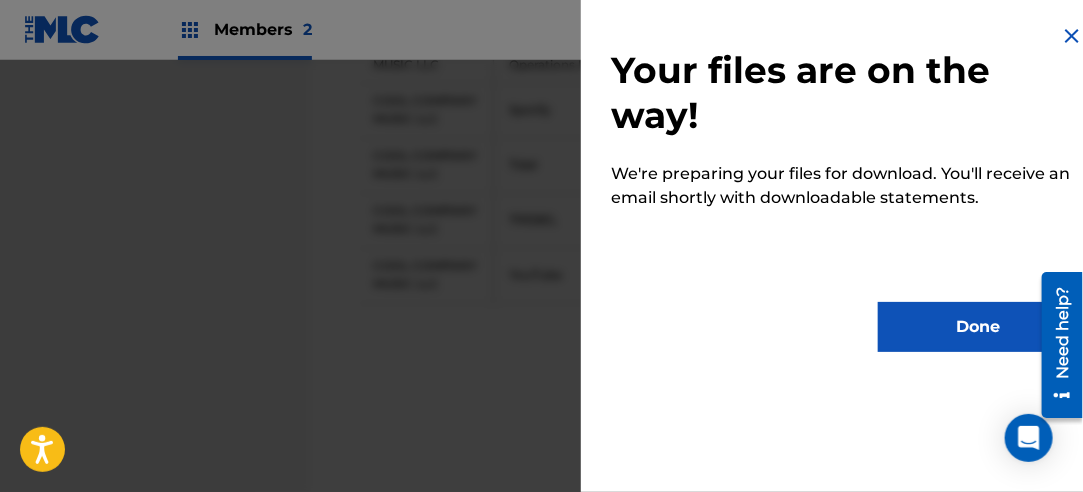 click on "Done" at bounding box center [978, 327] 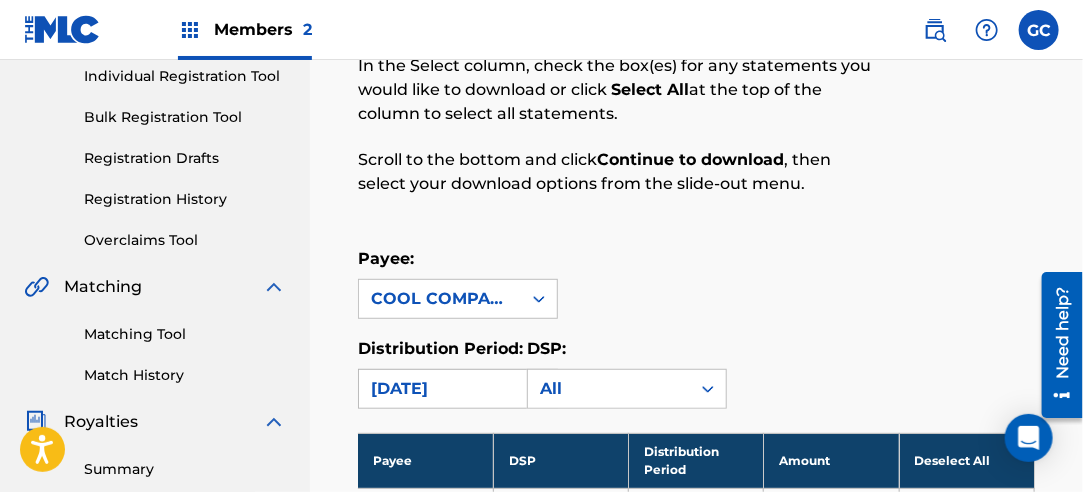 click on "[DATE]" at bounding box center [440, 389] 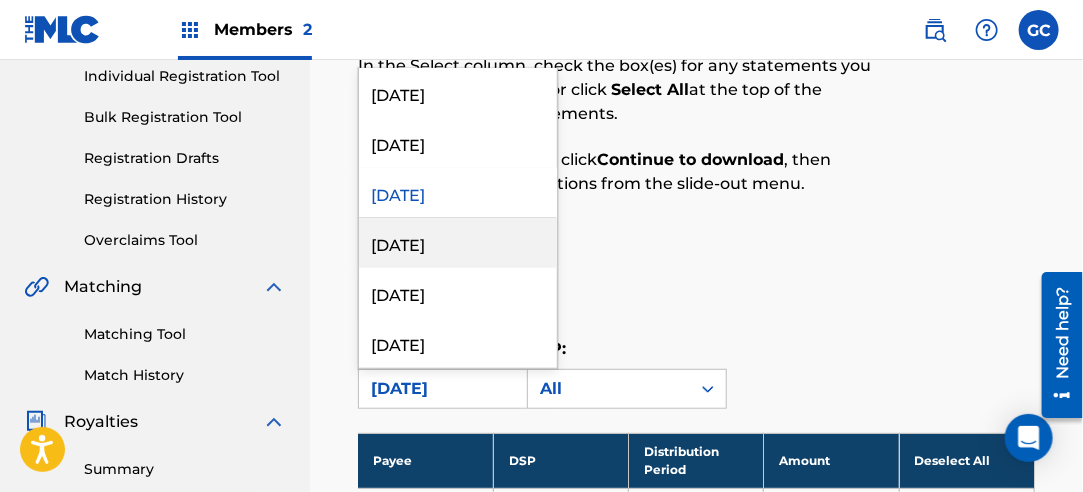 click on "[DATE]" at bounding box center (458, 243) 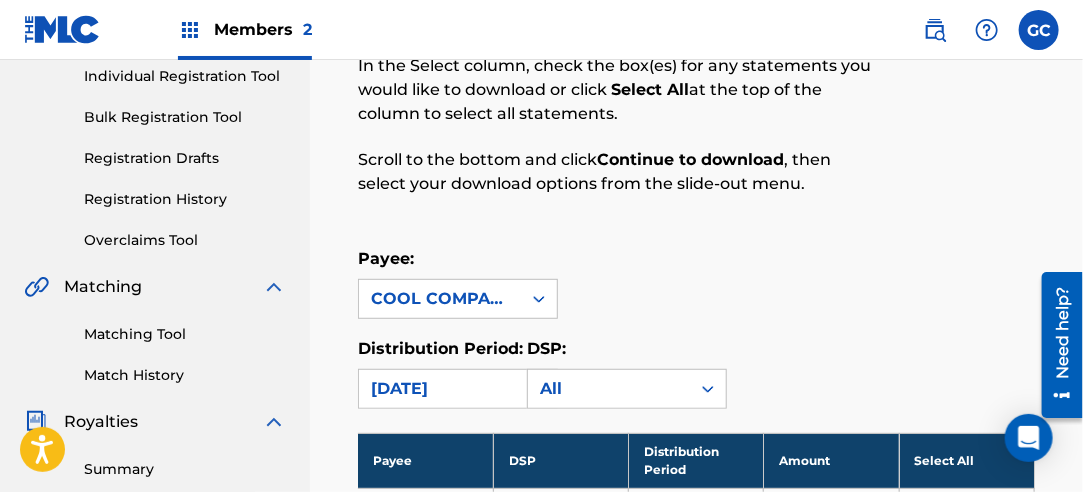click on "Select All" at bounding box center (966, 460) 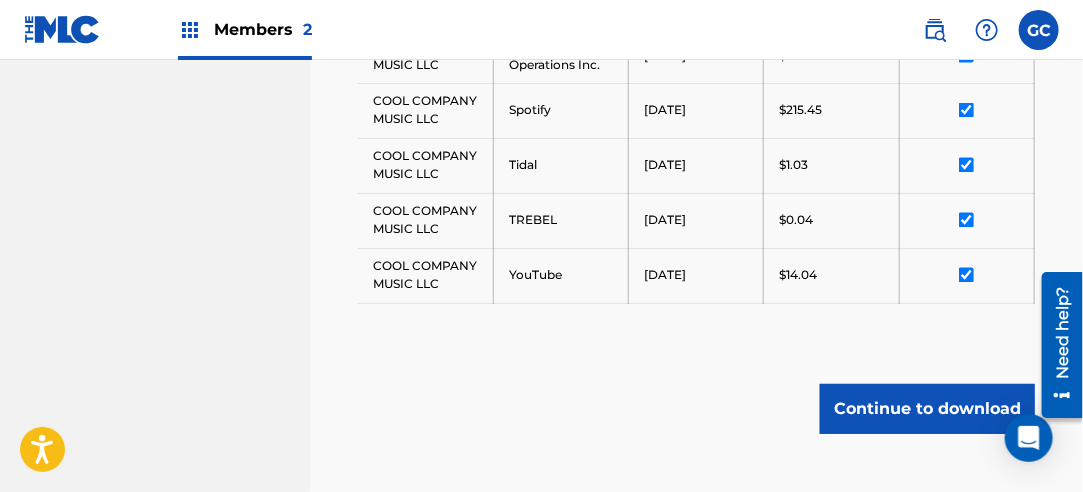 click on "Continue to download" at bounding box center [927, 409] 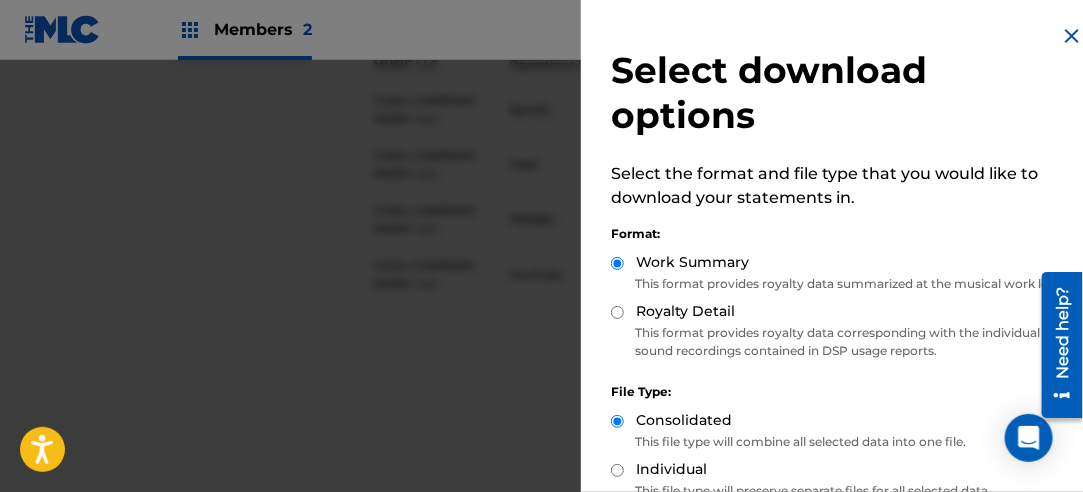 click on "Royalty Detail" at bounding box center (617, 312) 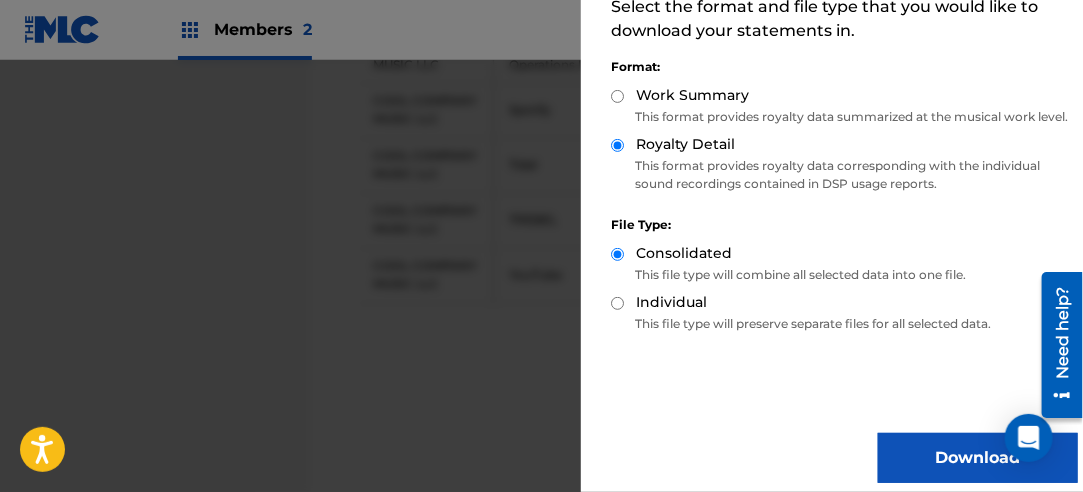 click on "Download" at bounding box center (978, 458) 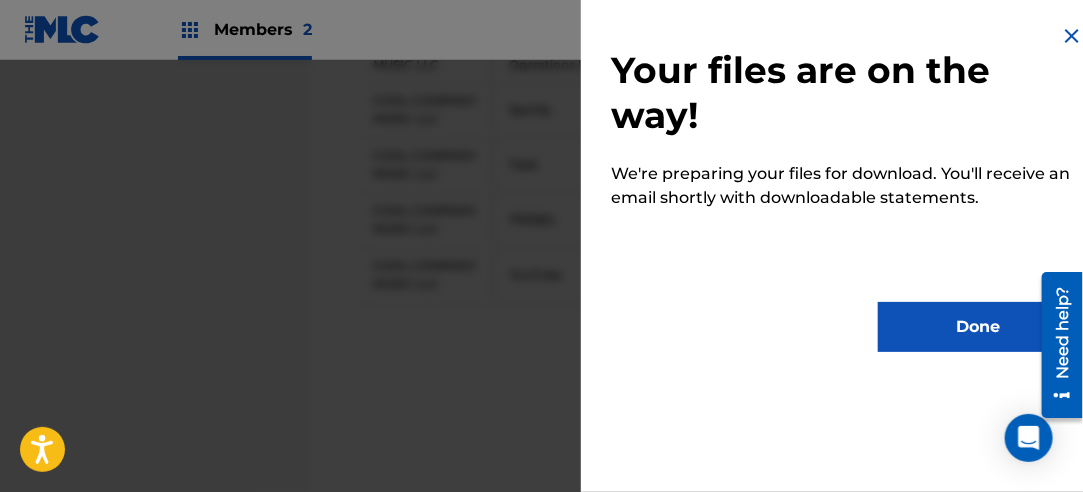 click on "Done" at bounding box center [978, 327] 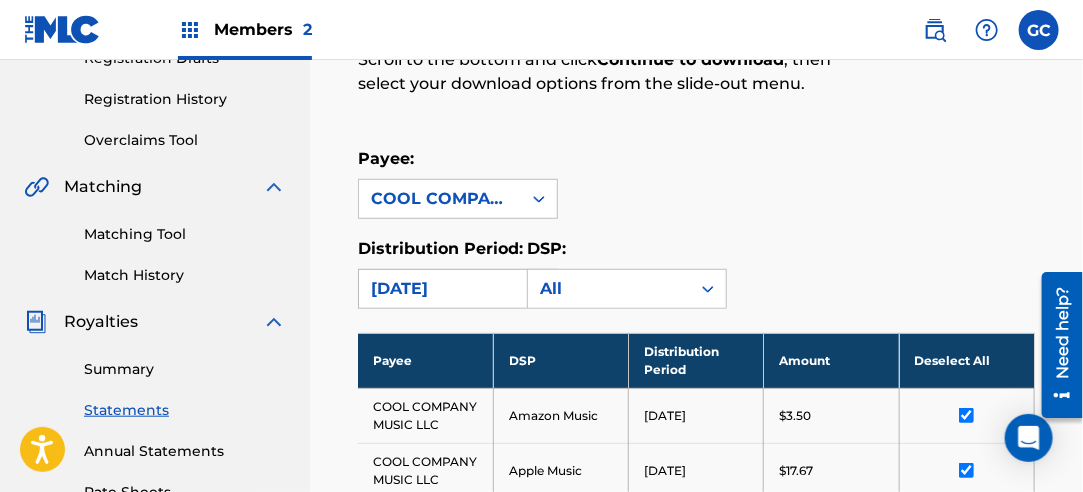 click on "[DATE]" at bounding box center (440, 289) 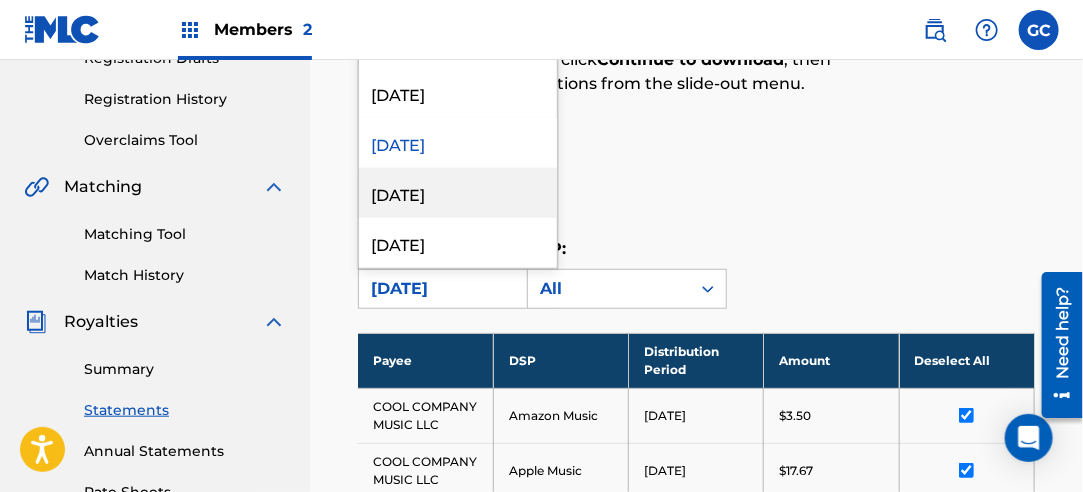 click on "[DATE]" at bounding box center [458, 193] 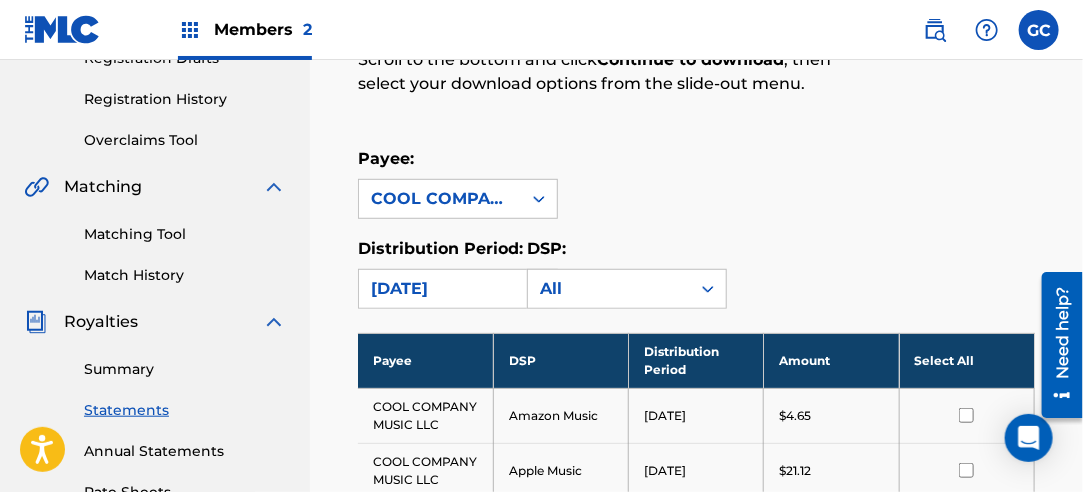 click on "Select All" at bounding box center (966, 360) 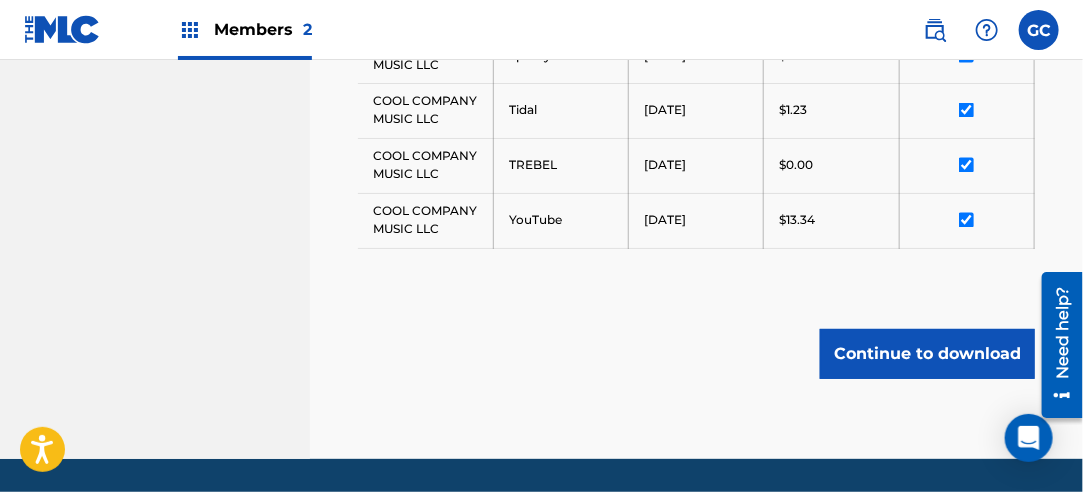 click on "Continue to download" at bounding box center [927, 354] 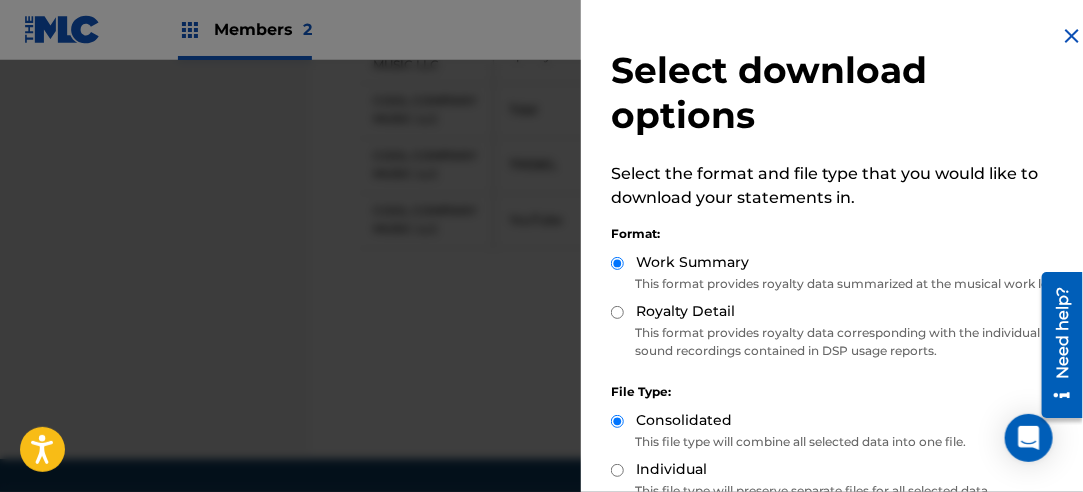 click on "Royalty Detail" at bounding box center (617, 312) 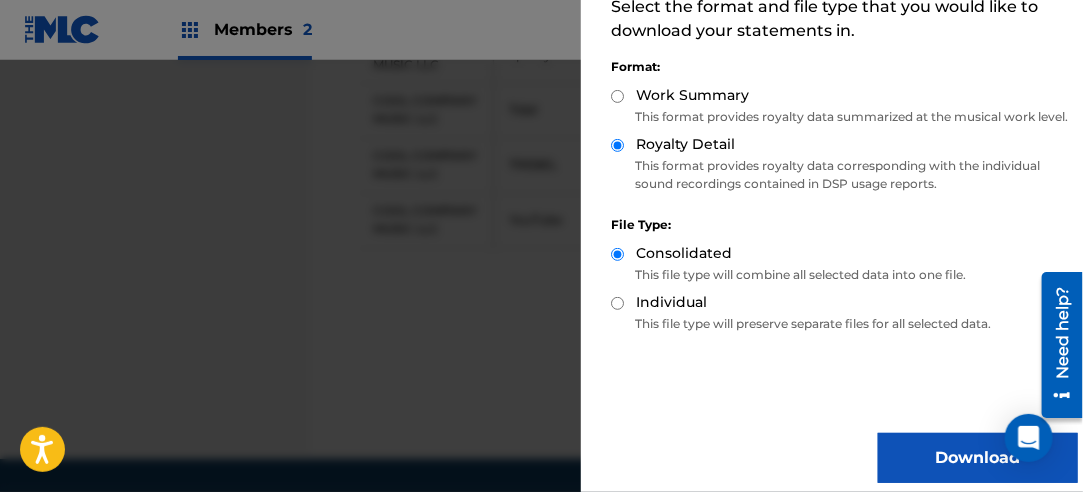 click on "Download" at bounding box center [978, 458] 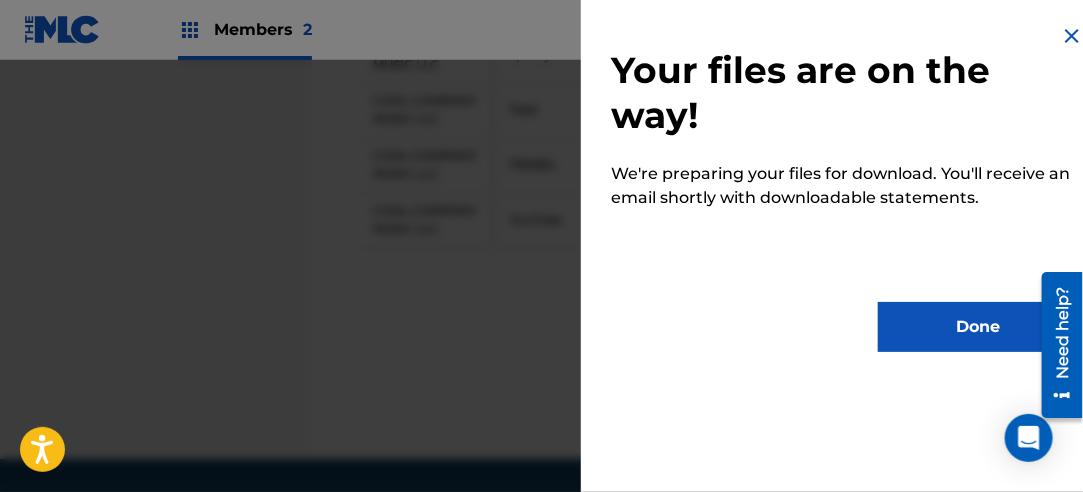 click on "Done" at bounding box center (978, 327) 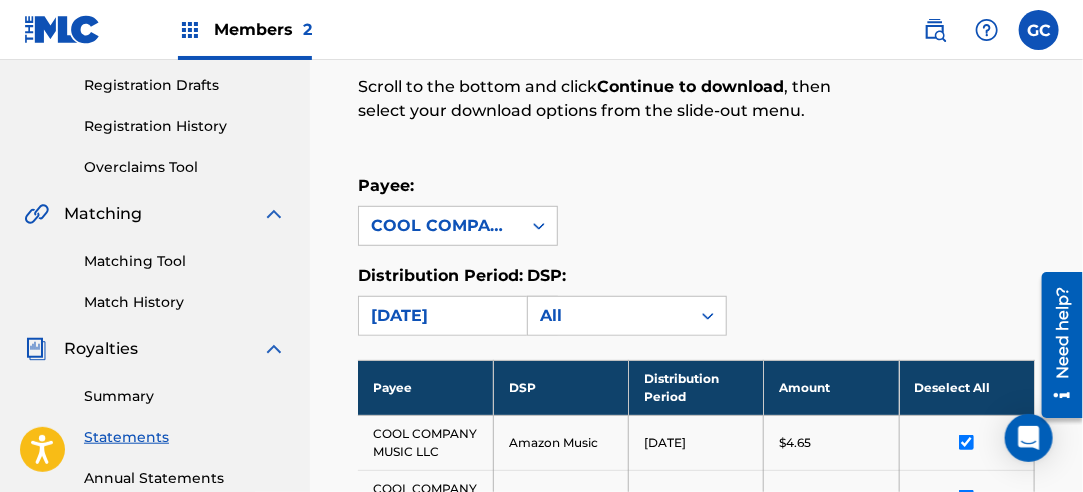 scroll, scrollTop: 359, scrollLeft: 0, axis: vertical 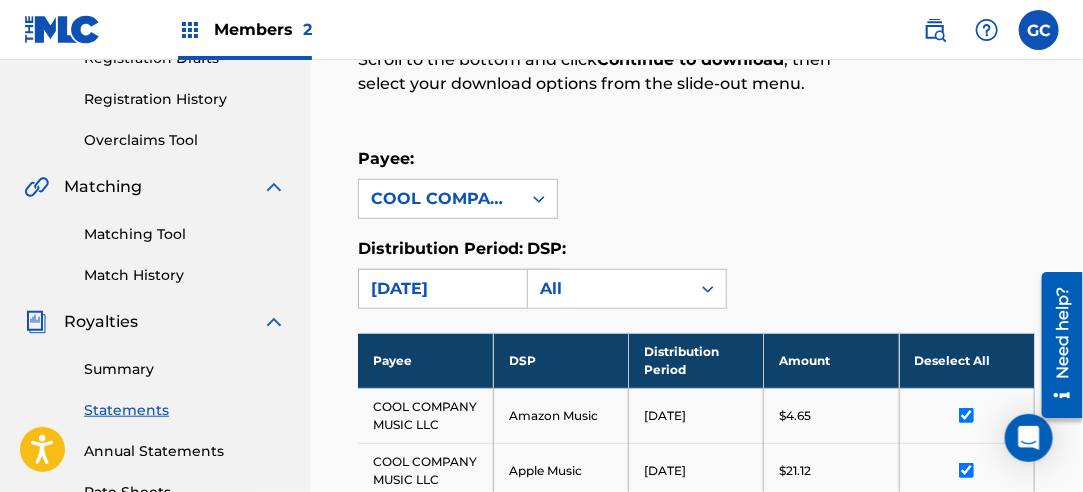 click on "[DATE]" at bounding box center [440, 289] 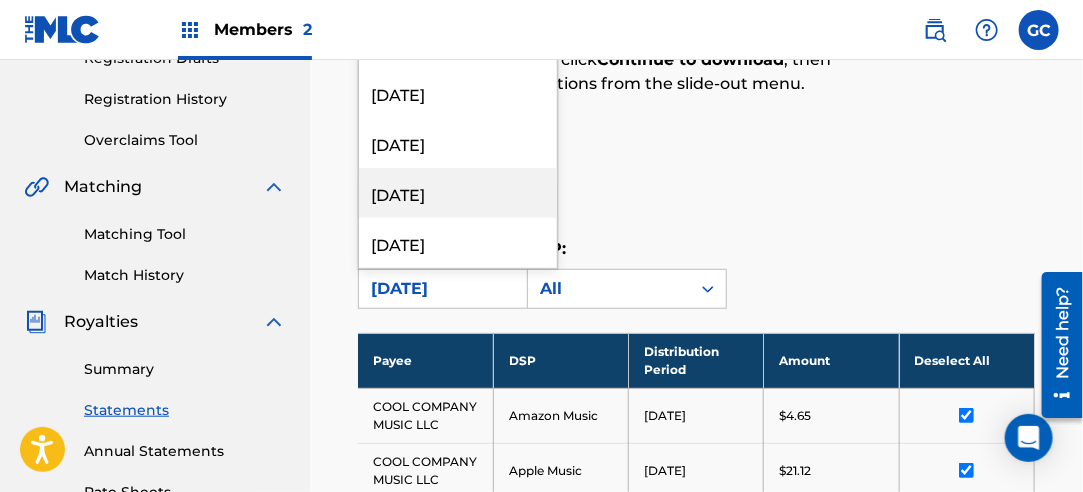 scroll, scrollTop: 700, scrollLeft: 0, axis: vertical 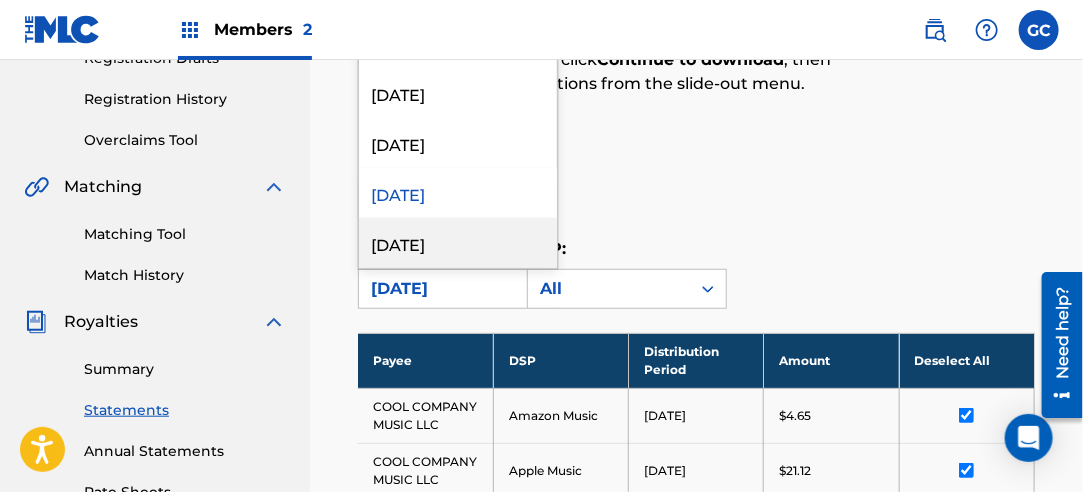 click on "[DATE]" at bounding box center (458, 243) 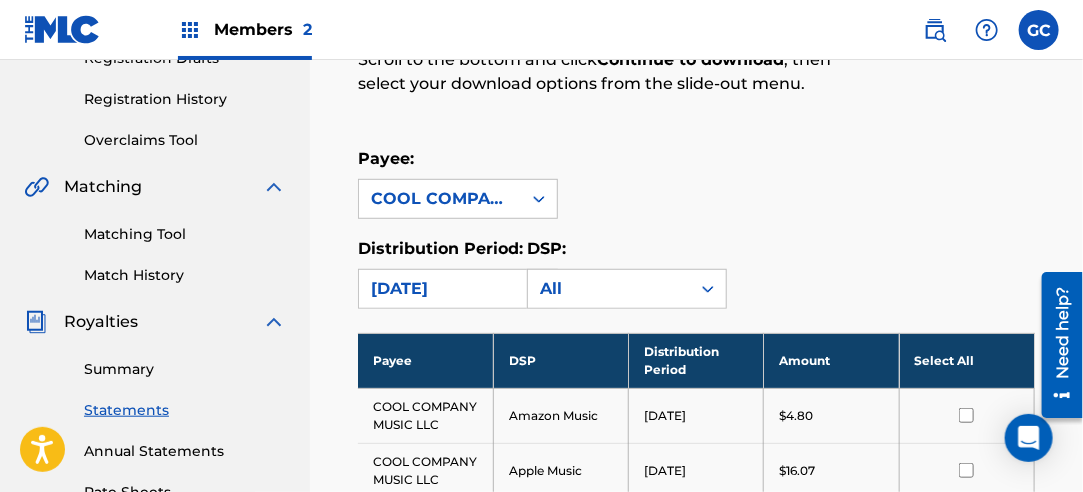click on "Select All" at bounding box center (966, 360) 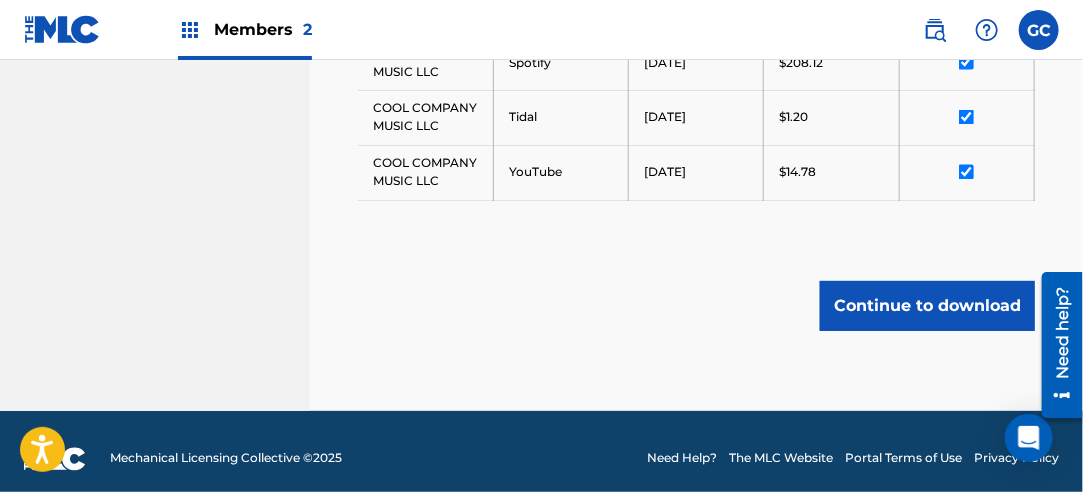 scroll, scrollTop: 1159, scrollLeft: 0, axis: vertical 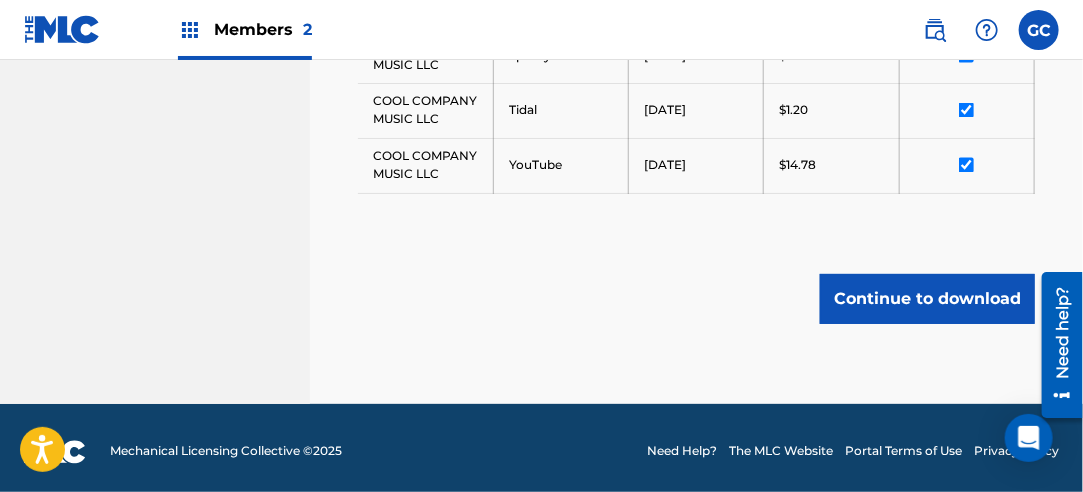 click on "Continue to download" at bounding box center (927, 299) 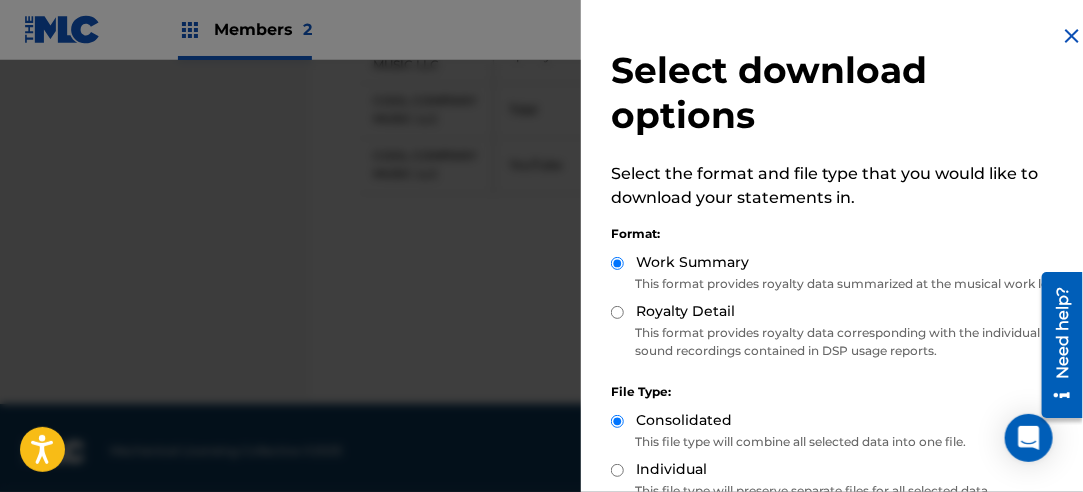 click on "Royalty Detail" at bounding box center (617, 312) 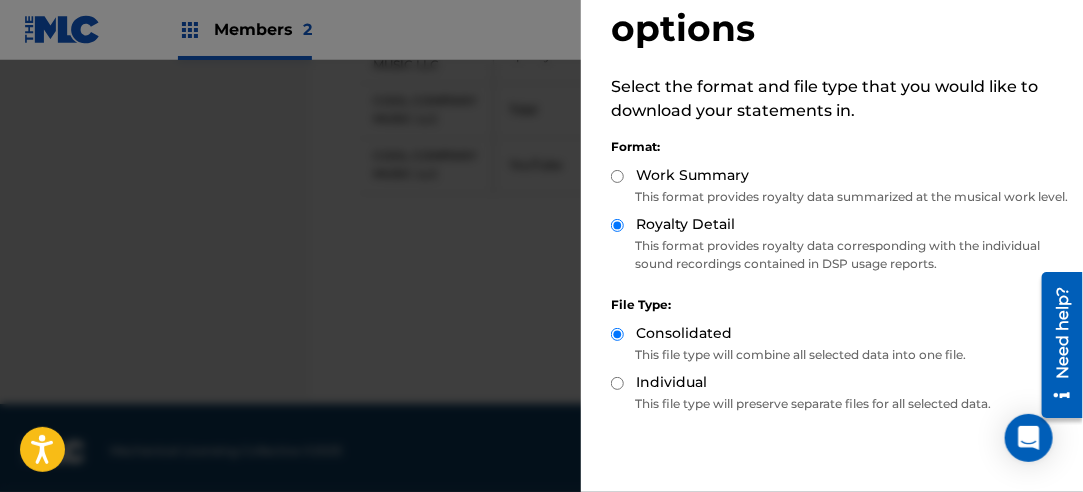 scroll, scrollTop: 200, scrollLeft: 0, axis: vertical 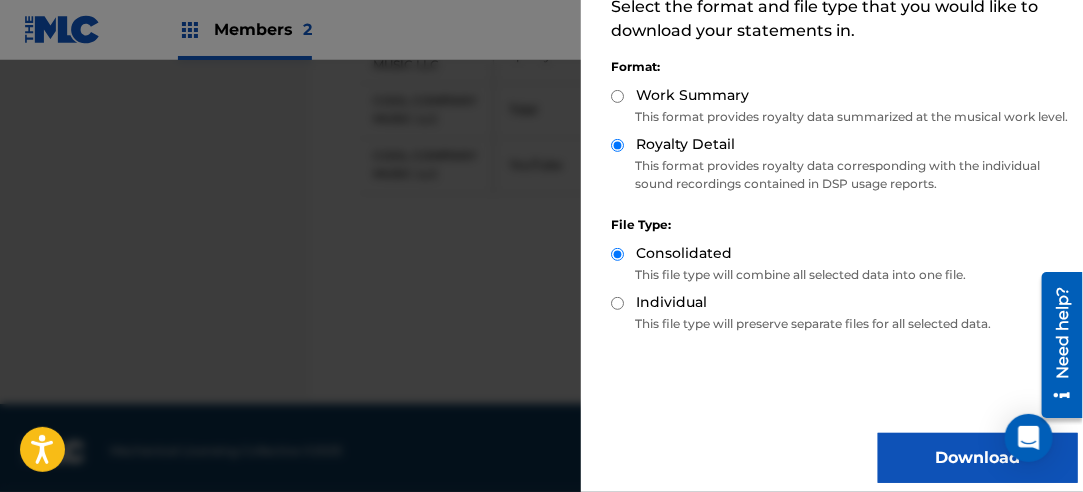 click on "Download" at bounding box center (978, 458) 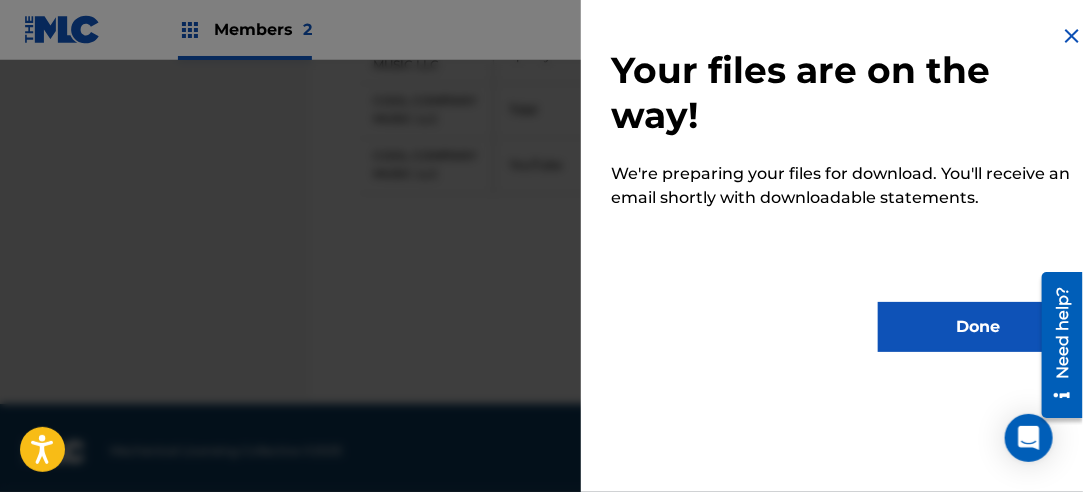 click on "Done" at bounding box center [978, 327] 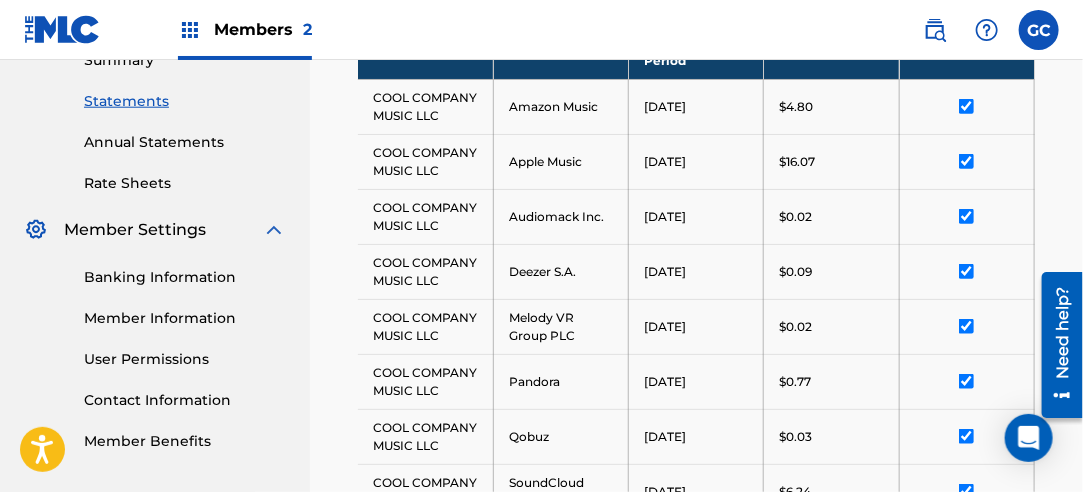 scroll, scrollTop: 359, scrollLeft: 0, axis: vertical 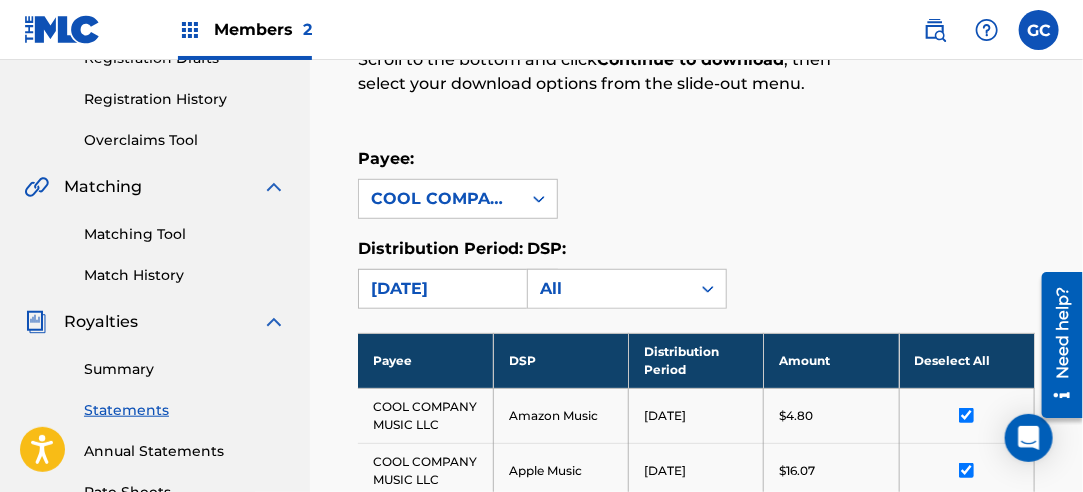 click on "[DATE]" at bounding box center [440, 289] 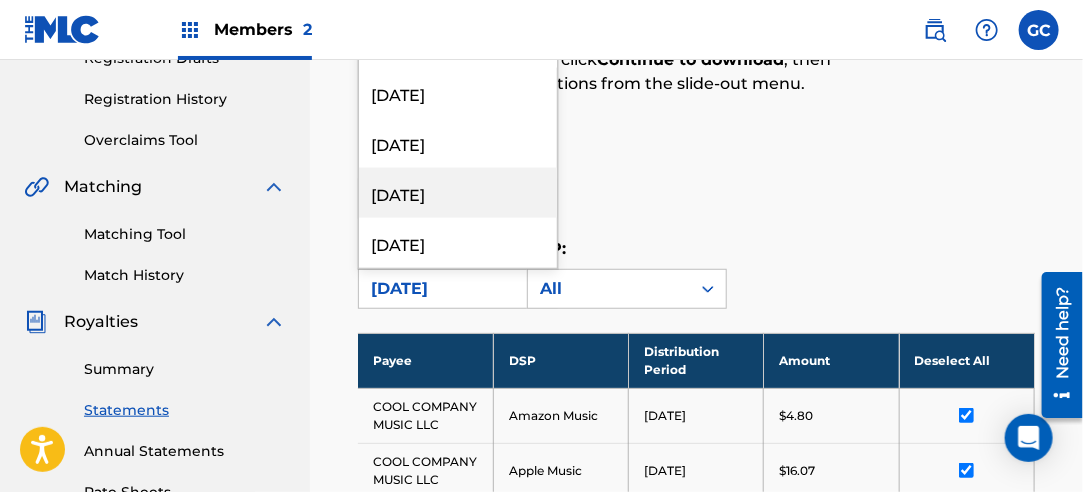 scroll, scrollTop: 800, scrollLeft: 0, axis: vertical 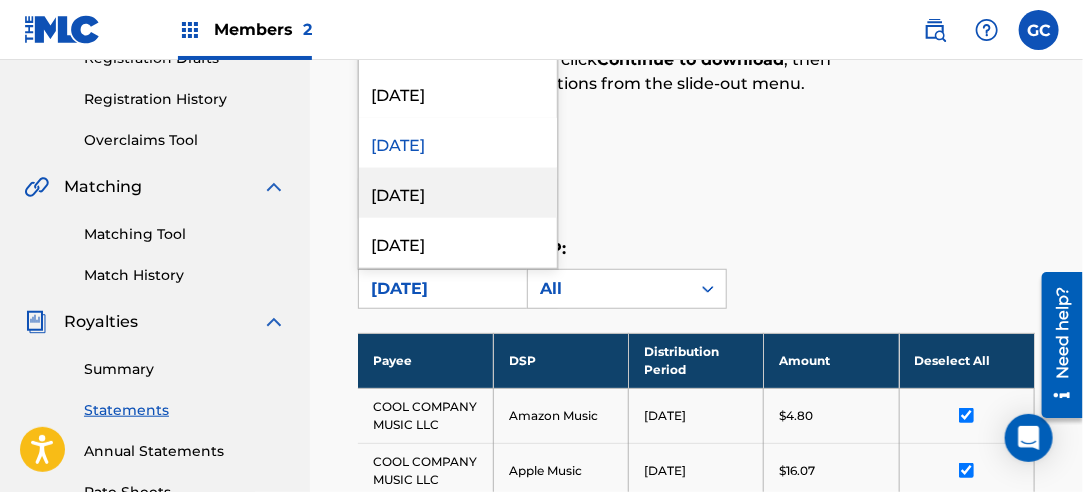 click on "[DATE]" at bounding box center [458, 193] 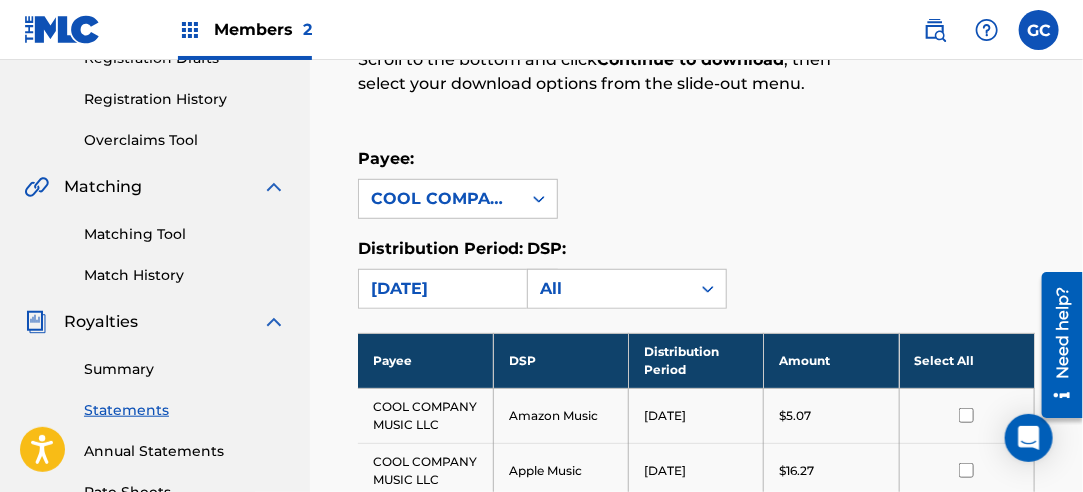 click on "Select All" at bounding box center (966, 360) 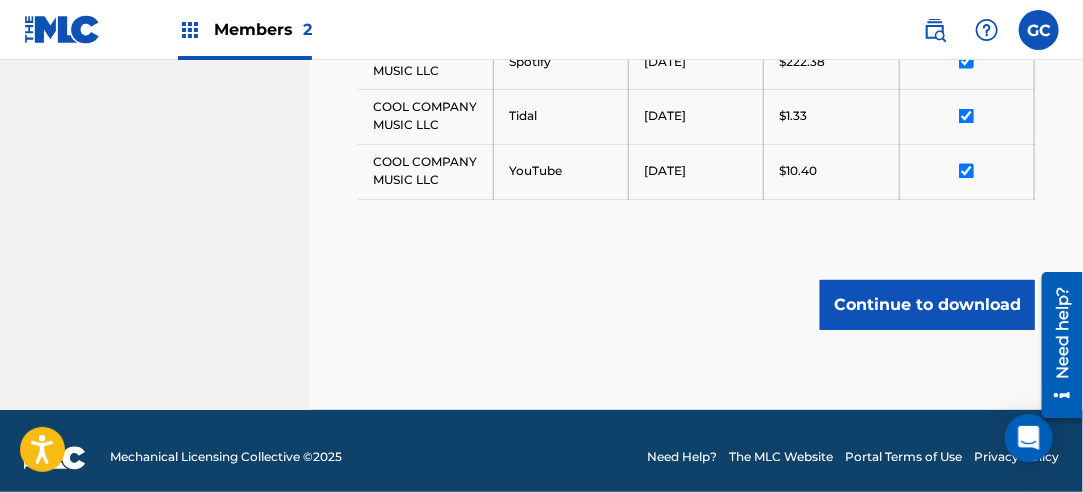 scroll, scrollTop: 1159, scrollLeft: 0, axis: vertical 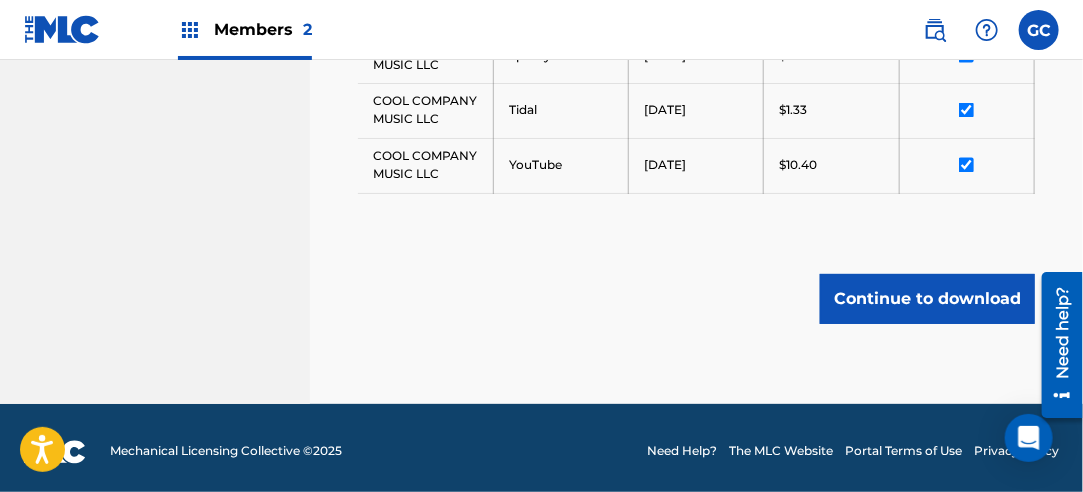 click on "Continue to download" at bounding box center [927, 299] 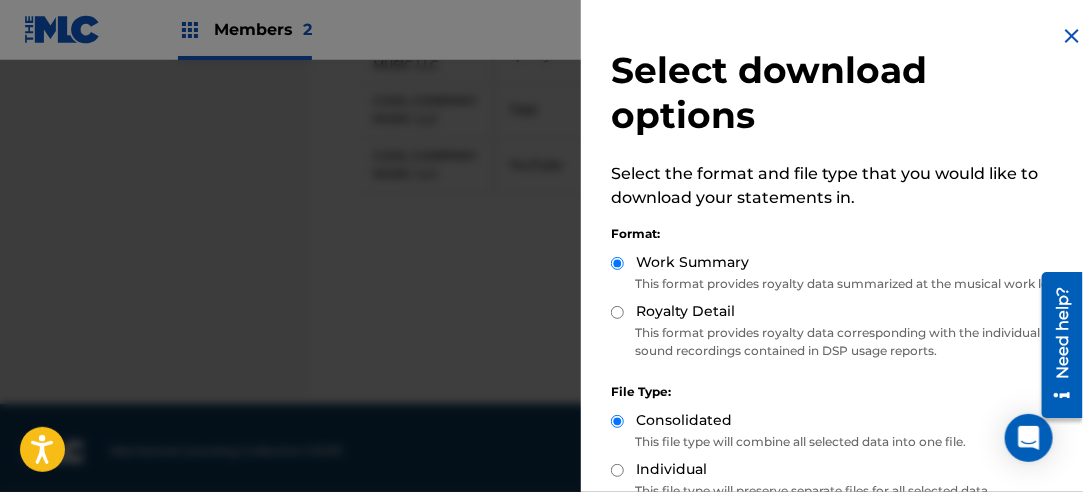 click on "Royalty Detail" at bounding box center [617, 312] 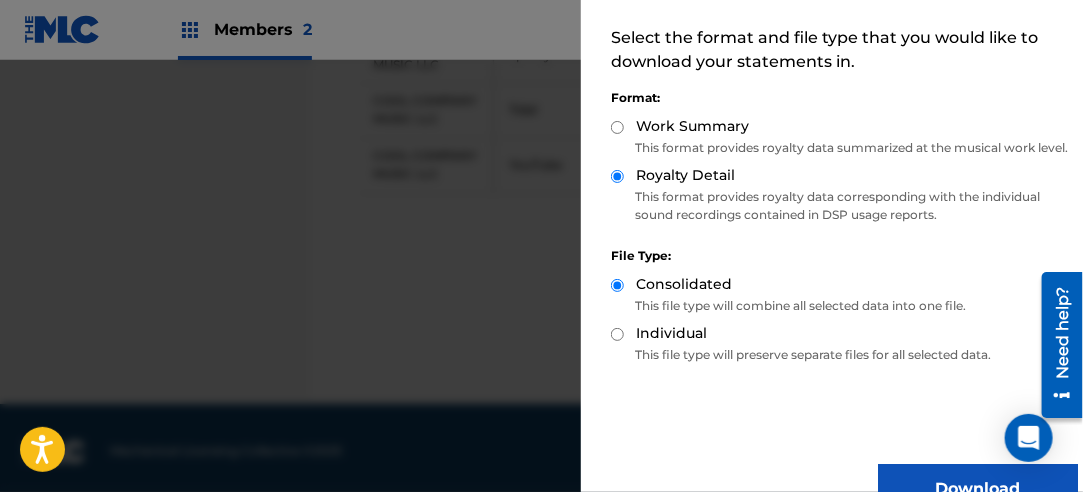 scroll, scrollTop: 200, scrollLeft: 0, axis: vertical 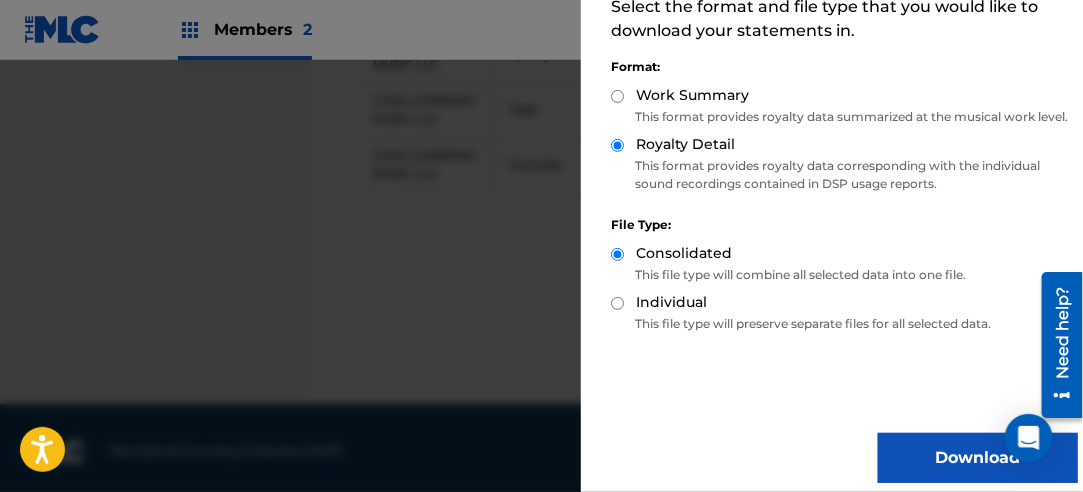 click on "Download" at bounding box center [978, 458] 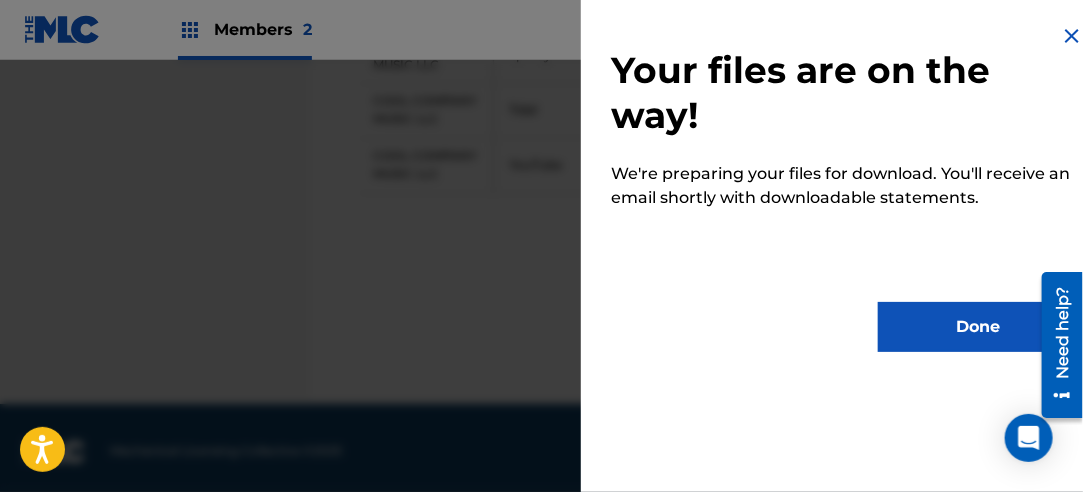 click on "Done" at bounding box center [978, 327] 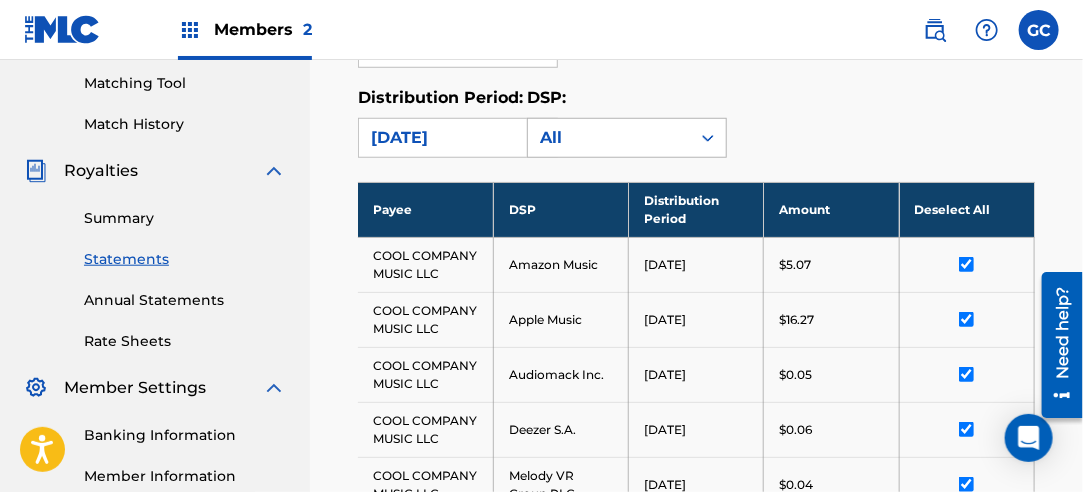 scroll, scrollTop: 359, scrollLeft: 0, axis: vertical 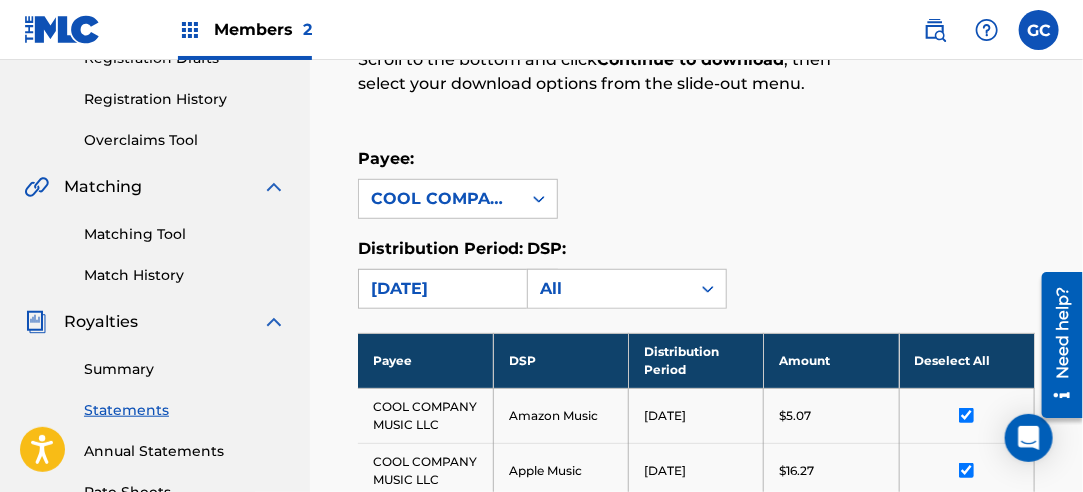 click on "[DATE]" at bounding box center (440, 289) 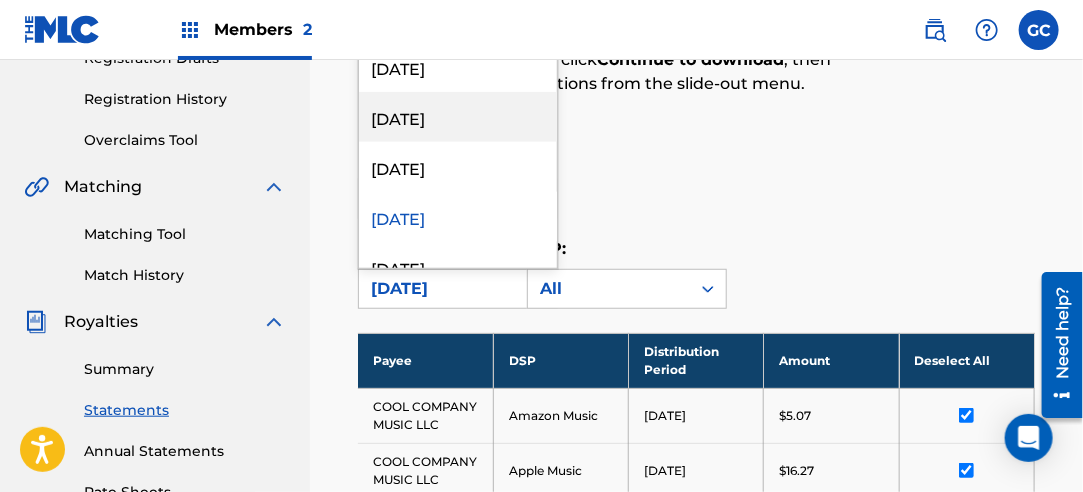 scroll, scrollTop: 800, scrollLeft: 0, axis: vertical 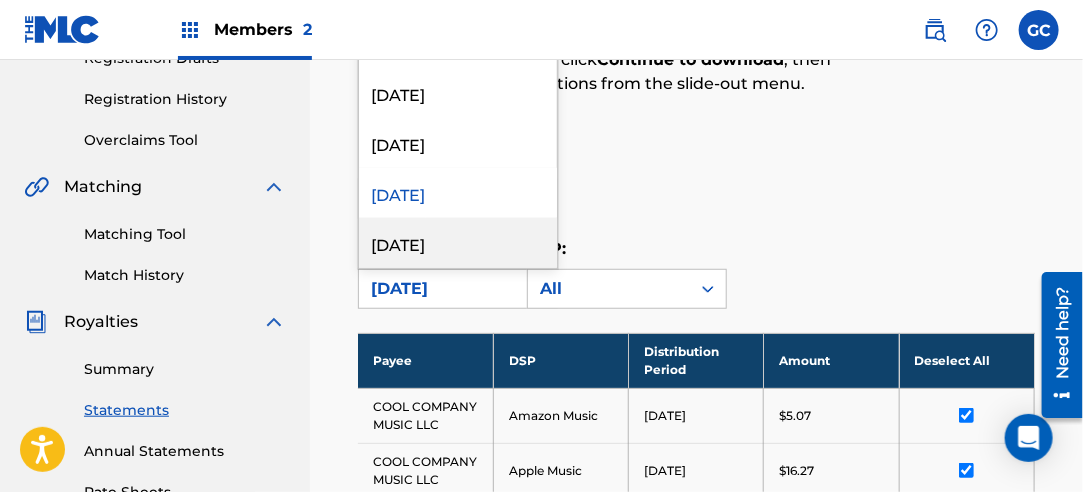 click on "[DATE]" at bounding box center [458, 243] 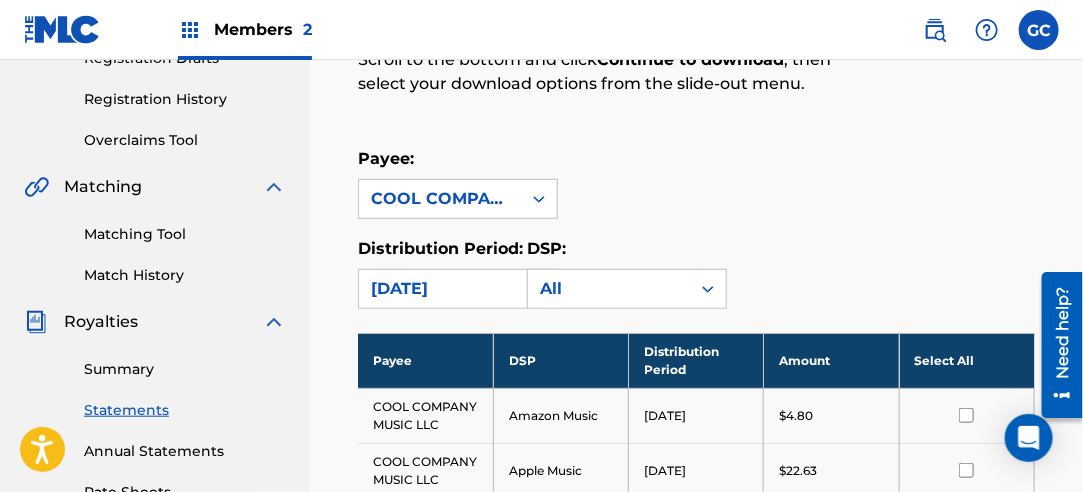 click on "Select All" at bounding box center (966, 360) 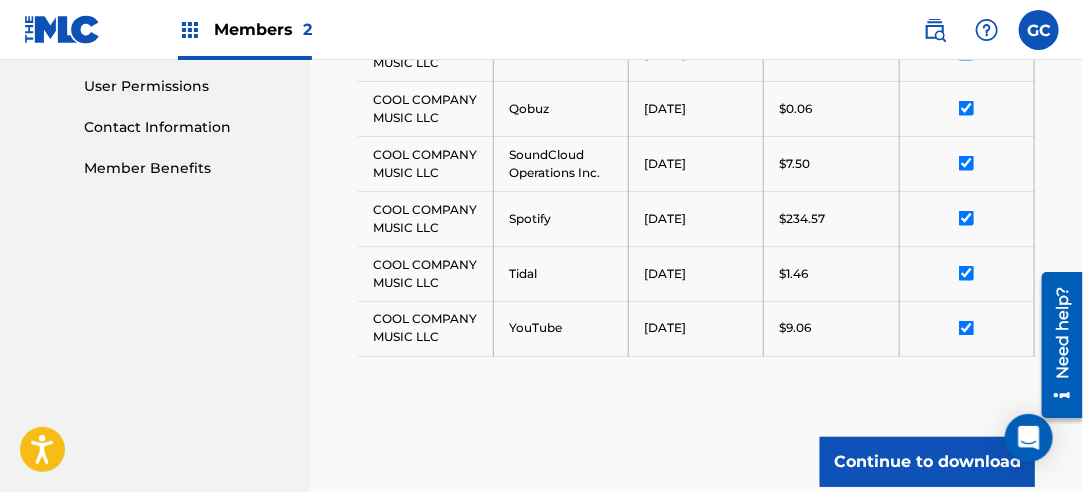 scroll, scrollTop: 1104, scrollLeft: 0, axis: vertical 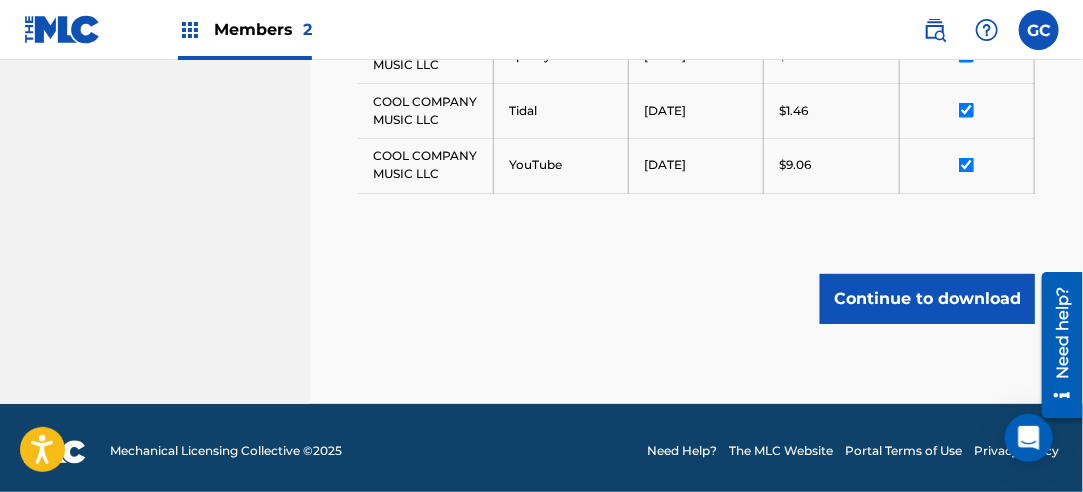 click on "Continue to download" at bounding box center [927, 299] 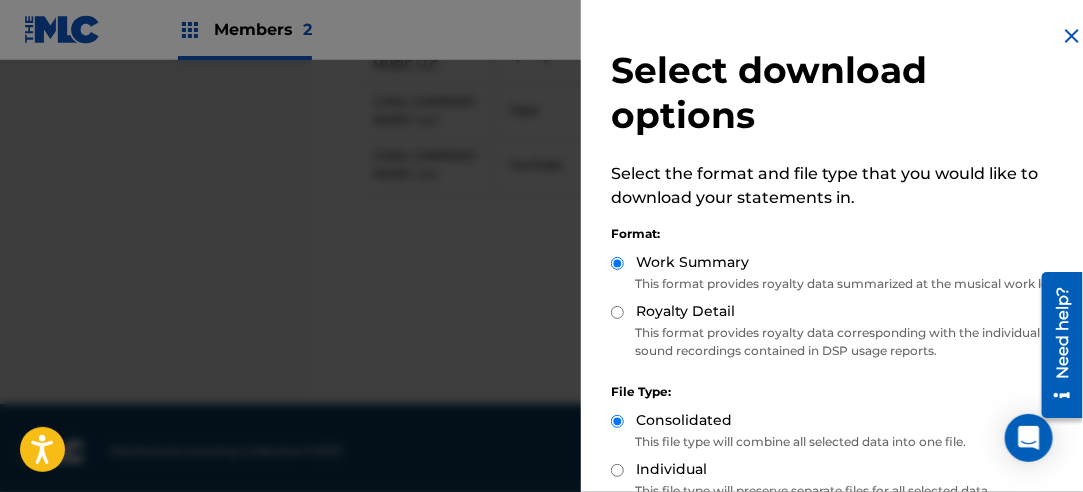 click on "Royalty Detail" at bounding box center [617, 312] 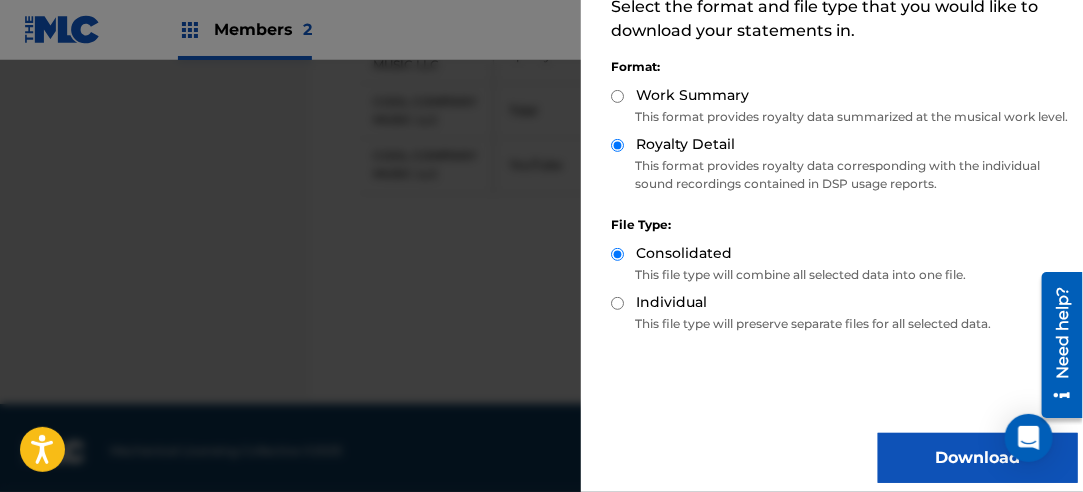 scroll, scrollTop: 200, scrollLeft: 0, axis: vertical 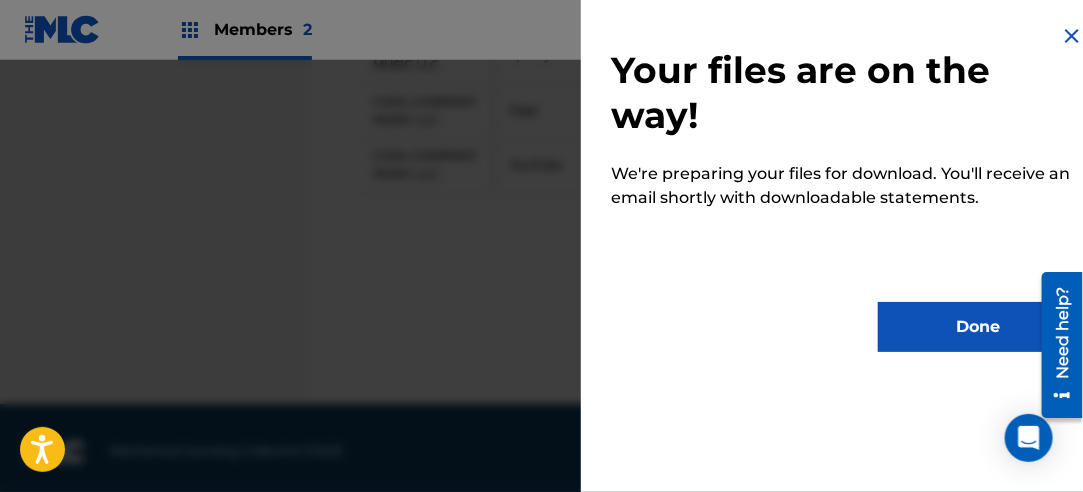click on "Done" at bounding box center (978, 327) 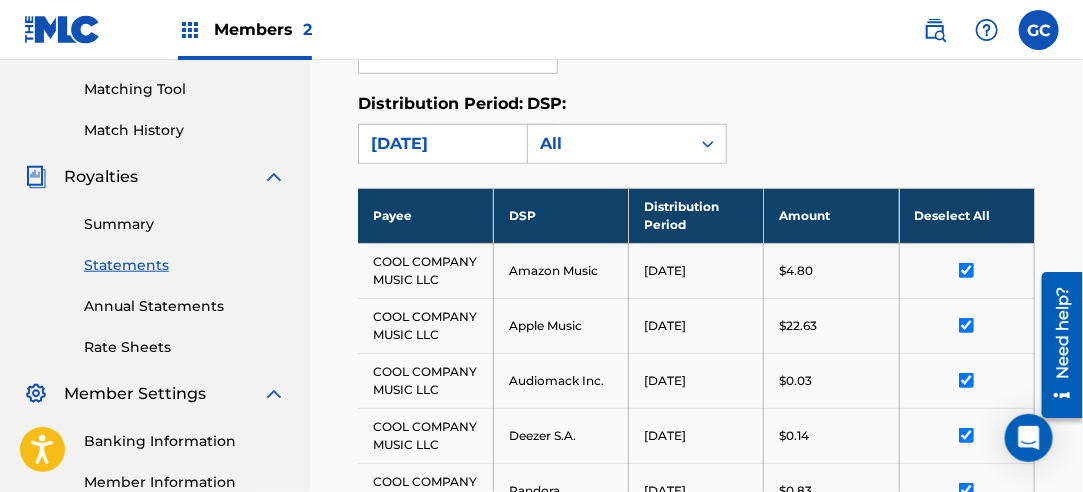 scroll, scrollTop: 304, scrollLeft: 0, axis: vertical 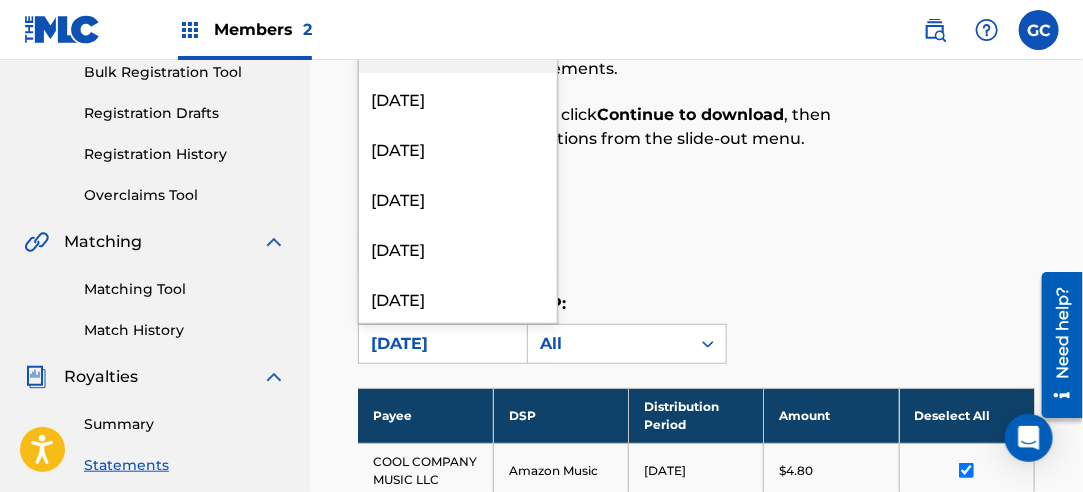click on "[DATE]" at bounding box center [440, 344] 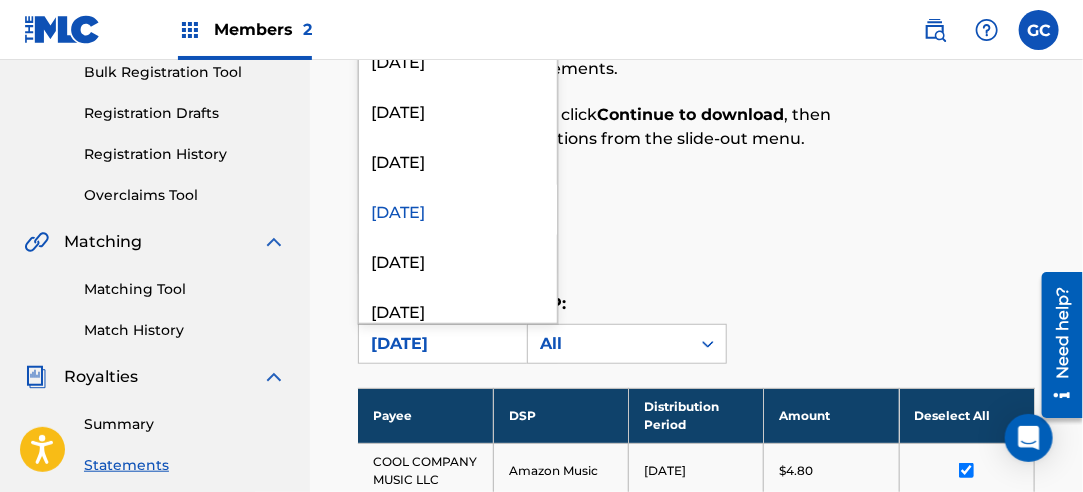 scroll, scrollTop: 900, scrollLeft: 0, axis: vertical 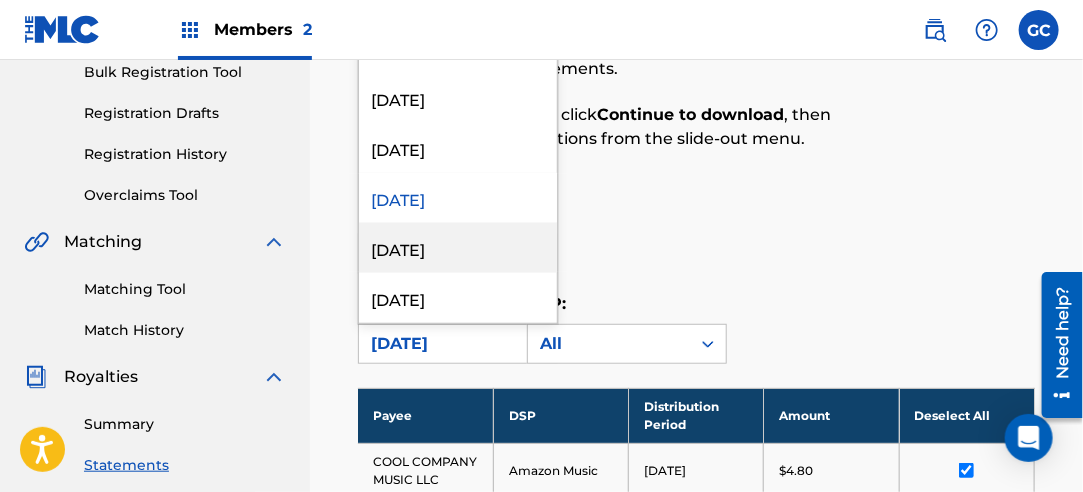 click on "[DATE]" at bounding box center [458, 248] 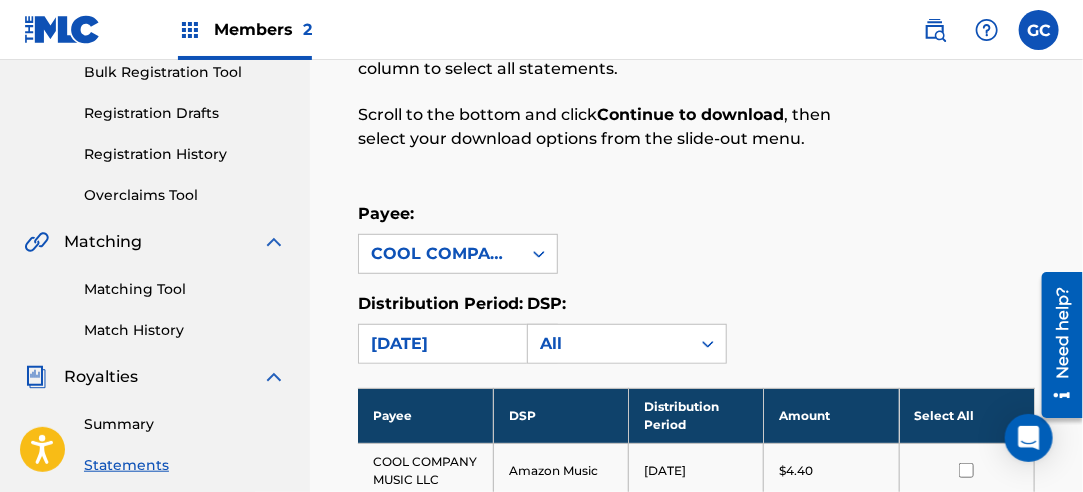 click on "Select All" at bounding box center [966, 415] 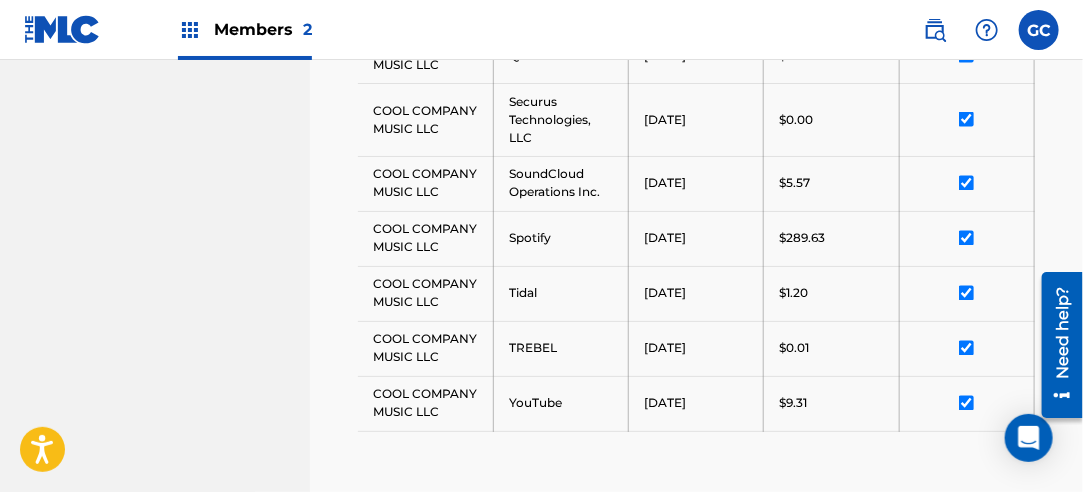 scroll, scrollTop: 1304, scrollLeft: 0, axis: vertical 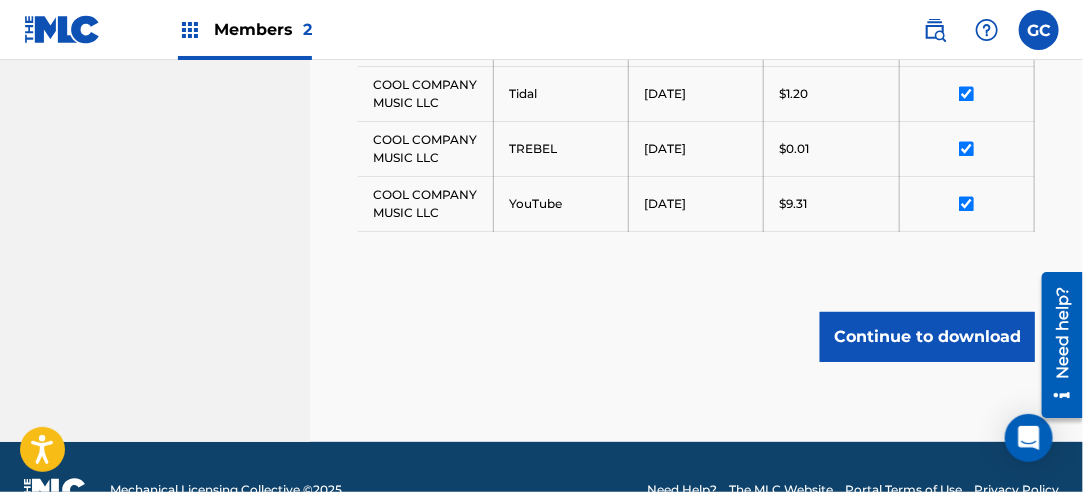 click on "Continue to download" at bounding box center [927, 337] 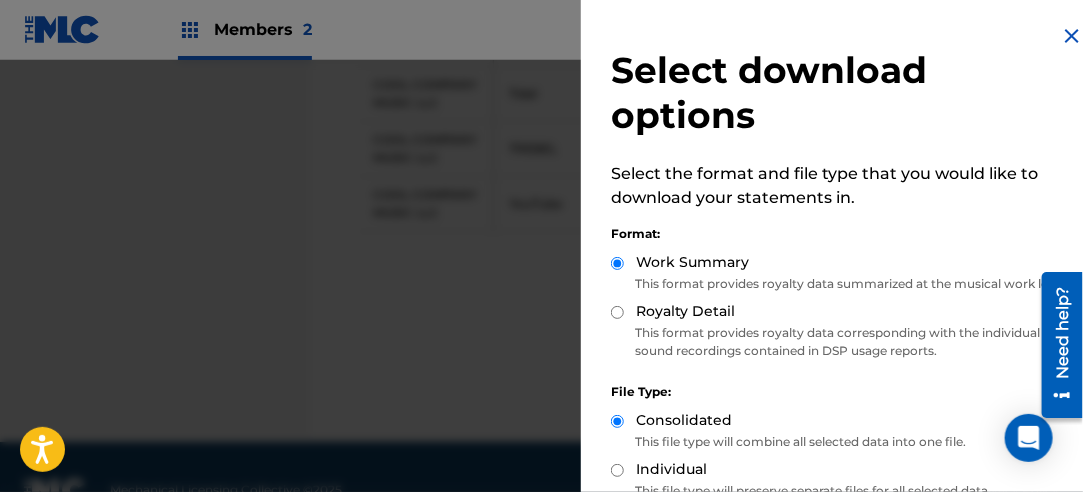 click on "Royalty Detail" at bounding box center (617, 312) 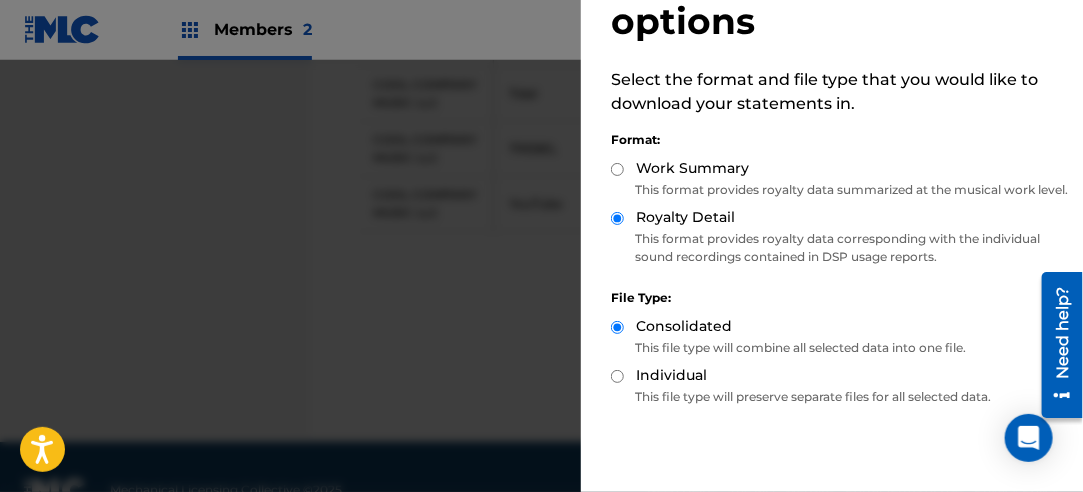 scroll, scrollTop: 200, scrollLeft: 0, axis: vertical 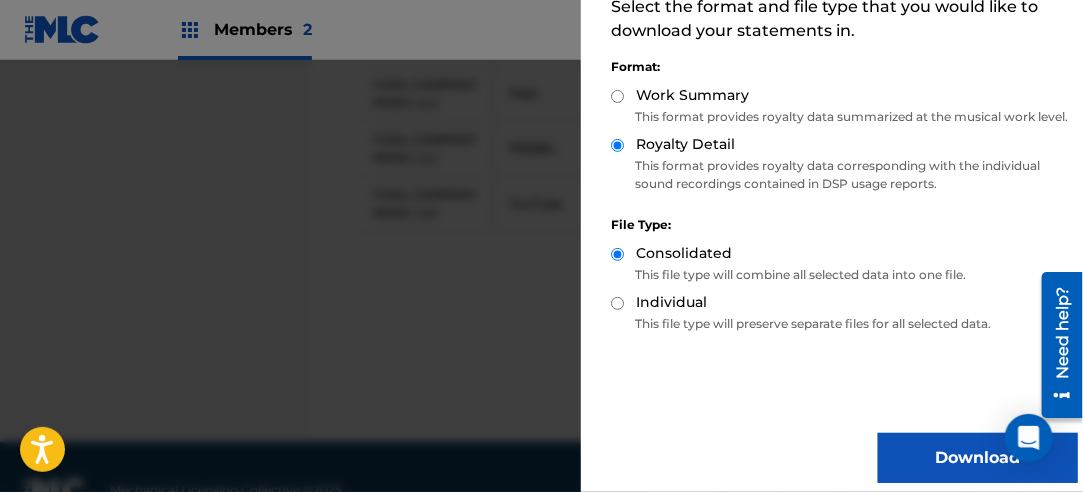 click on "Download" at bounding box center (978, 458) 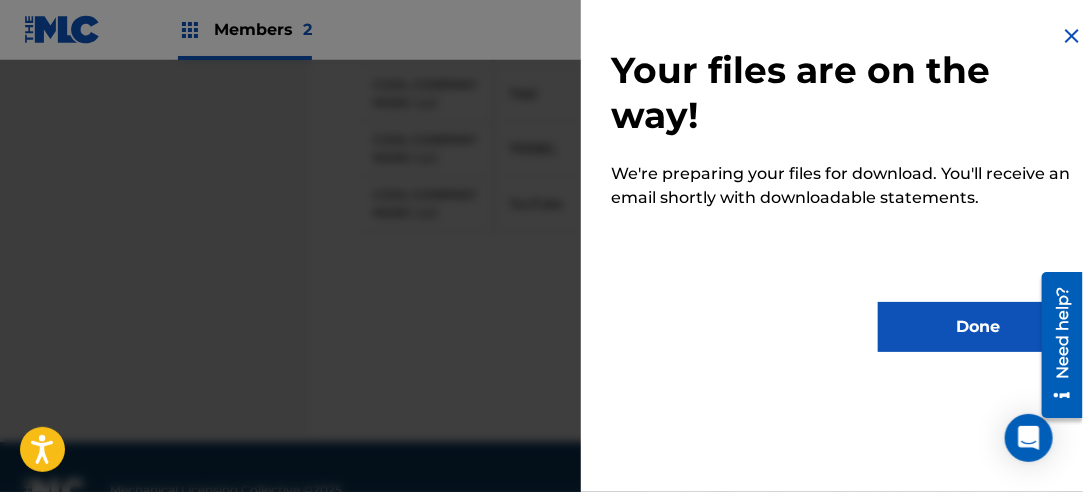 scroll, scrollTop: 0, scrollLeft: 0, axis: both 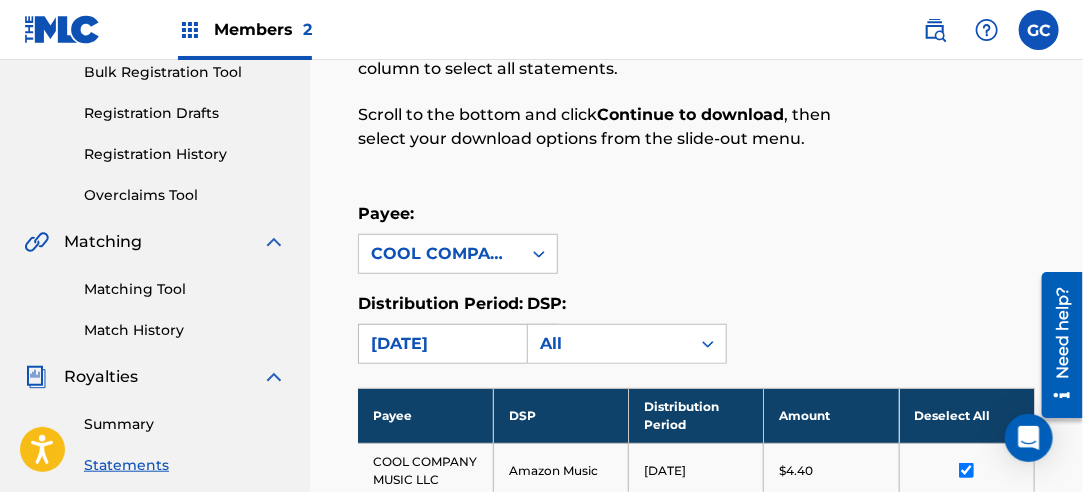 click on "[DATE]" at bounding box center [440, 344] 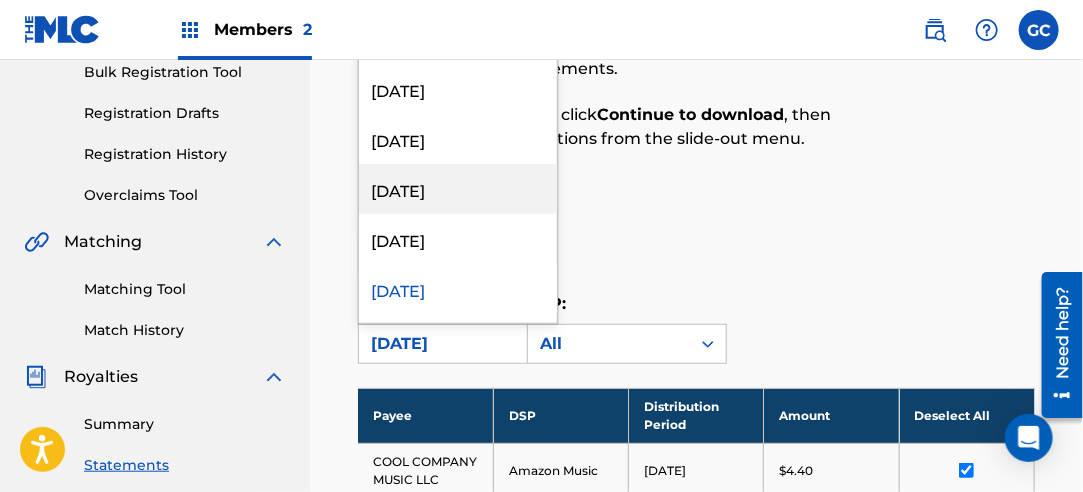 scroll, scrollTop: 900, scrollLeft: 0, axis: vertical 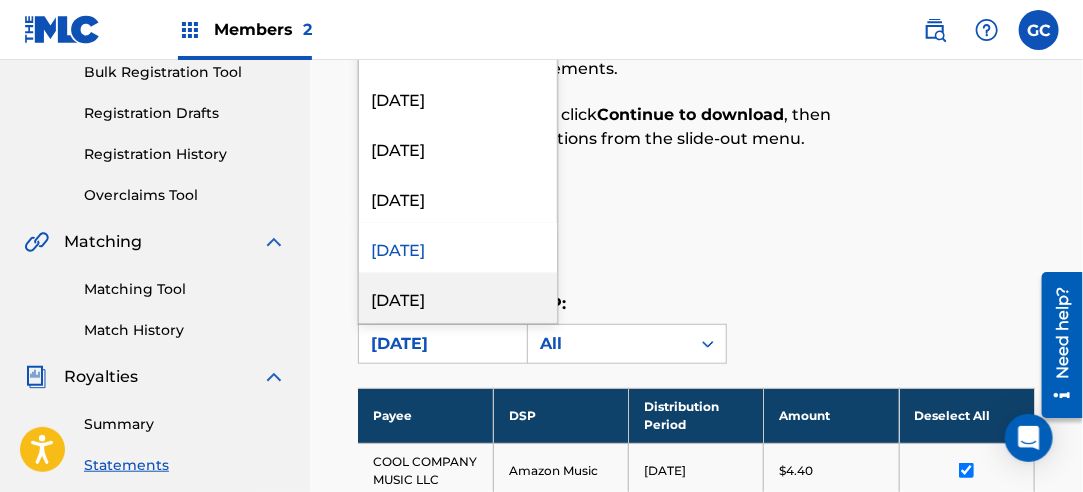click on "[DATE]" at bounding box center (458, 298) 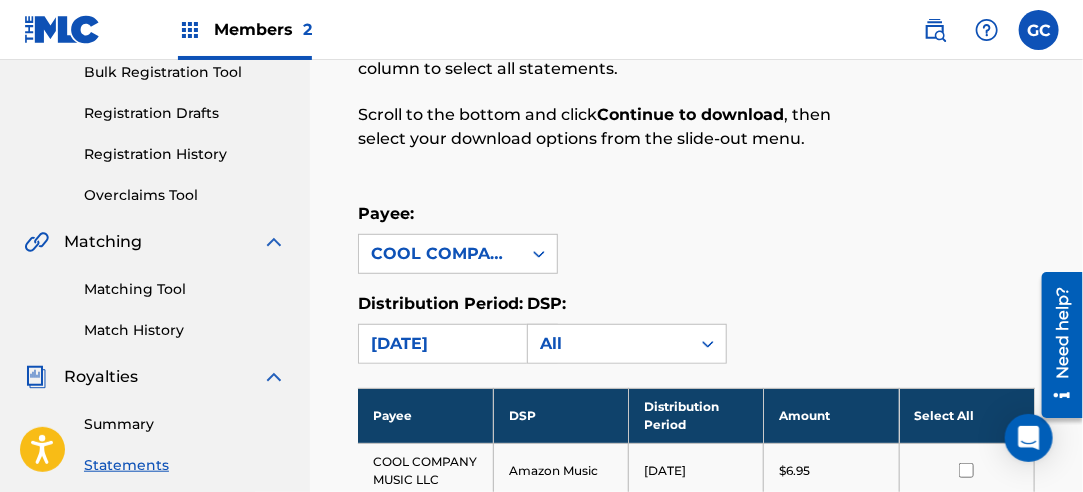 click on "Select All" at bounding box center [966, 415] 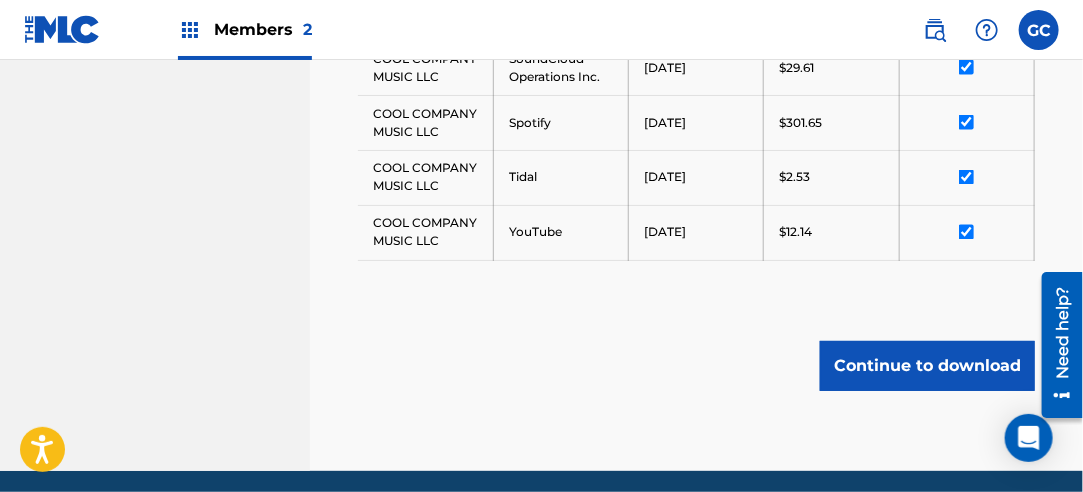 scroll, scrollTop: 1104, scrollLeft: 0, axis: vertical 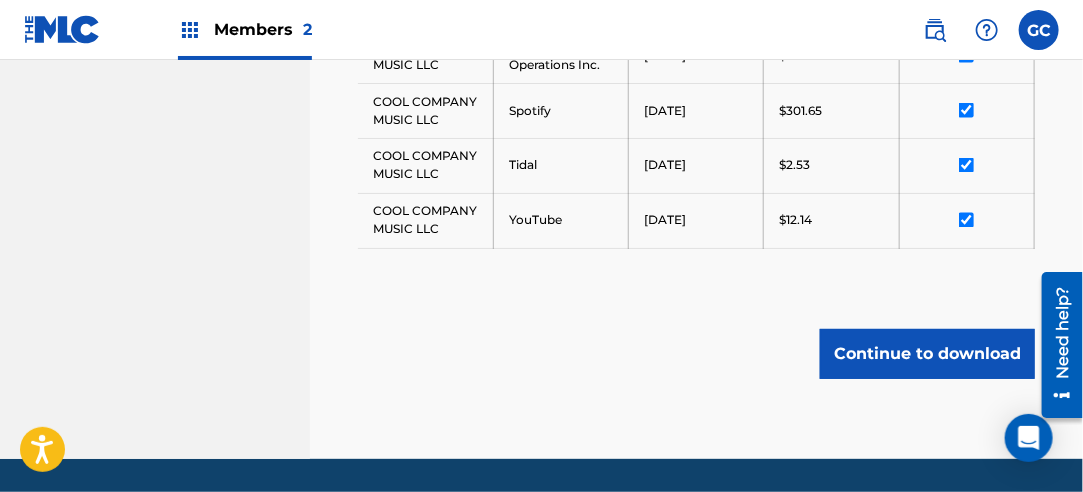 click on "Continue to download" at bounding box center (927, 354) 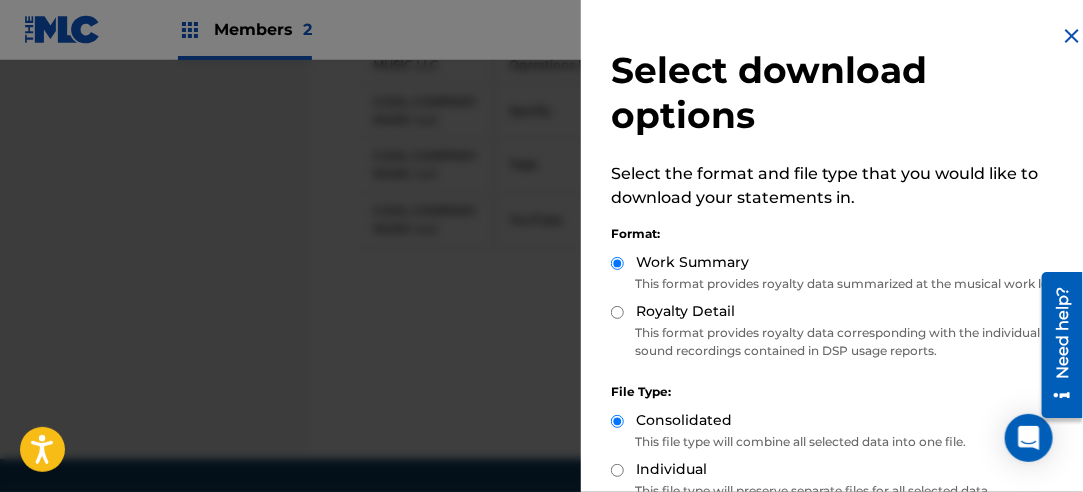 click on "Royalty Detail" at bounding box center (844, 312) 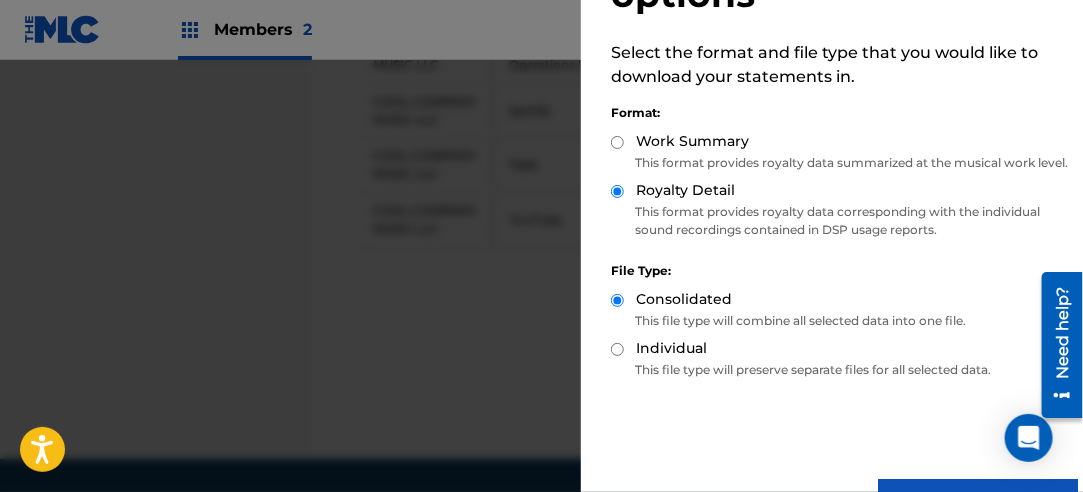 scroll, scrollTop: 200, scrollLeft: 0, axis: vertical 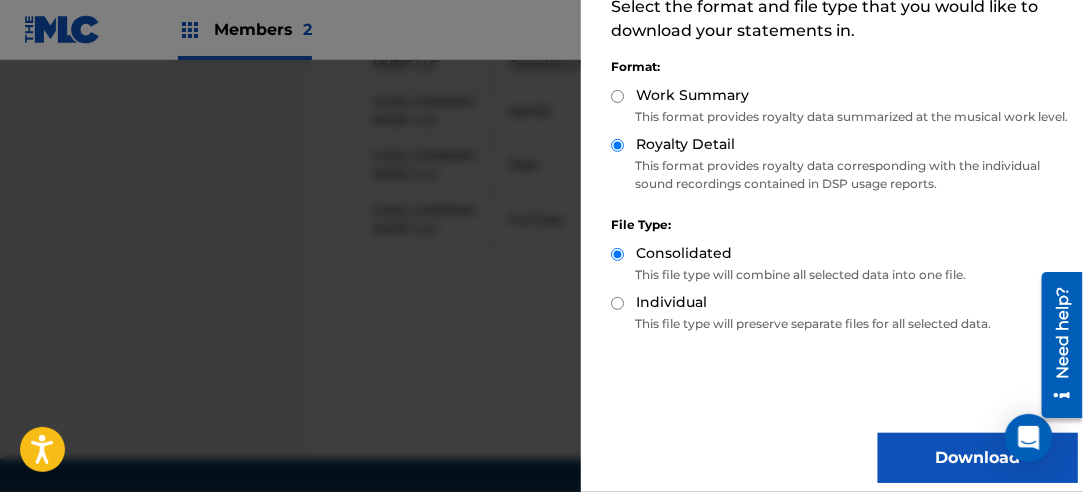 click on "Download" at bounding box center (978, 458) 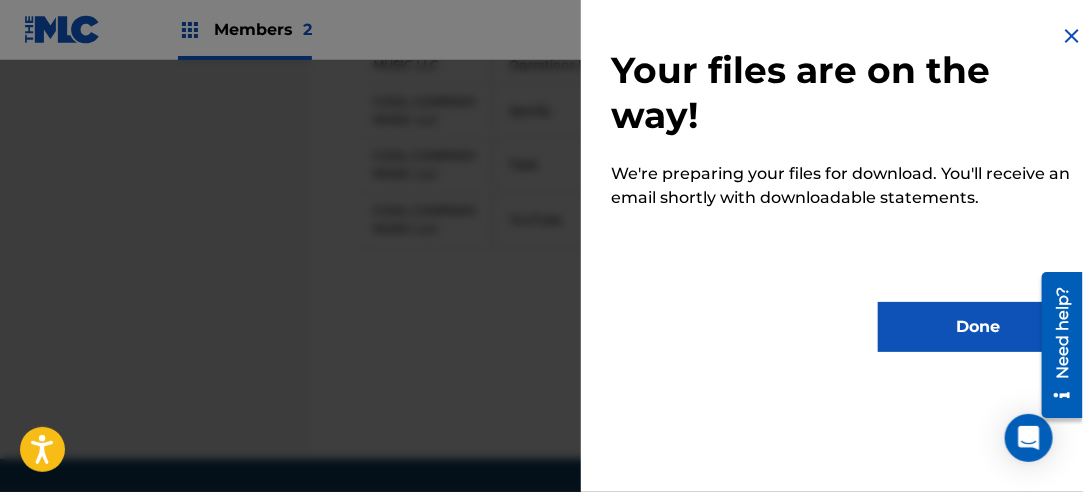 scroll, scrollTop: 0, scrollLeft: 0, axis: both 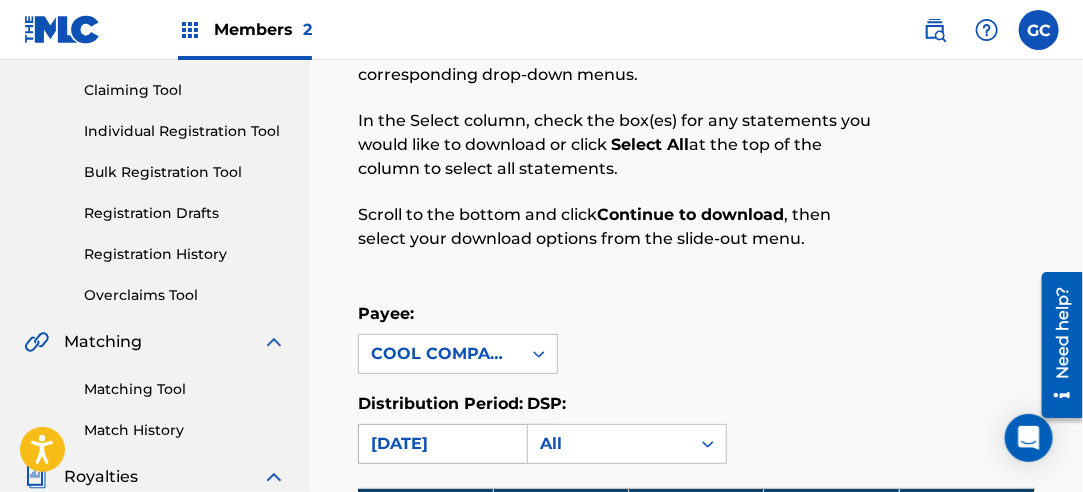 click on "[DATE]" at bounding box center [440, 444] 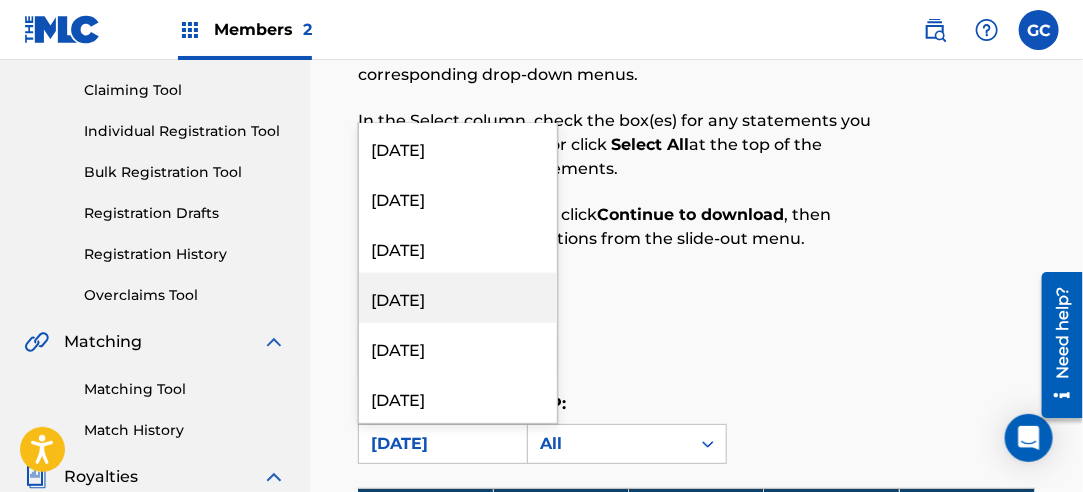 scroll, scrollTop: 1000, scrollLeft: 0, axis: vertical 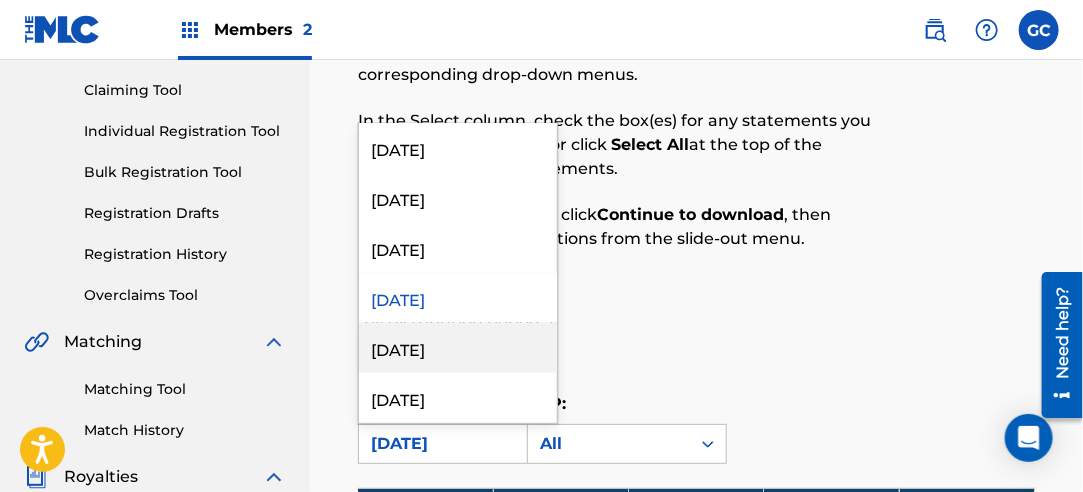 click on "[DATE]" at bounding box center [458, 348] 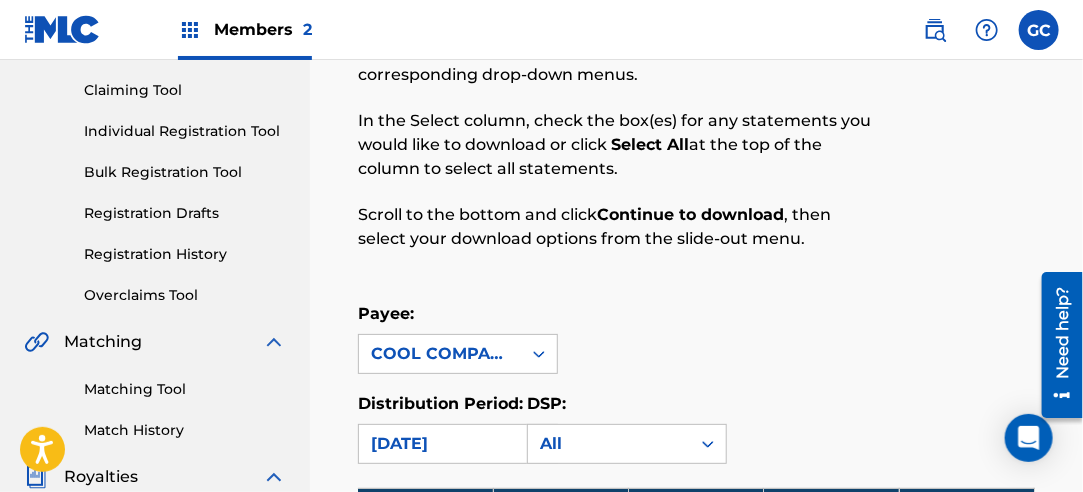 scroll, scrollTop: 604, scrollLeft: 0, axis: vertical 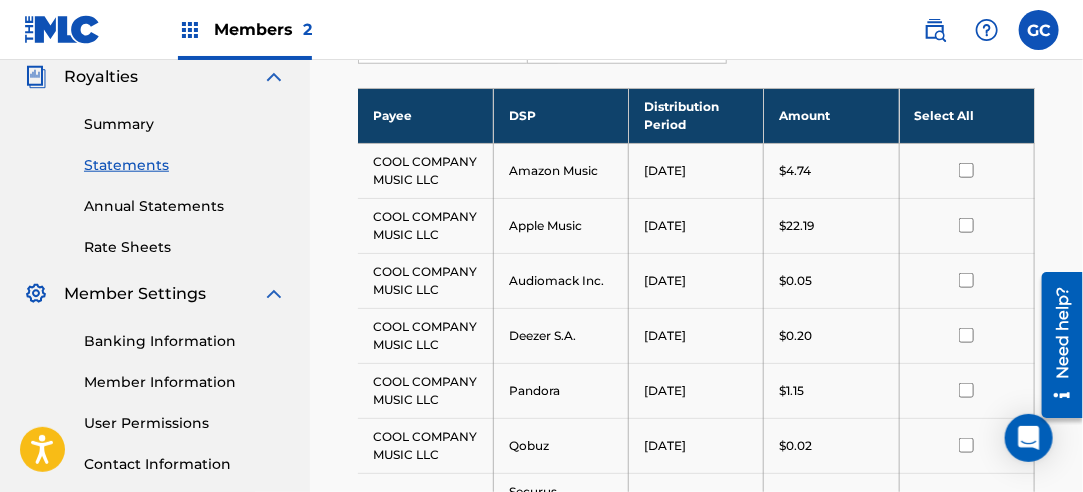 click on "Select All" at bounding box center [966, 115] 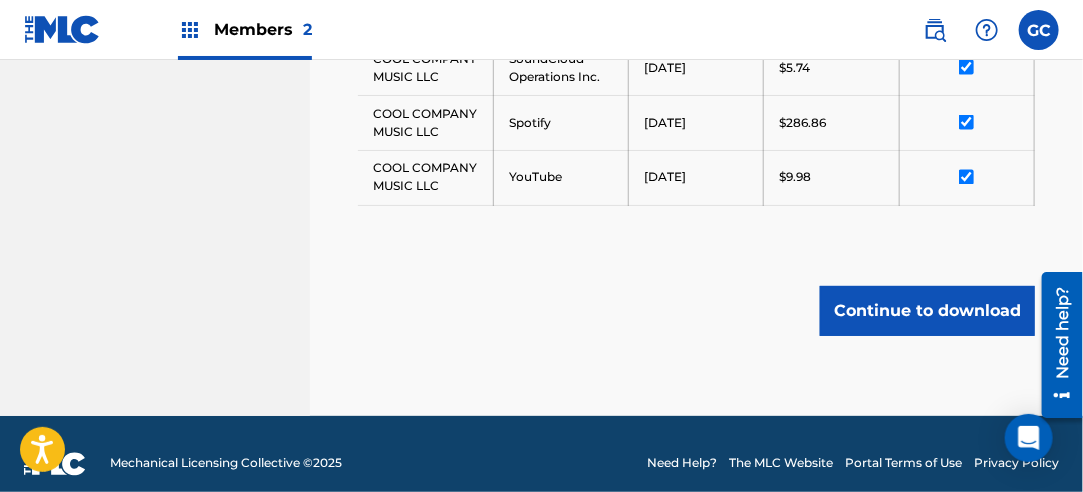 scroll, scrollTop: 1122, scrollLeft: 0, axis: vertical 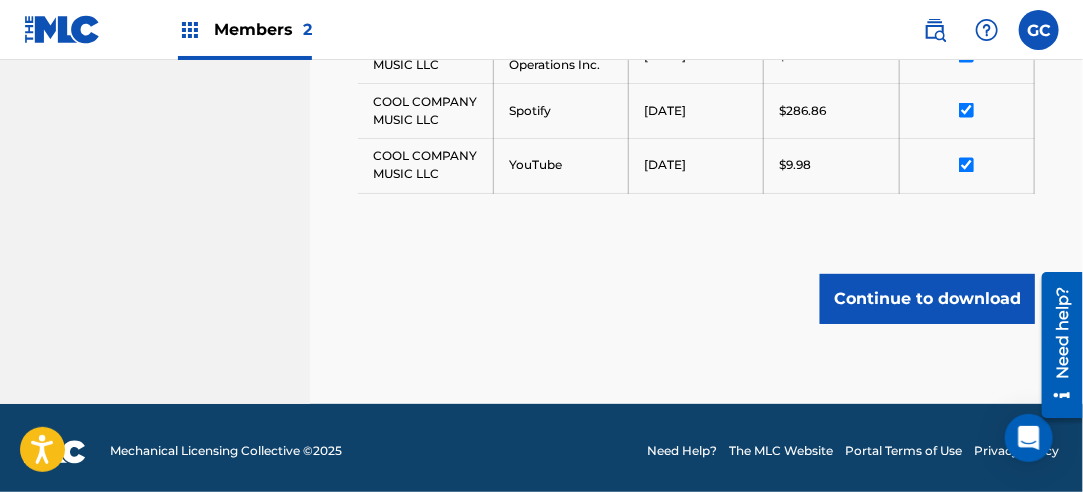 click on "Continue to download" at bounding box center [927, 299] 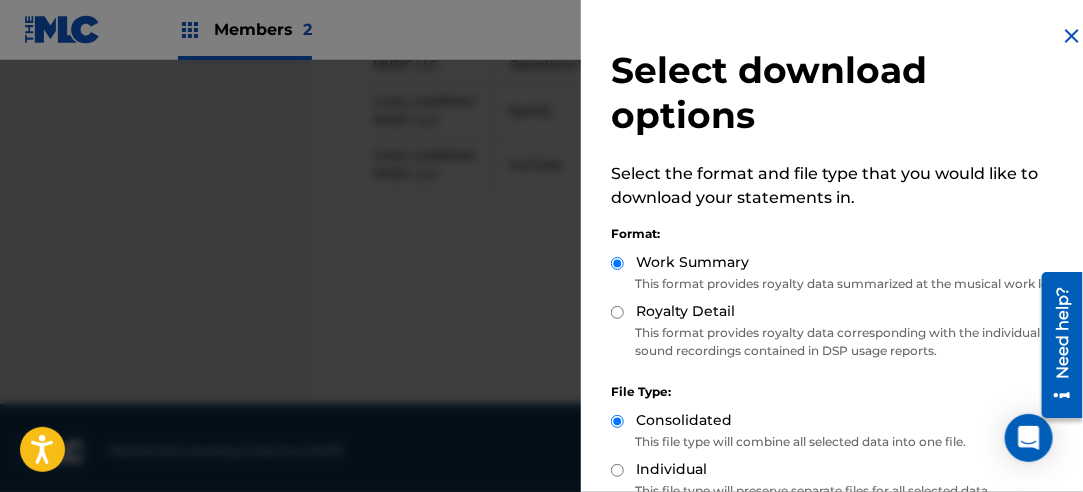 click on "Royalty Detail" at bounding box center (617, 312) 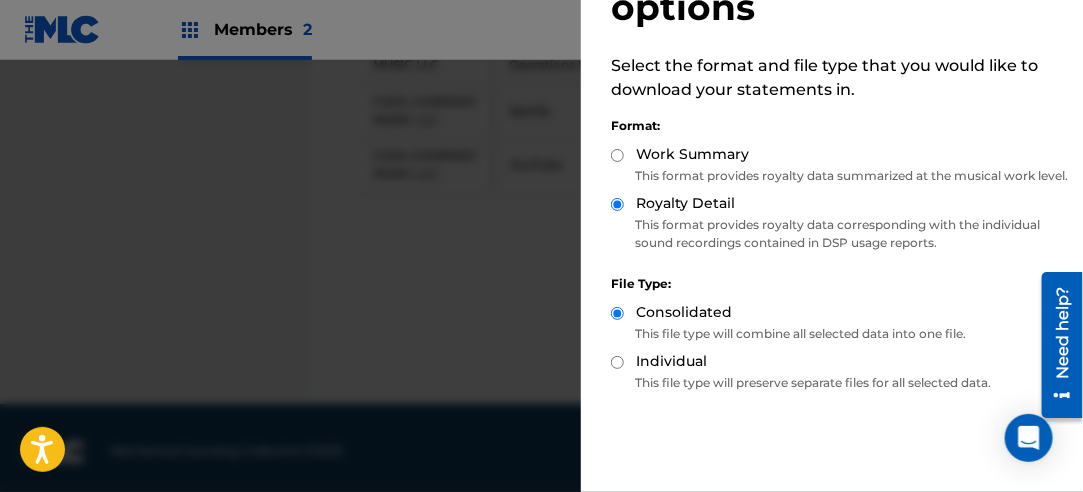 scroll, scrollTop: 200, scrollLeft: 0, axis: vertical 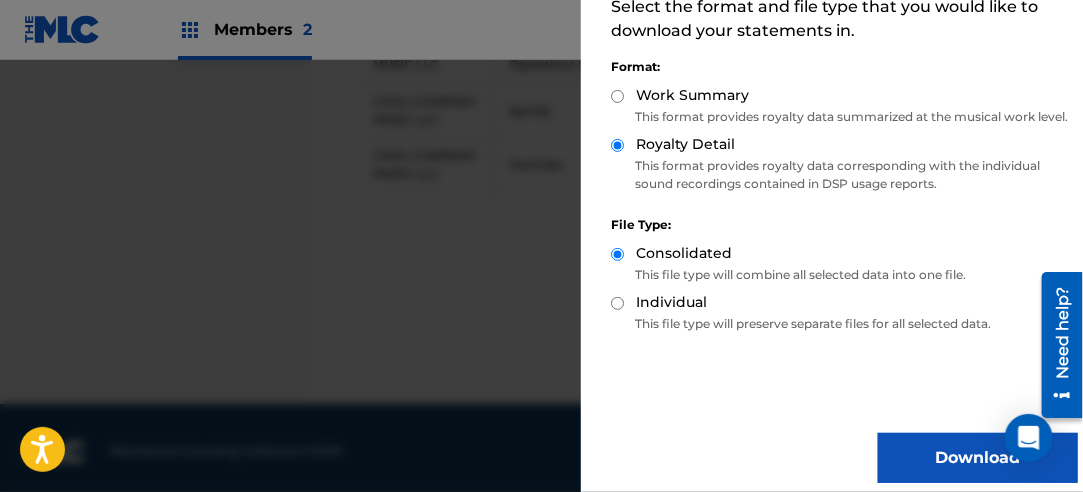 click on "Download" at bounding box center (978, 458) 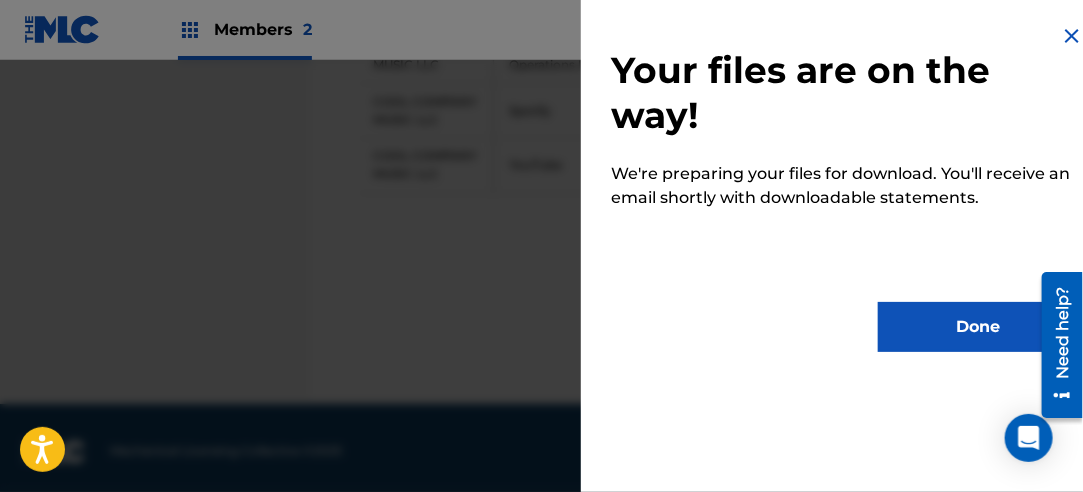 click on "Done" at bounding box center (978, 327) 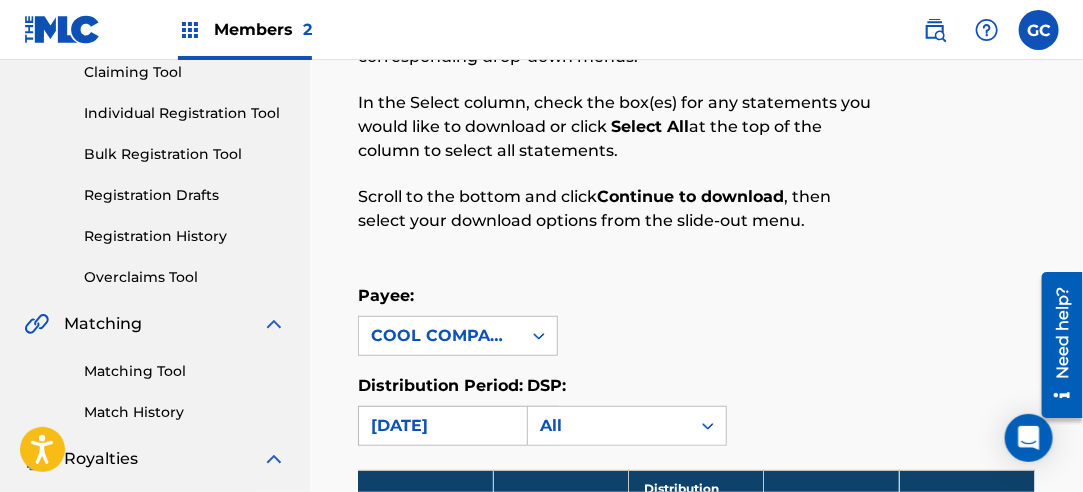 click on "[DATE]" at bounding box center [440, 426] 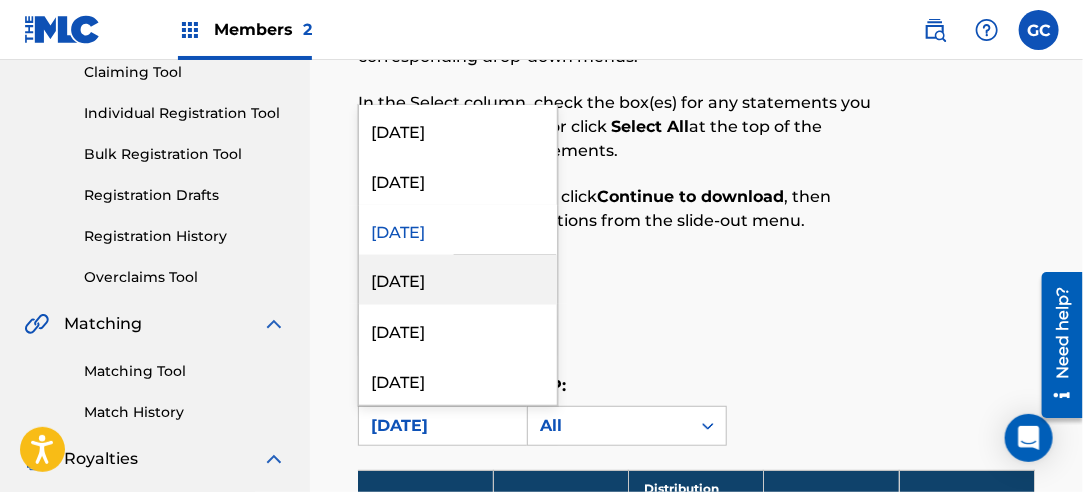 click on "[DATE]" at bounding box center [458, 280] 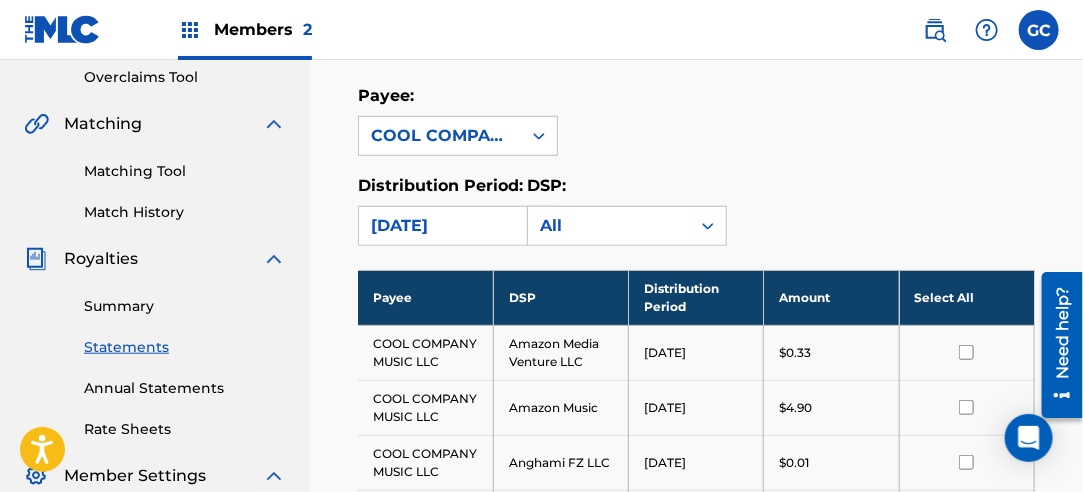 click on "Select All" at bounding box center (966, 297) 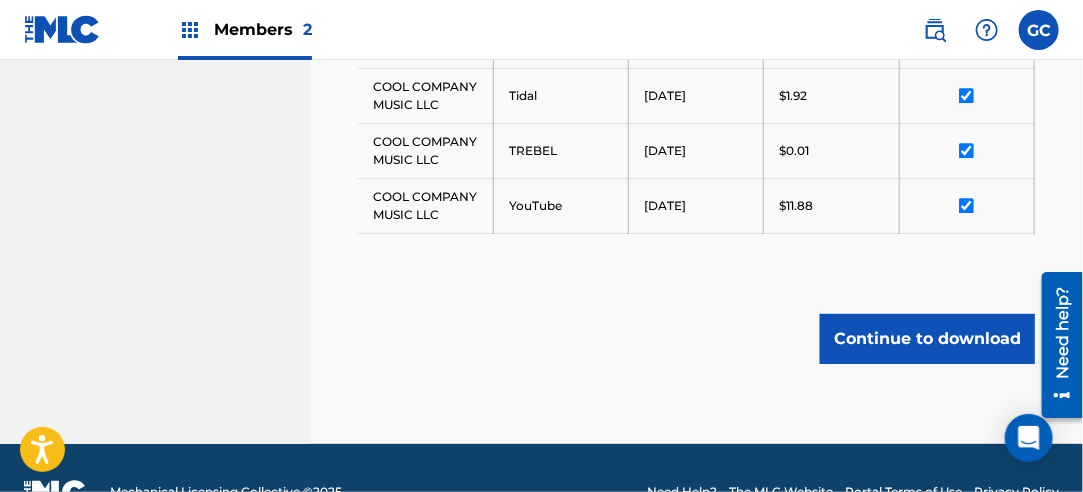 click on "Continue to download" at bounding box center (927, 339) 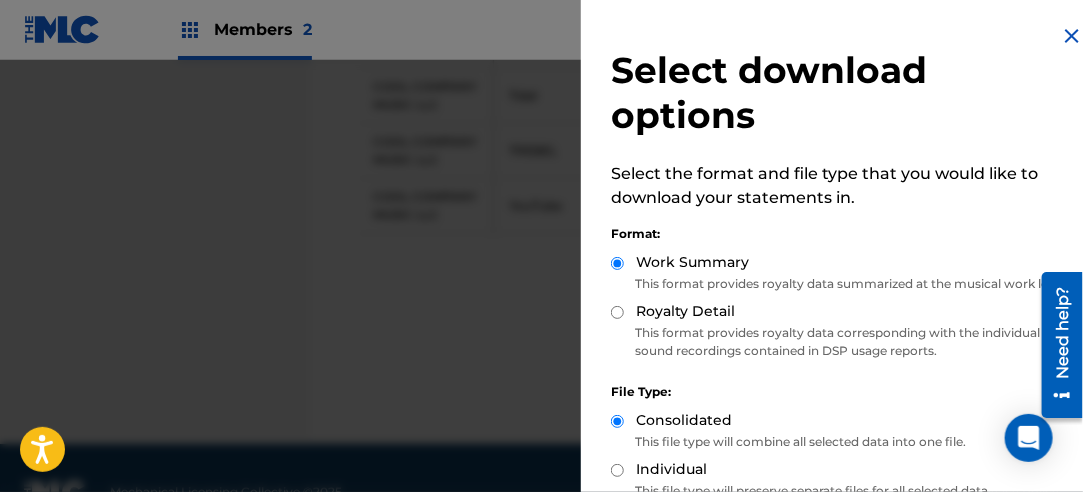 click on "Royalty Detail" at bounding box center [617, 312] 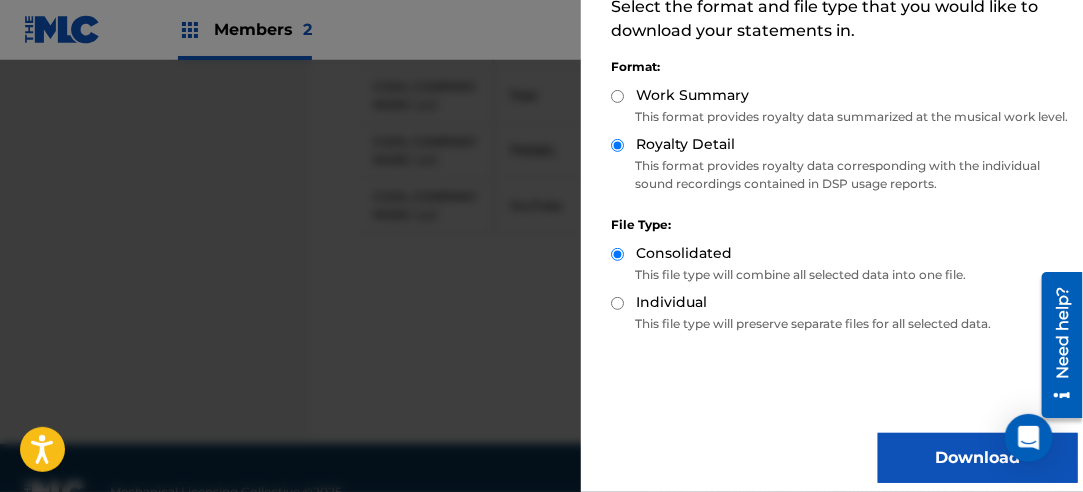 click on "Download" at bounding box center [978, 458] 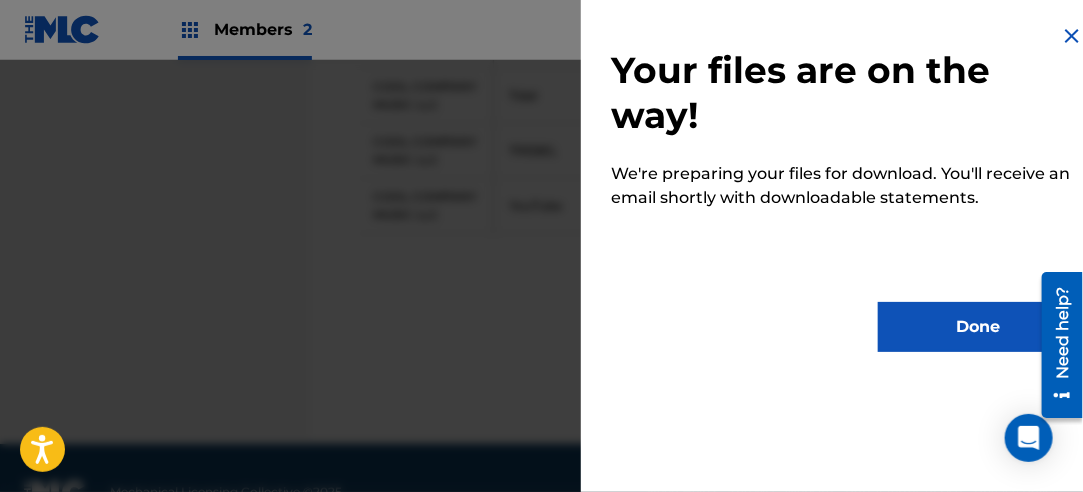 click on "Done" at bounding box center [978, 327] 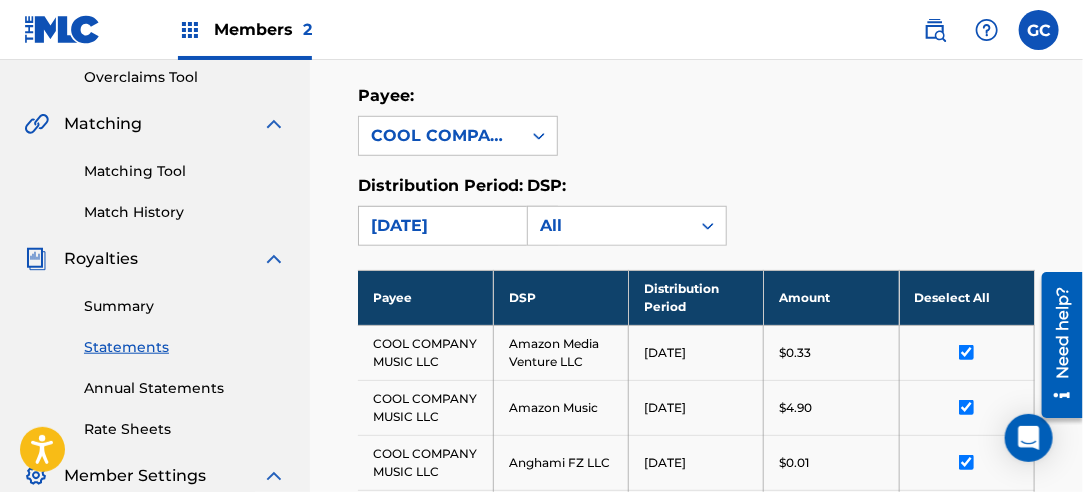 click on "[DATE]" at bounding box center (440, 226) 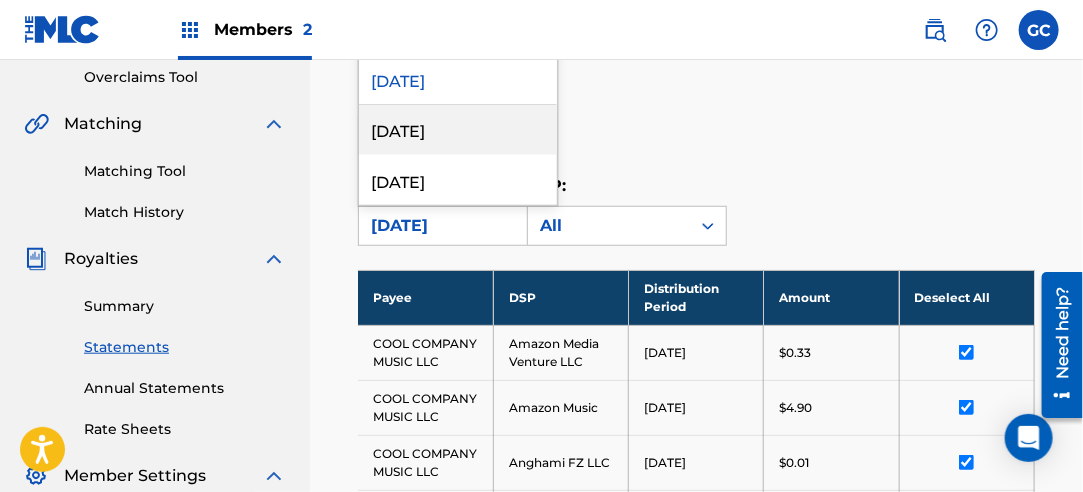 click on "[DATE]" at bounding box center (458, 130) 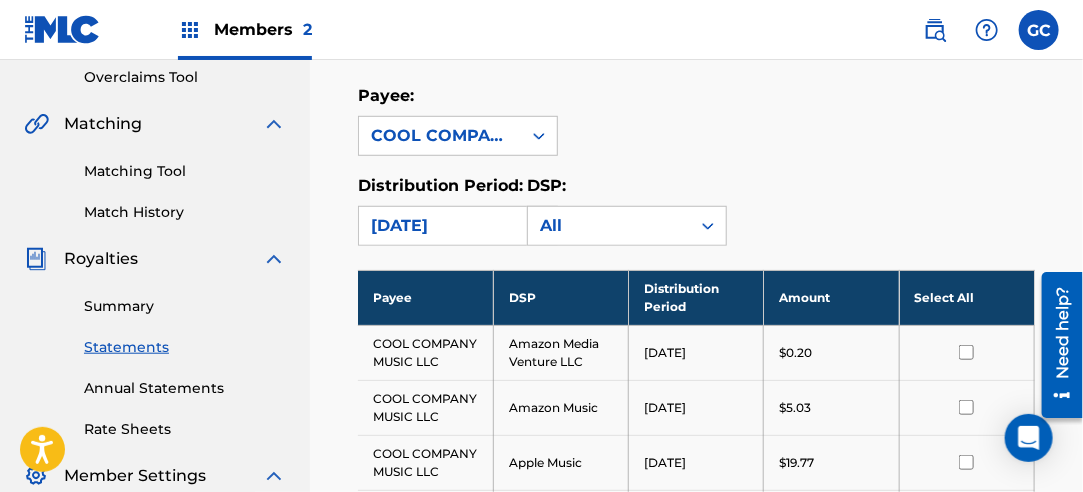 click on "Select All" at bounding box center [966, 297] 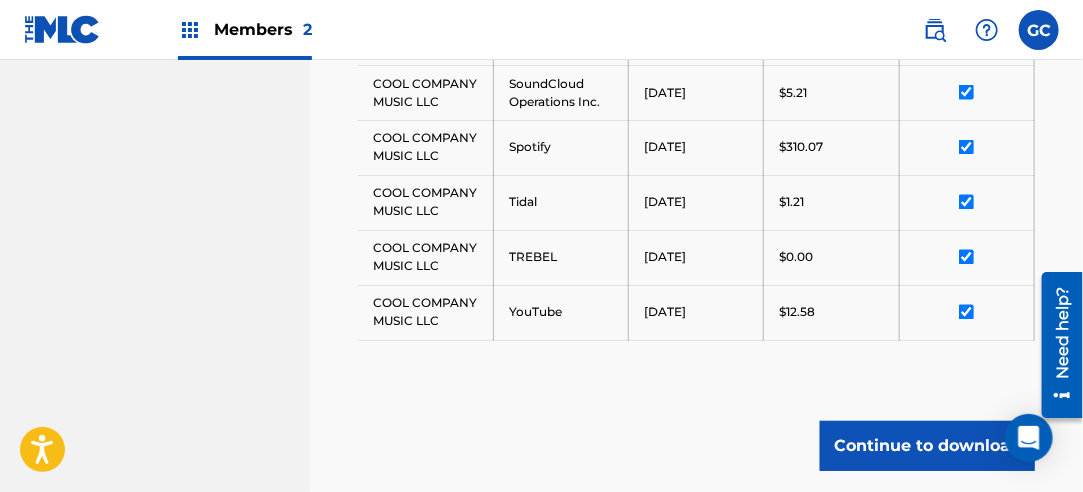 click on "Continue to download" at bounding box center [927, 446] 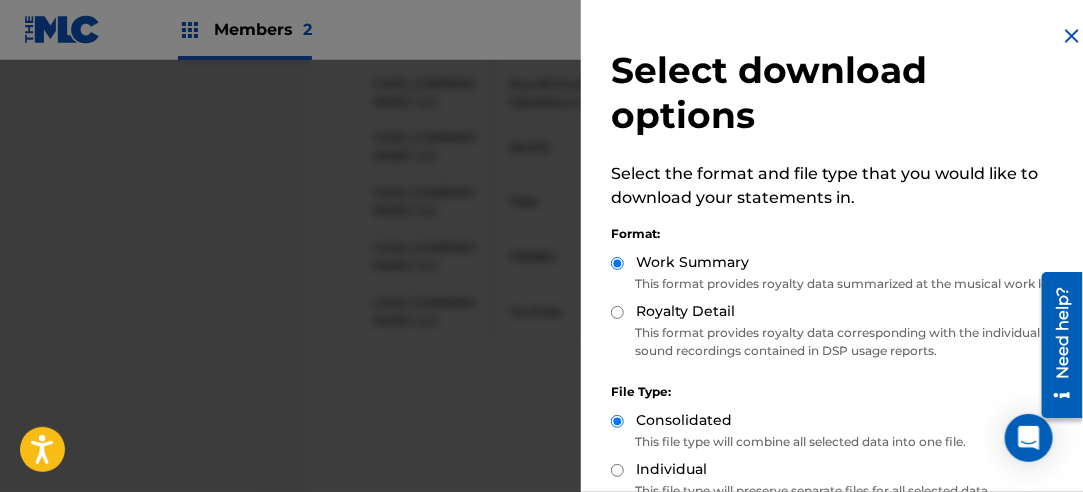 click on "Royalty Detail" at bounding box center [617, 312] 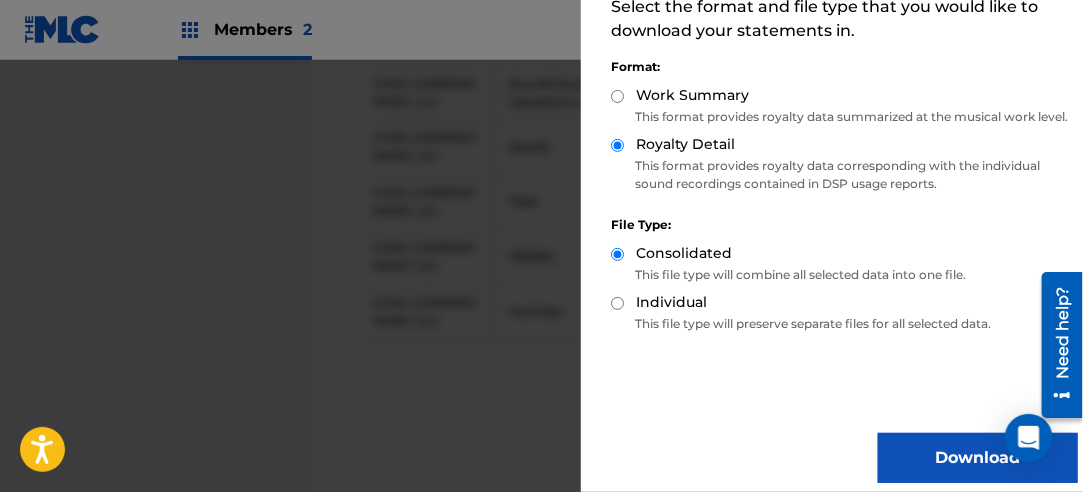 click on "Download" at bounding box center [978, 458] 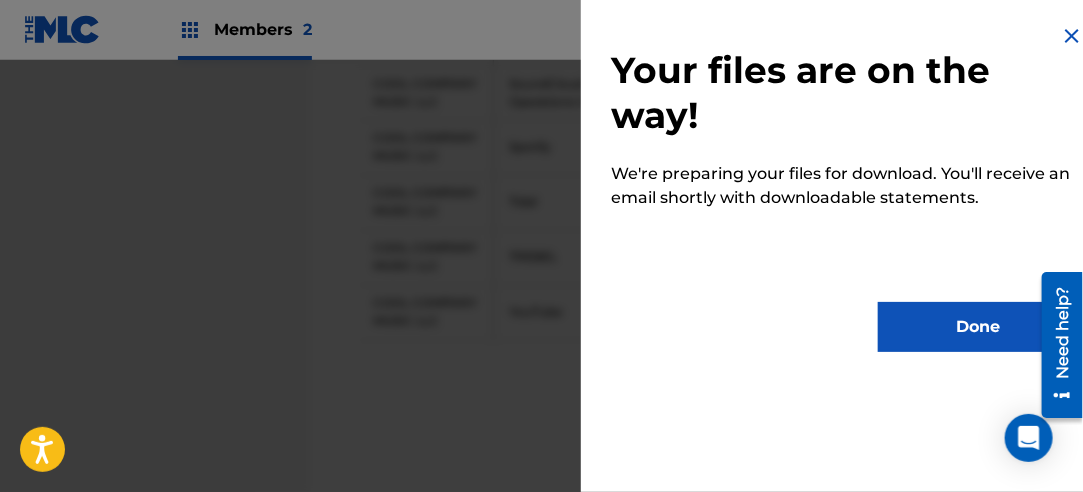 click on "Done" at bounding box center [978, 327] 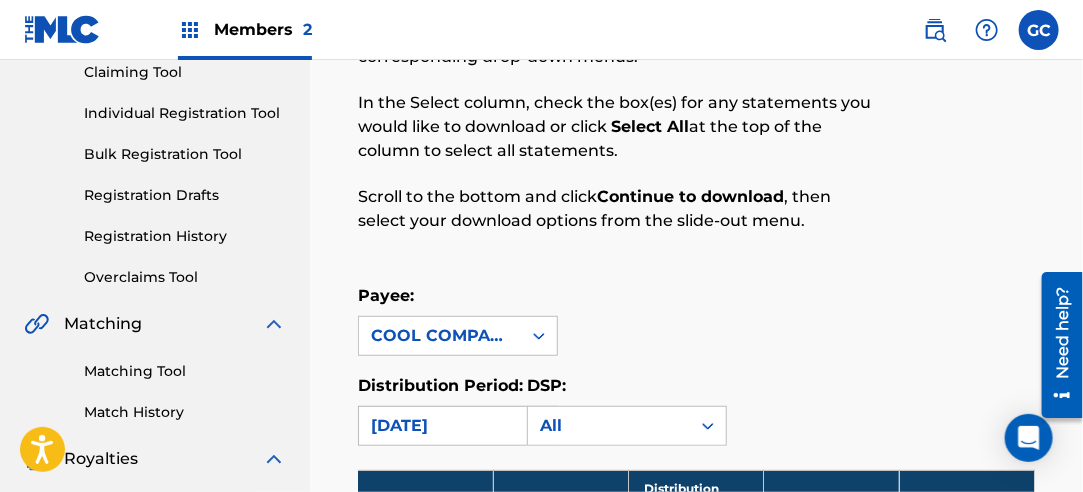click on "[DATE]" at bounding box center (440, 426) 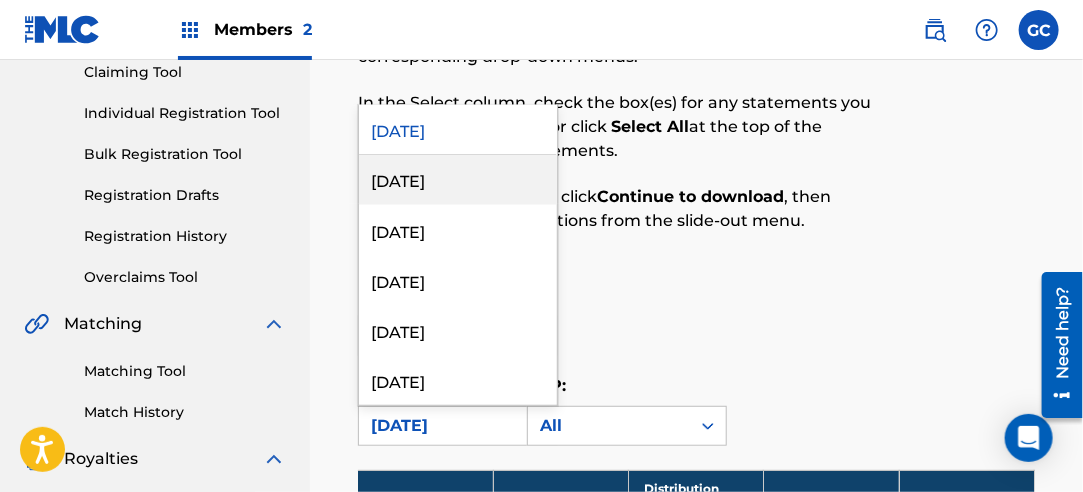 click on "[DATE]" at bounding box center (458, 180) 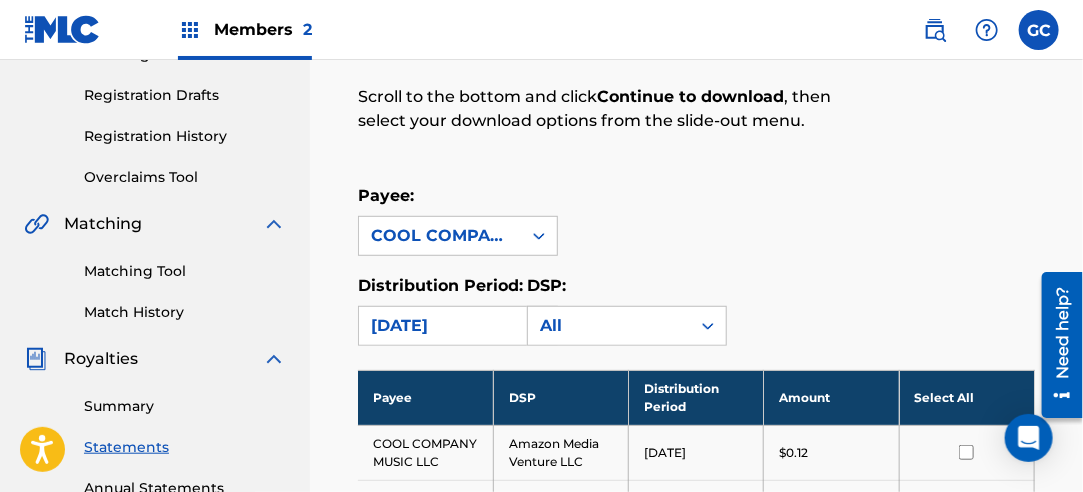 click on "Select All" at bounding box center [966, 397] 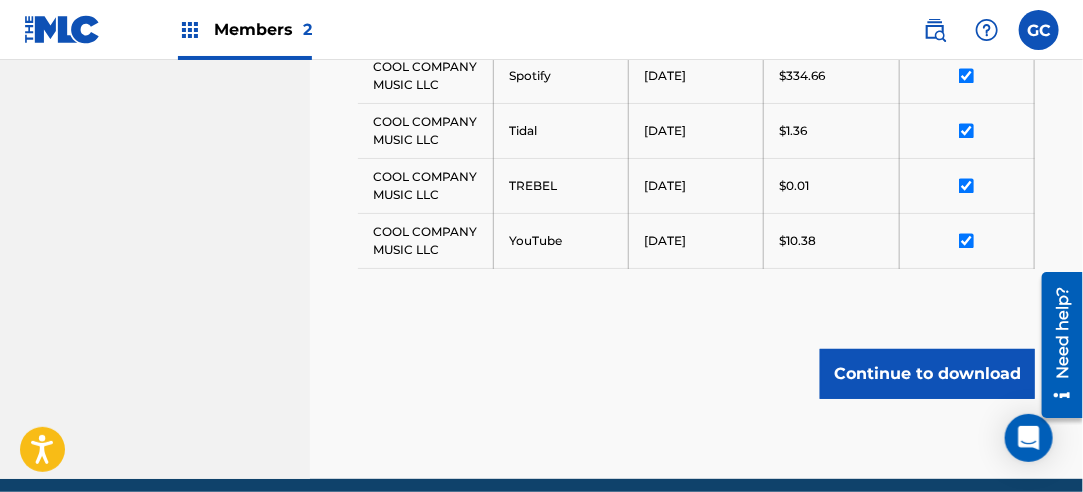 click on "Continue to download" at bounding box center (927, 374) 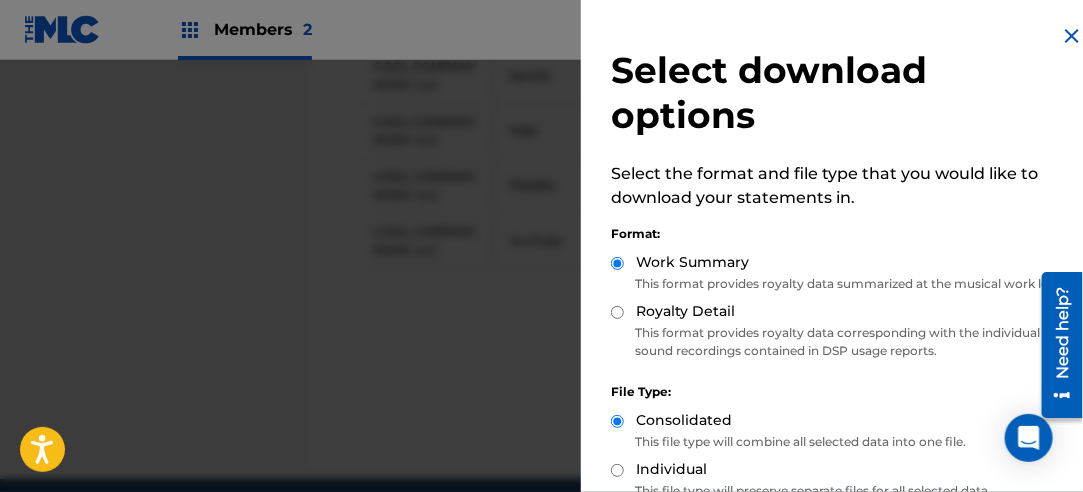 click on "Royalty Detail" at bounding box center [617, 312] 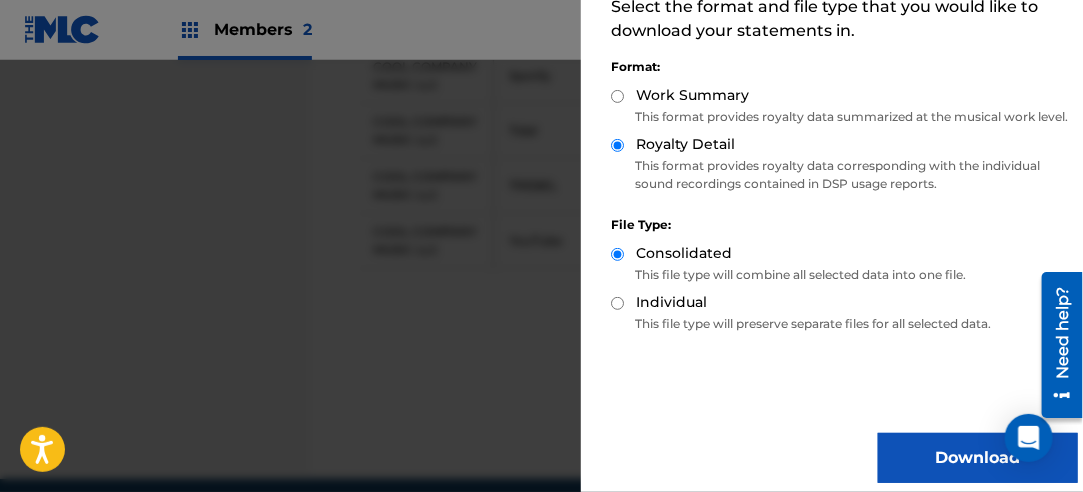 click on "Download" at bounding box center [978, 458] 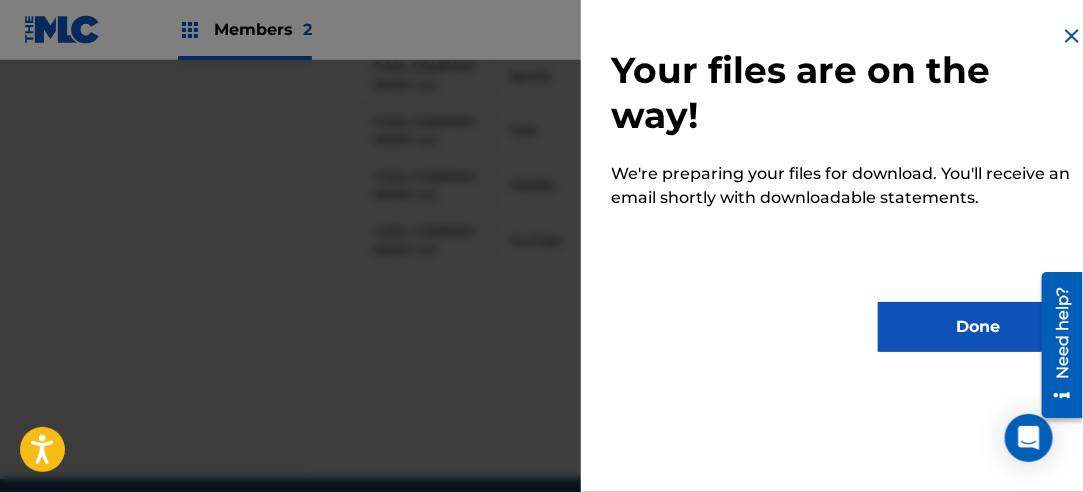 click on "Done" at bounding box center (978, 327) 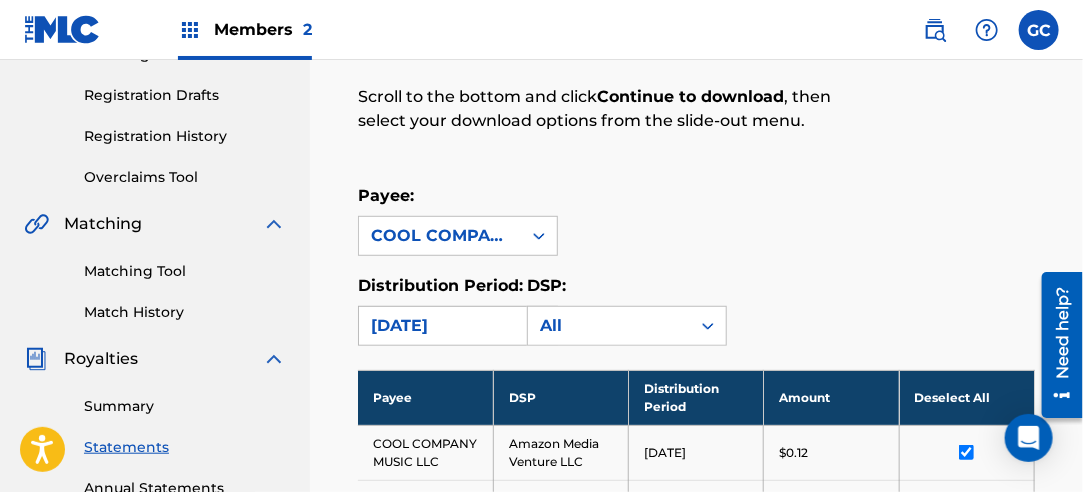 click on "[DATE]" at bounding box center [440, 326] 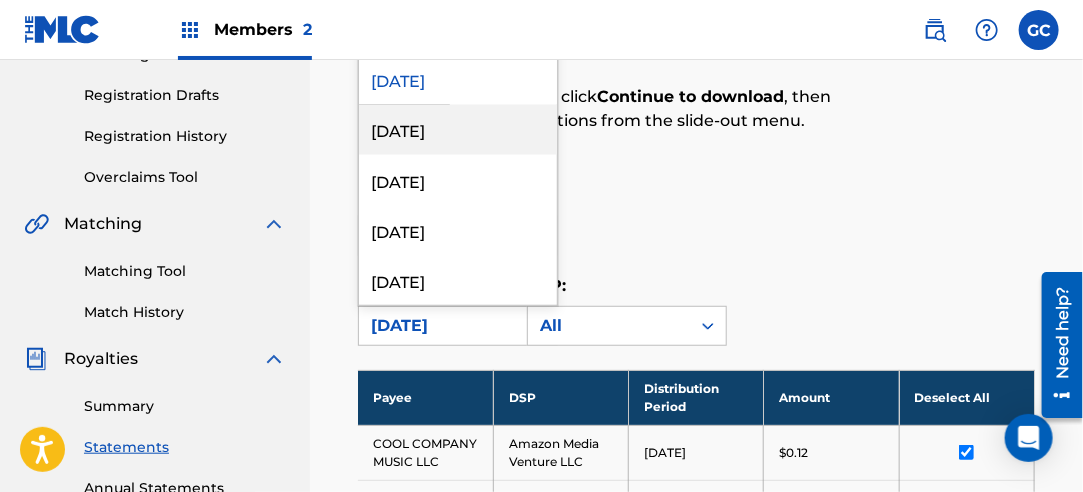 click on "[DATE]" at bounding box center (458, 130) 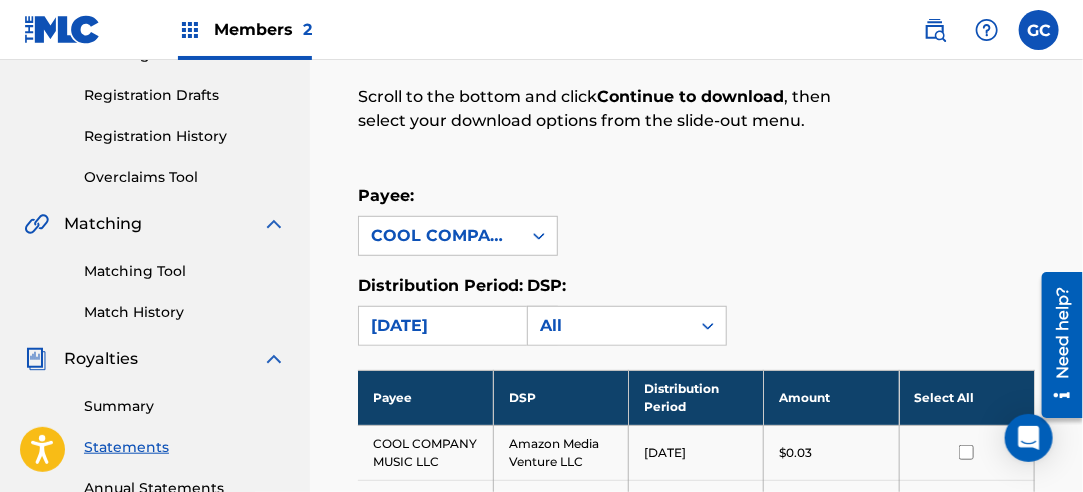 click on "Select All" at bounding box center [966, 397] 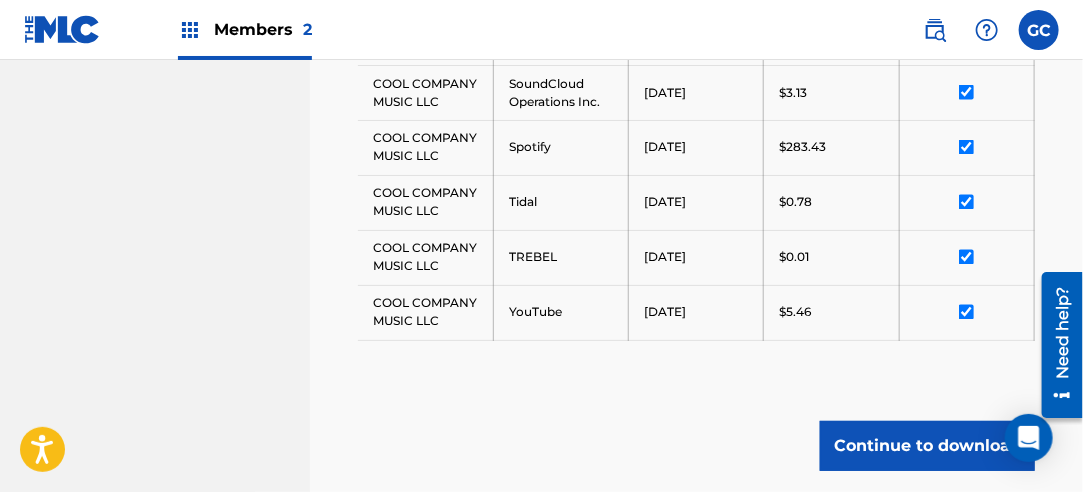 click on "Continue to download" at bounding box center (927, 446) 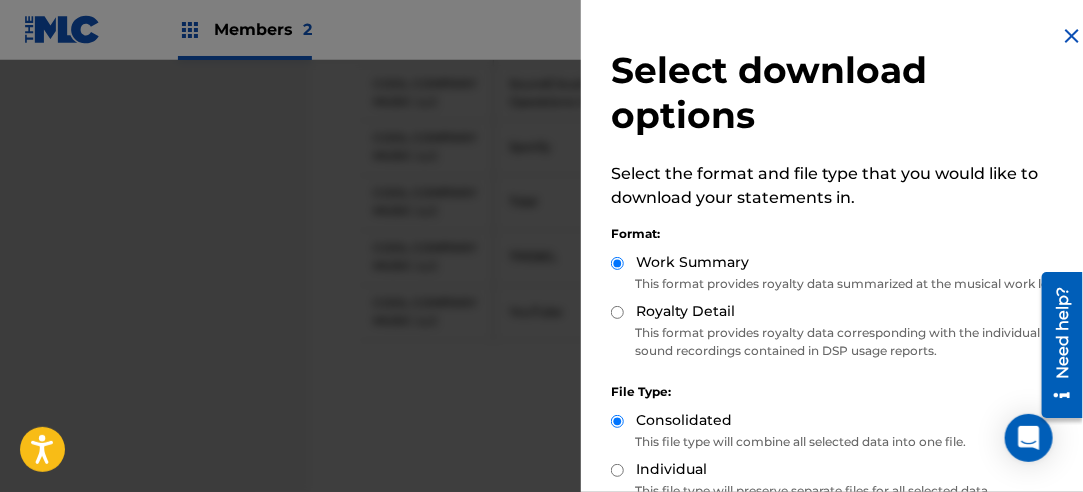 click on "Royalty Detail" at bounding box center (617, 312) 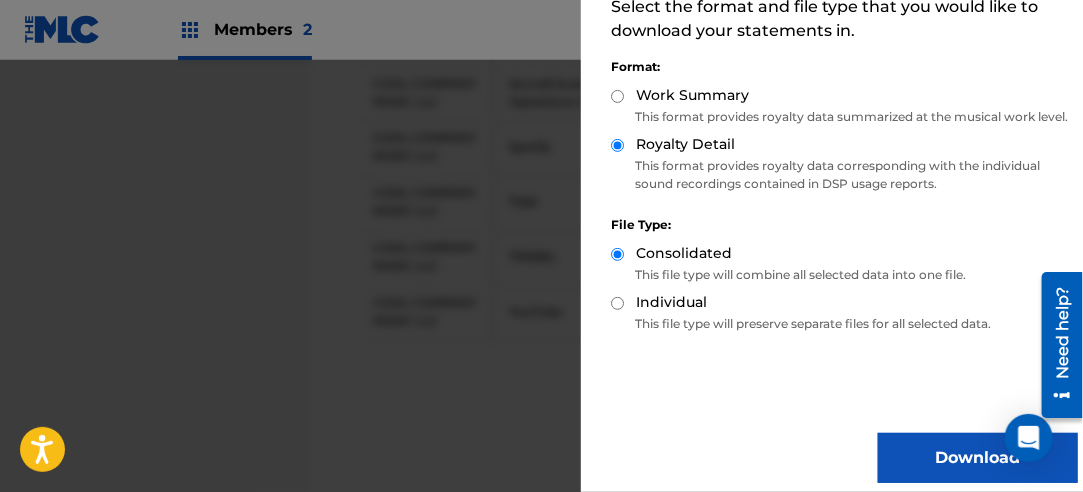 click on "Download" at bounding box center [978, 458] 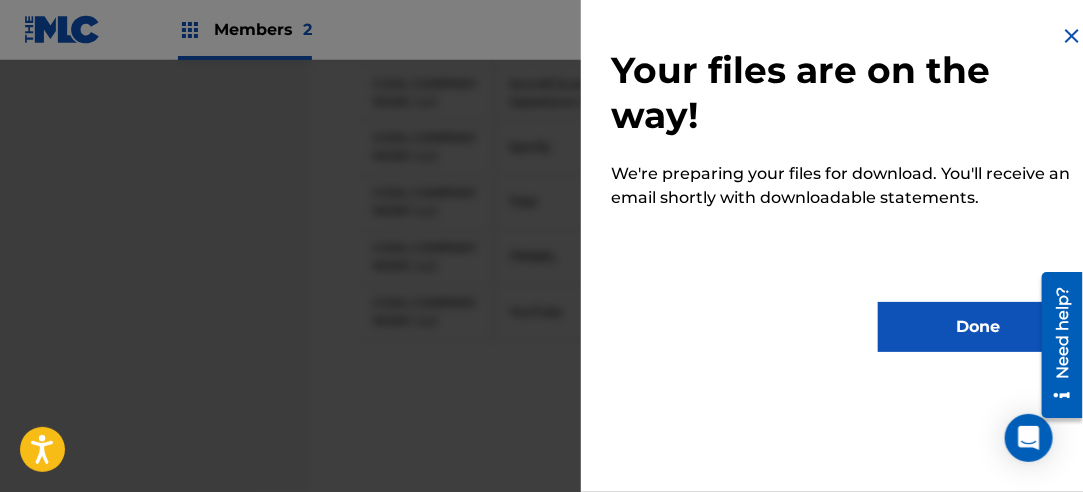 click on "Done" at bounding box center (978, 327) 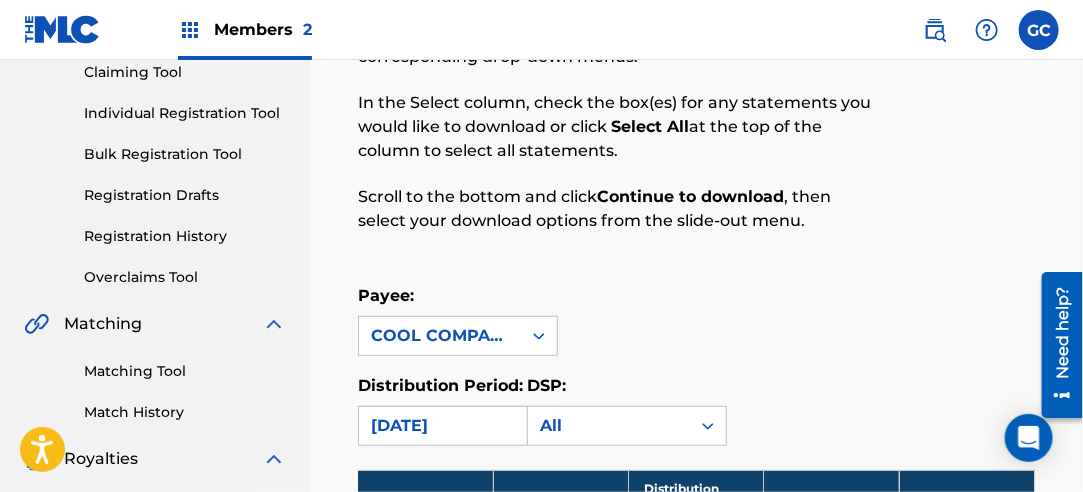 click on "[DATE]" at bounding box center (440, 426) 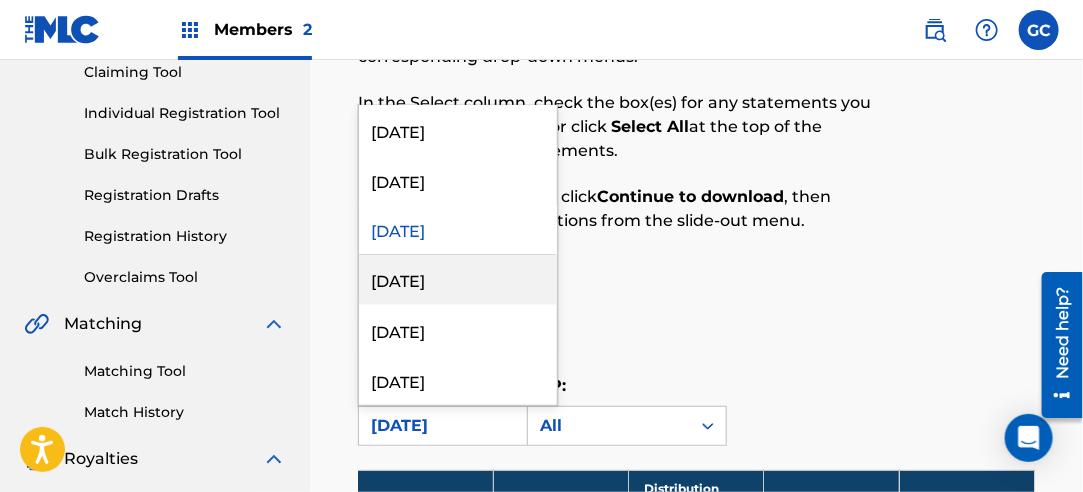 click on "[DATE]" at bounding box center [458, 280] 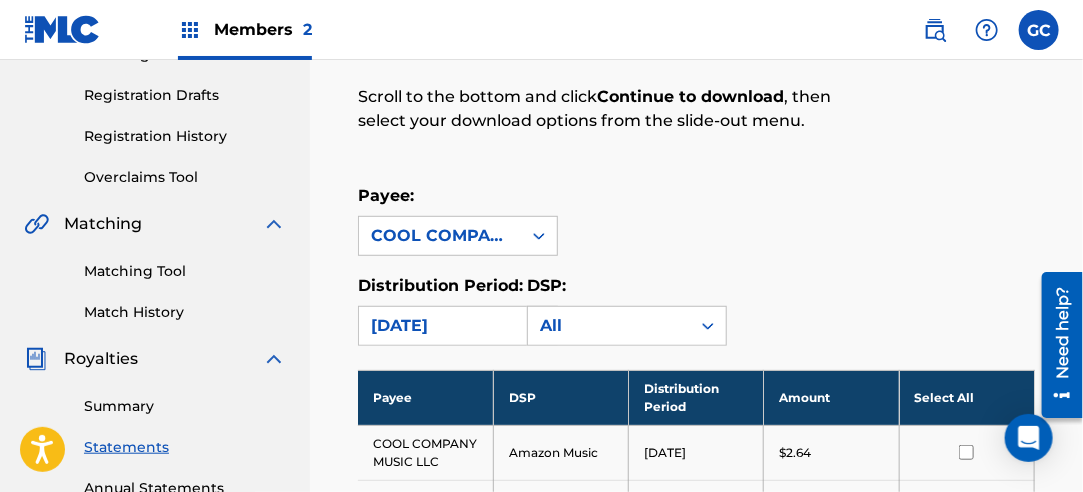 click on "Select All" at bounding box center (966, 397) 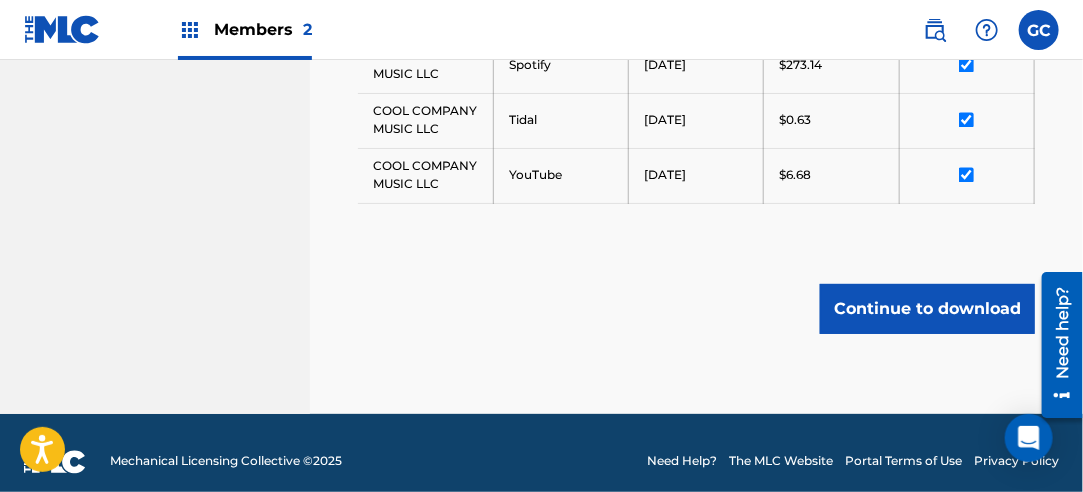 click on "Continue to download" at bounding box center [927, 309] 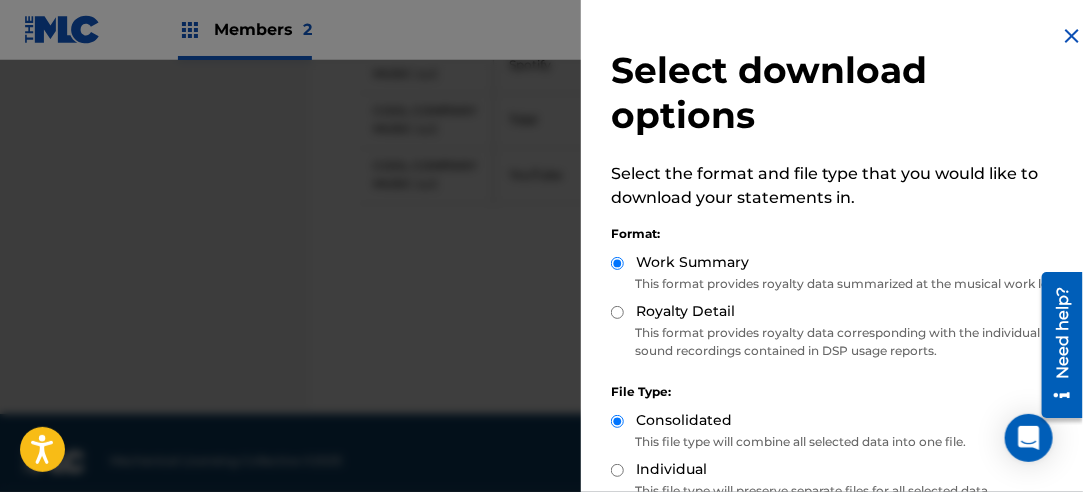 click on "Royalty Detail" at bounding box center (844, 312) 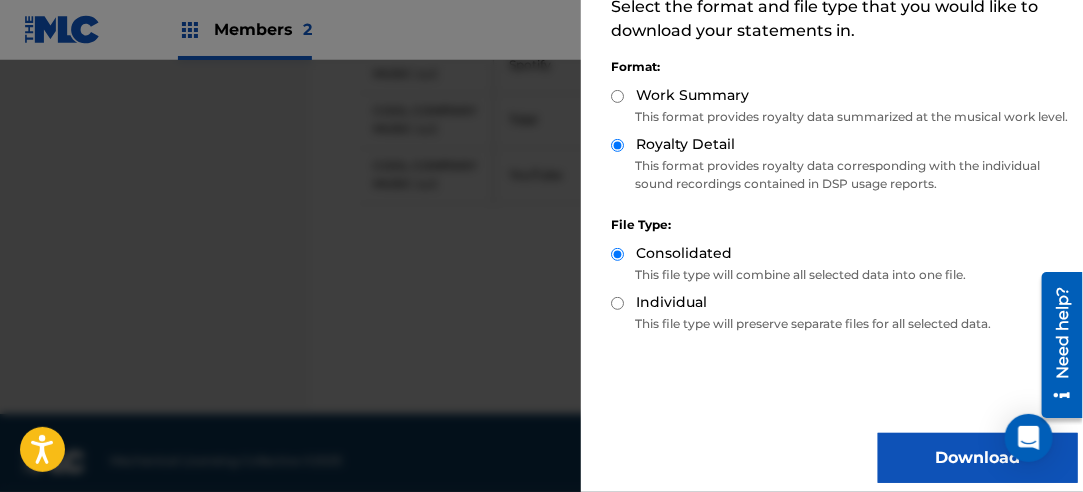 click on "Download" at bounding box center [978, 458] 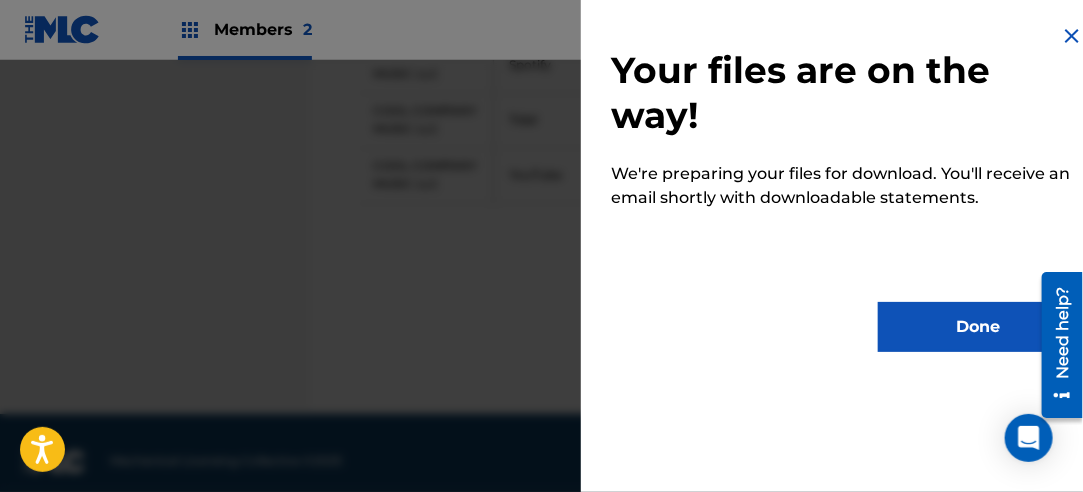 click on "Done" at bounding box center (978, 327) 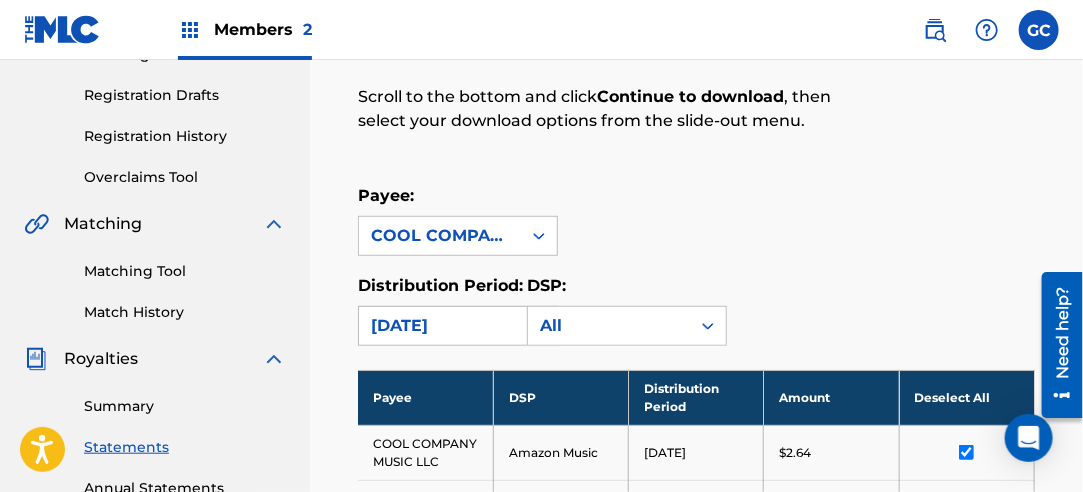 click on "[DATE]" at bounding box center (440, 326) 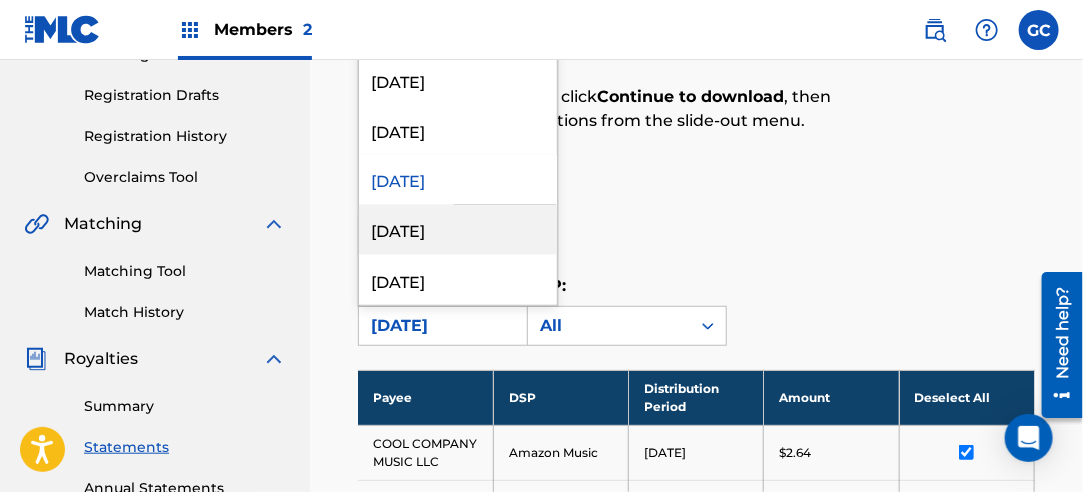 click on "[DATE]" at bounding box center [458, 230] 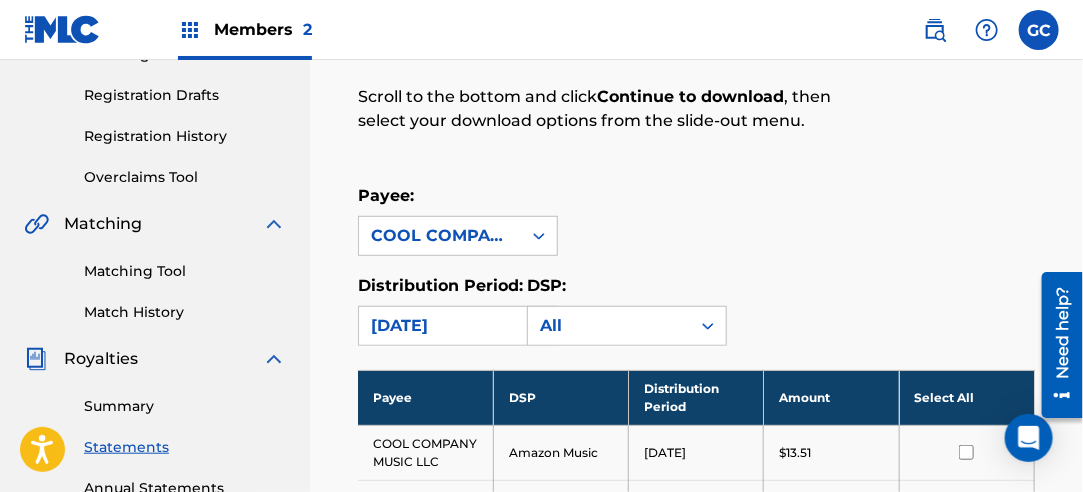 click on "Select All" at bounding box center (966, 397) 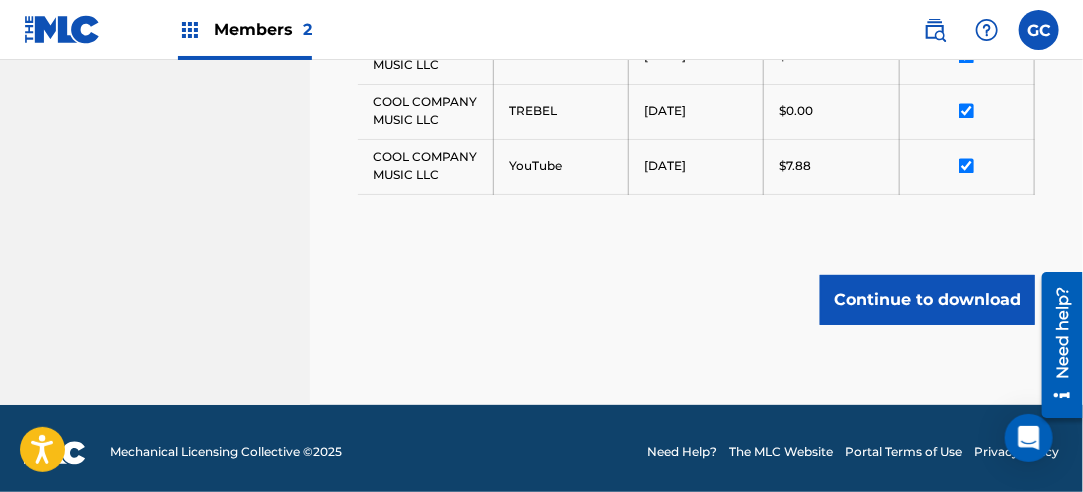 click on "Continue to download" at bounding box center [927, 300] 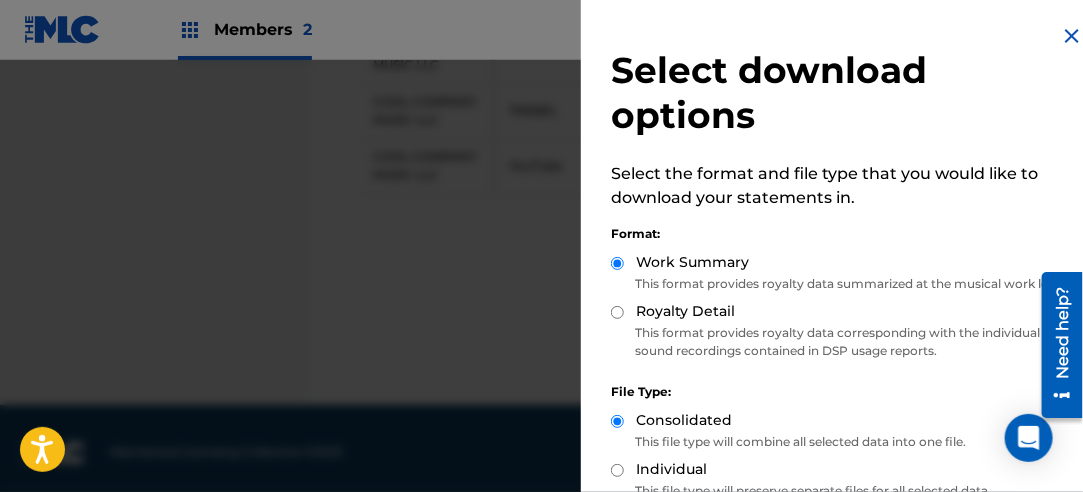 click on "Royalty Detail" at bounding box center [617, 312] 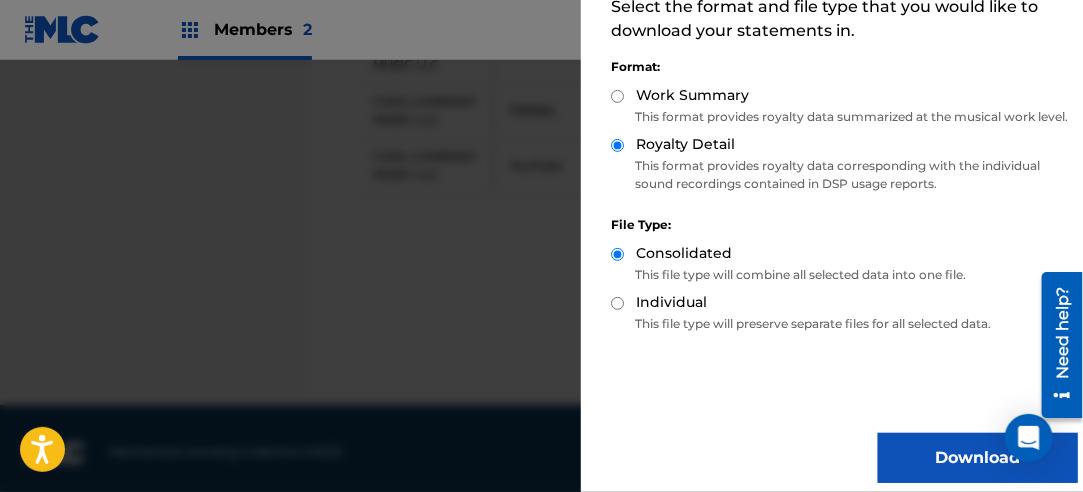 click on "Download" at bounding box center (978, 458) 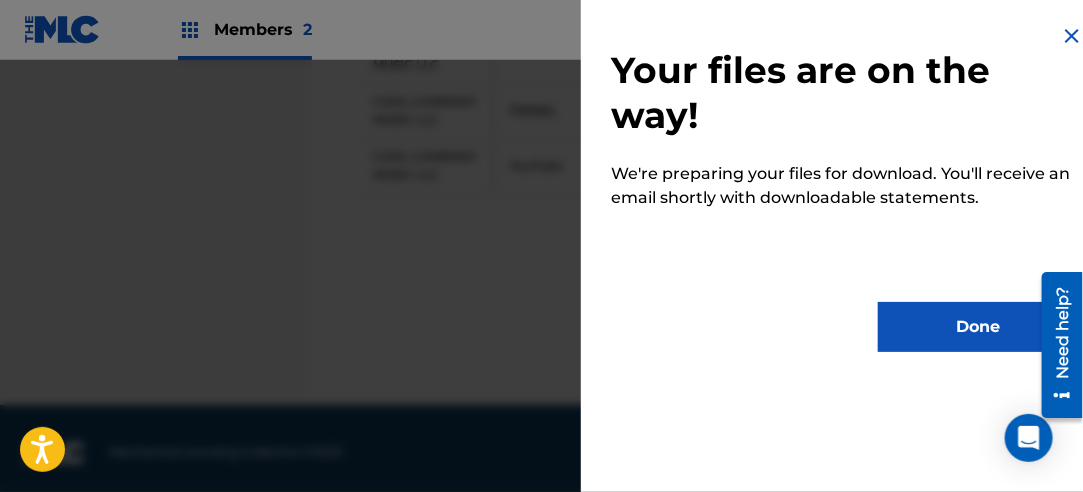 click on "Done" at bounding box center [978, 327] 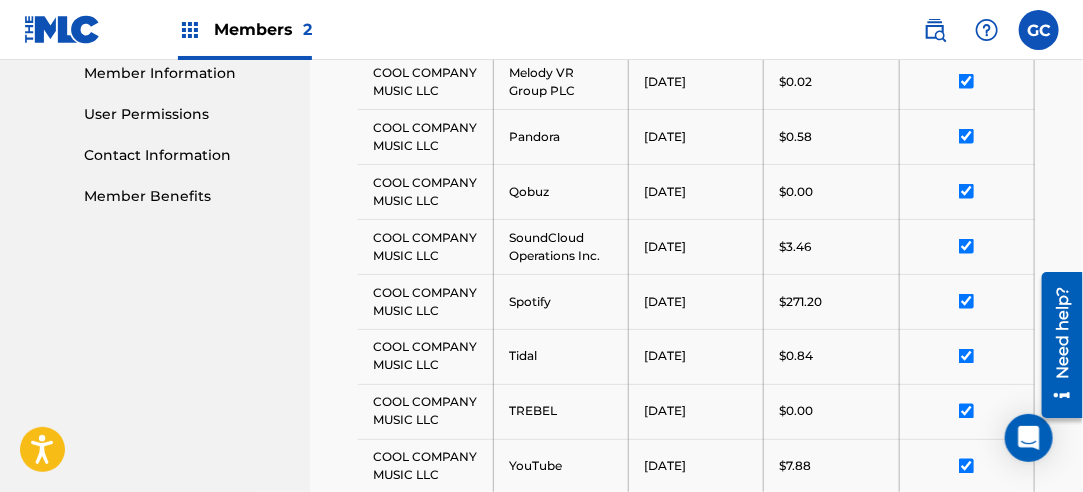 scroll, scrollTop: 513, scrollLeft: 0, axis: vertical 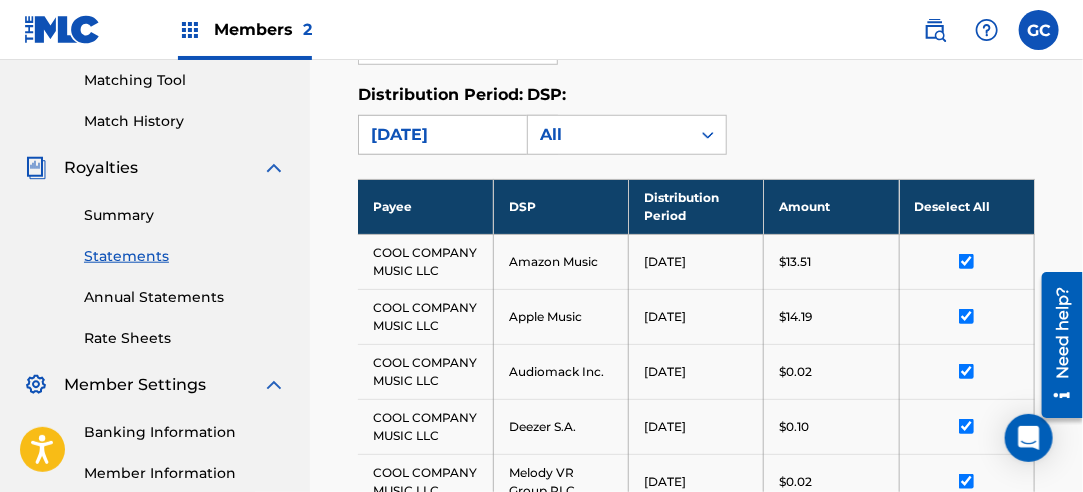 click on "[DATE]" at bounding box center (440, 135) 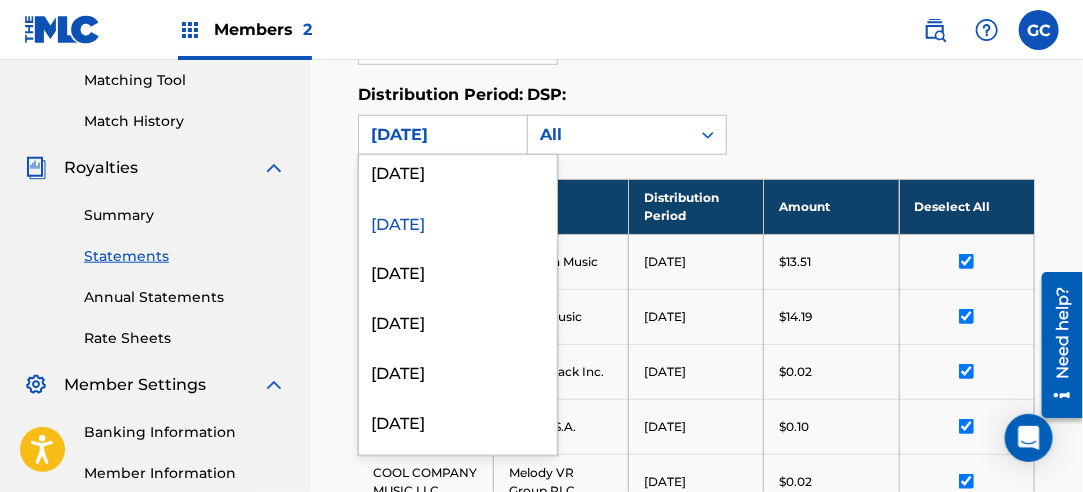 scroll, scrollTop: 1500, scrollLeft: 0, axis: vertical 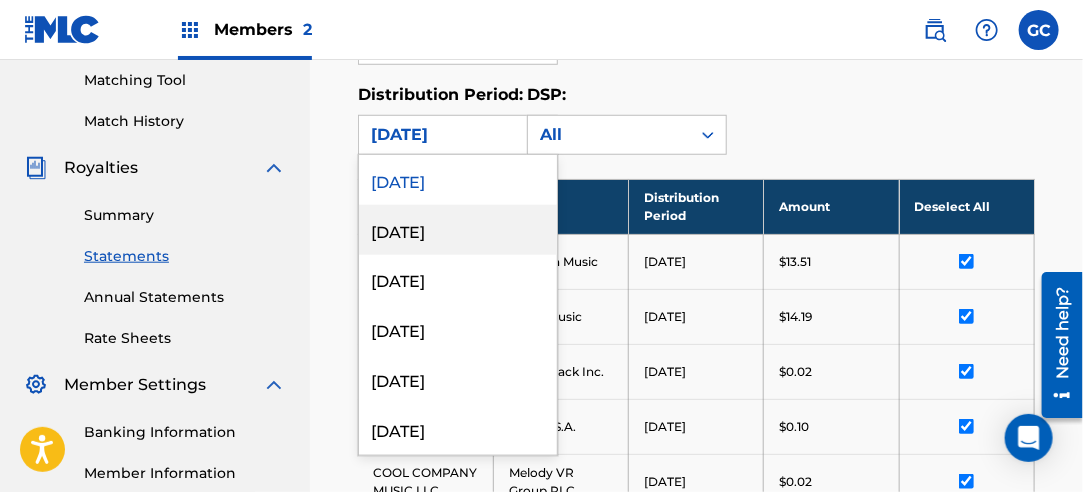click on "[DATE]" at bounding box center [458, 230] 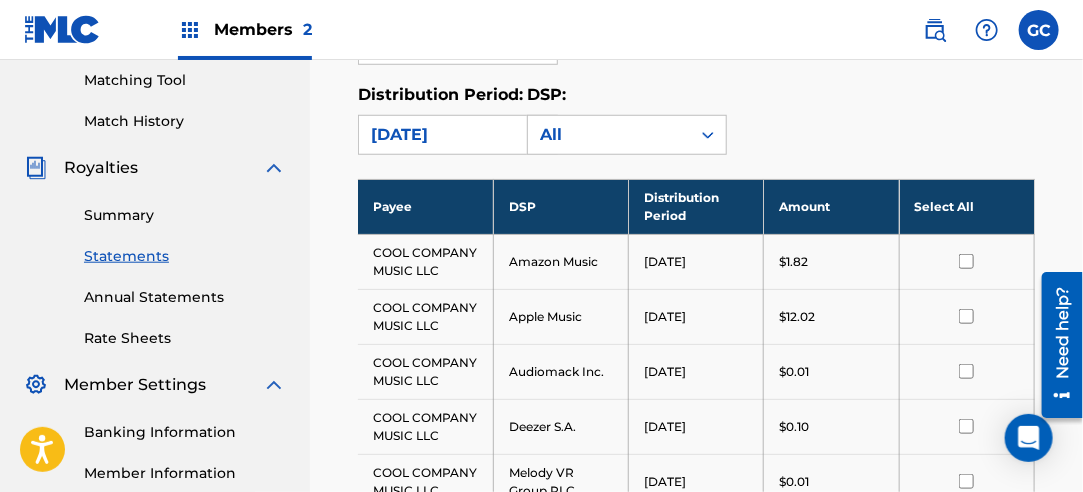click on "Select All" at bounding box center [966, 206] 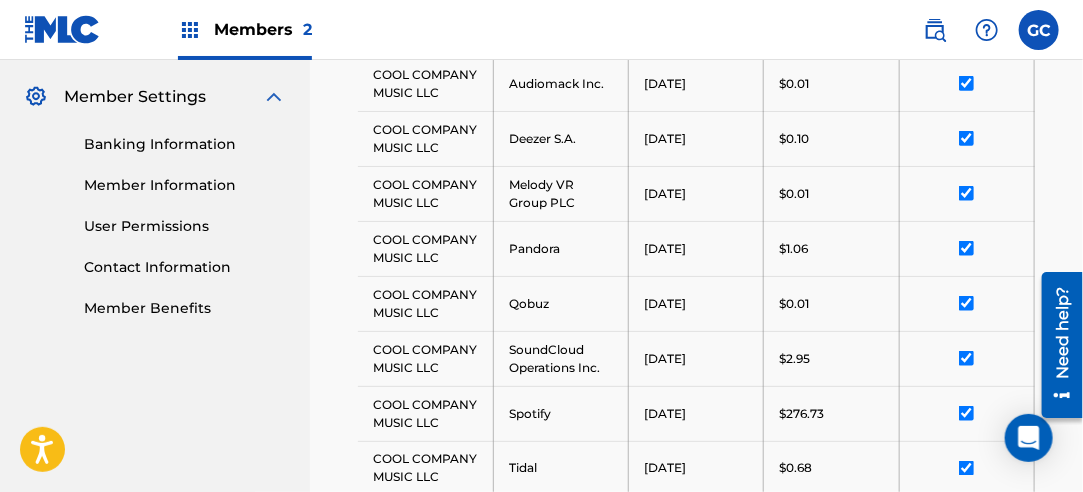 scroll, scrollTop: 1159, scrollLeft: 0, axis: vertical 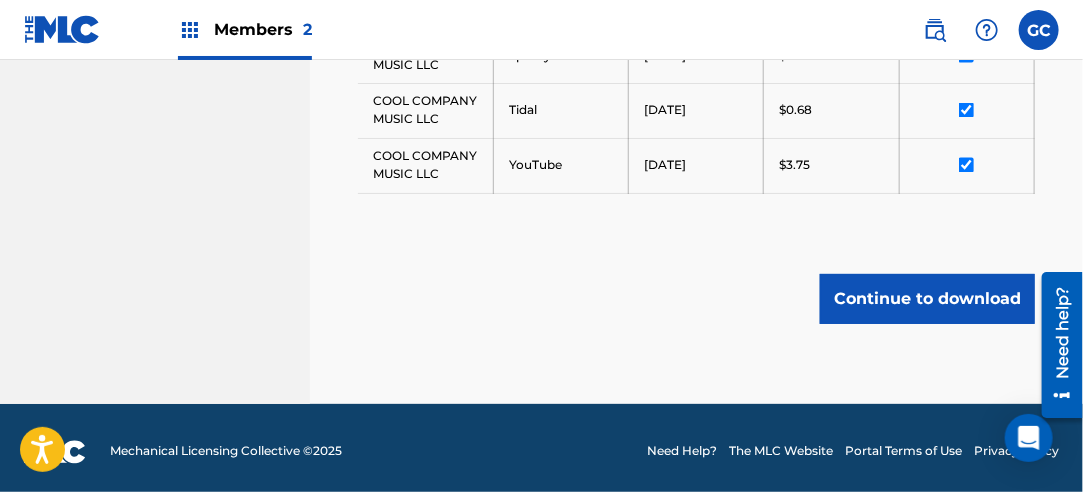 click on "Continue to download" at bounding box center [927, 299] 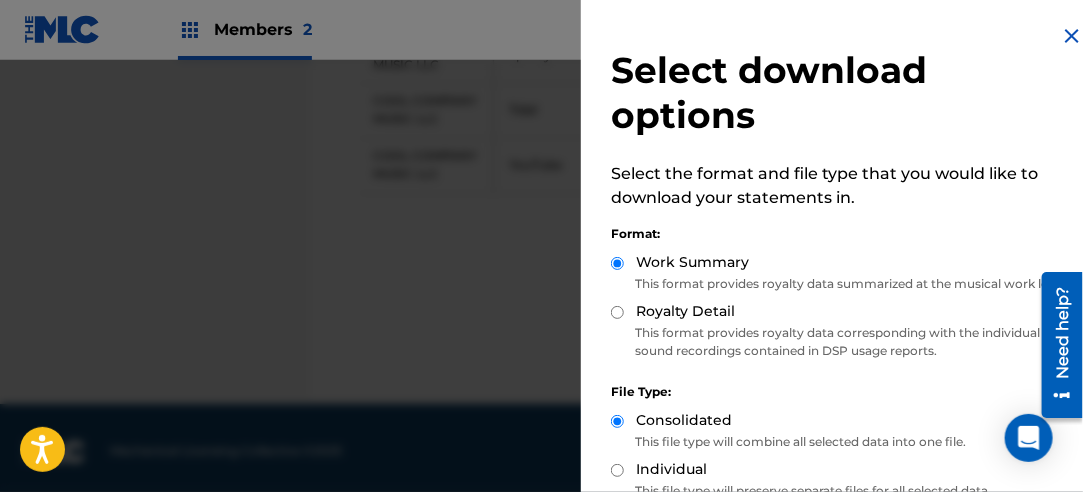 click on "Royalty Detail" at bounding box center [617, 312] 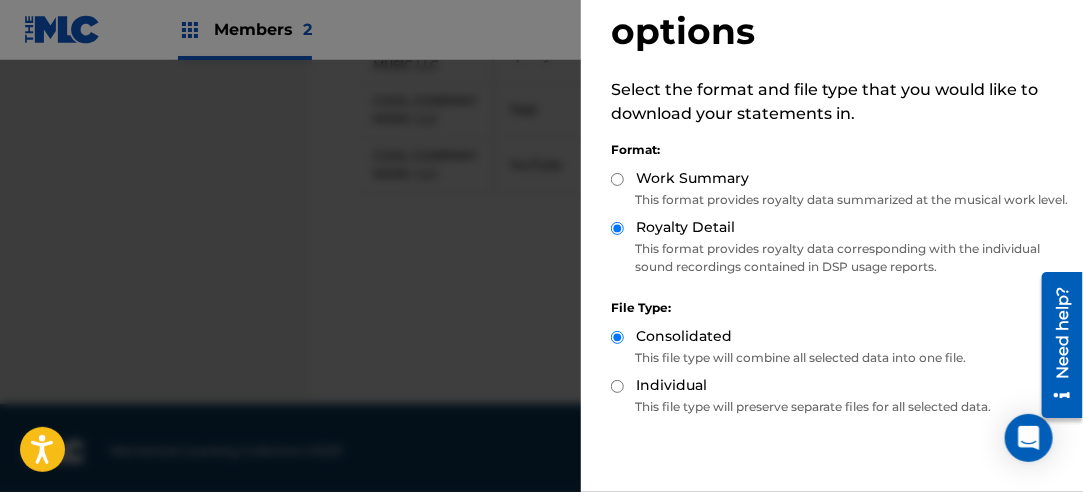 scroll, scrollTop: 200, scrollLeft: 0, axis: vertical 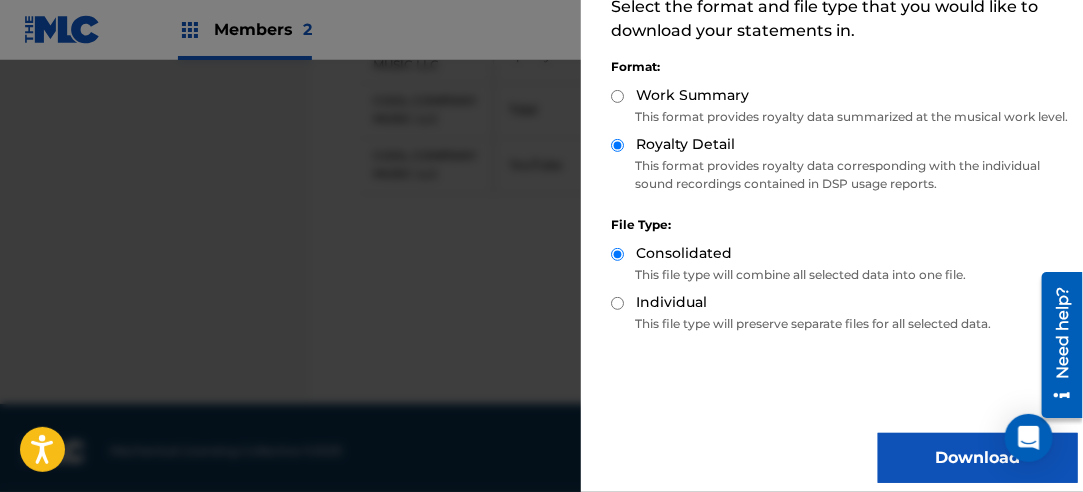 click on "Download" at bounding box center [978, 458] 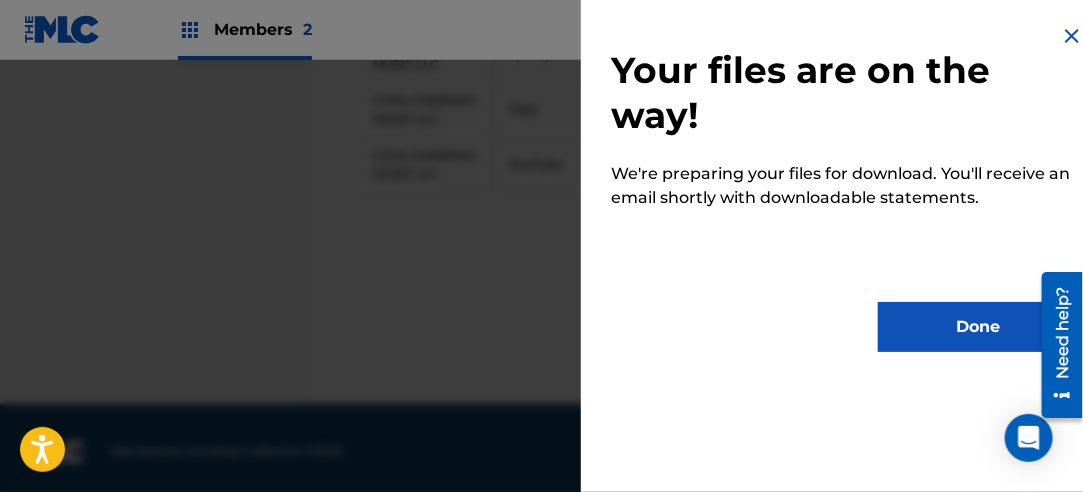 click on "Done" at bounding box center (978, 327) 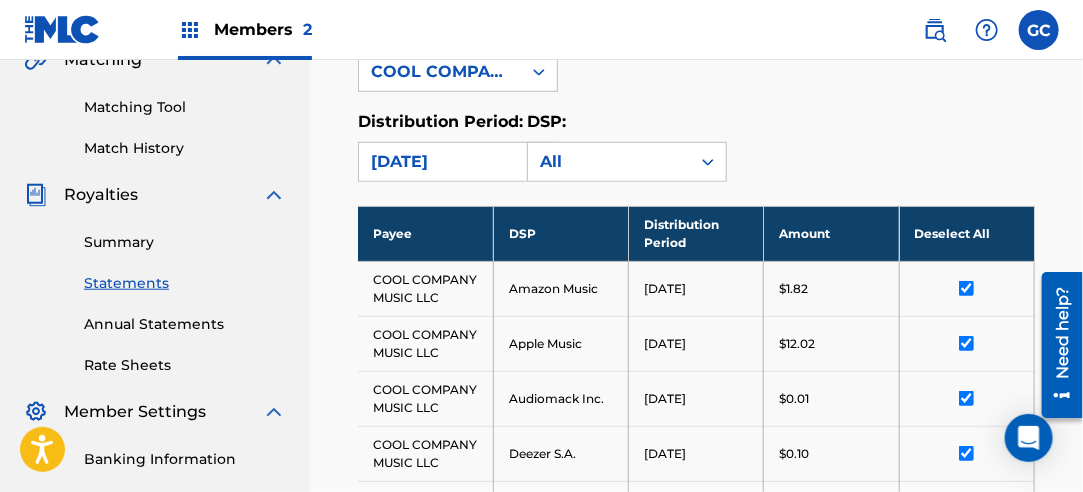 scroll, scrollTop: 459, scrollLeft: 0, axis: vertical 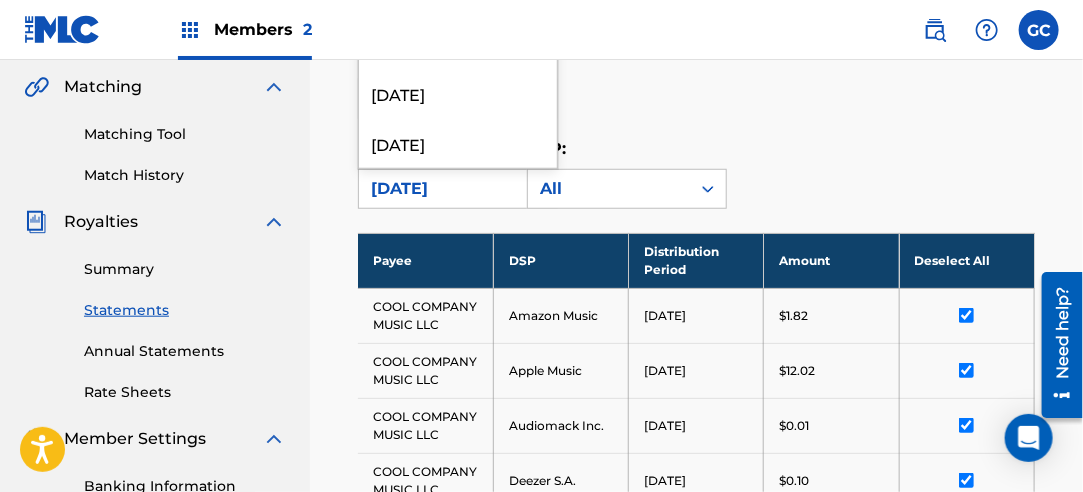 click on "[DATE]" at bounding box center [440, 189] 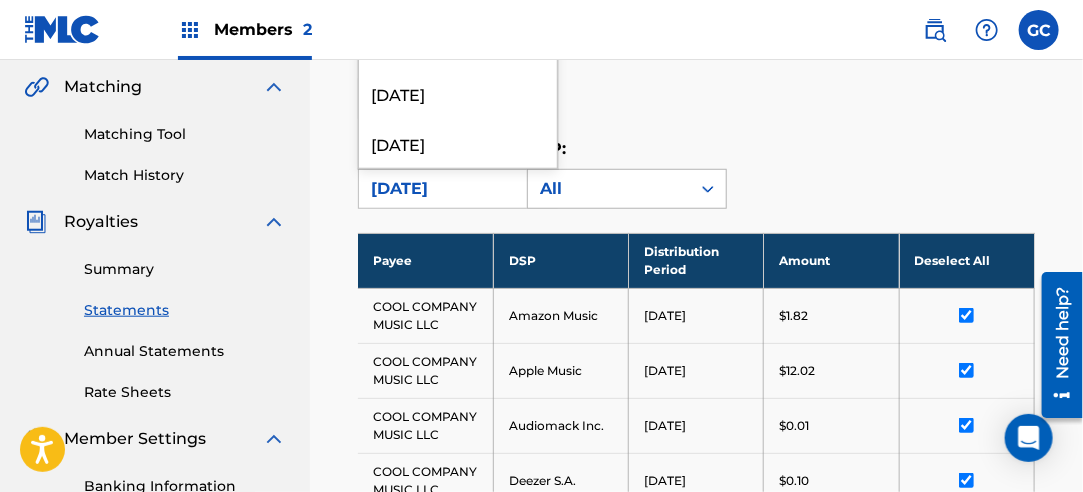 scroll, scrollTop: 159, scrollLeft: 0, axis: vertical 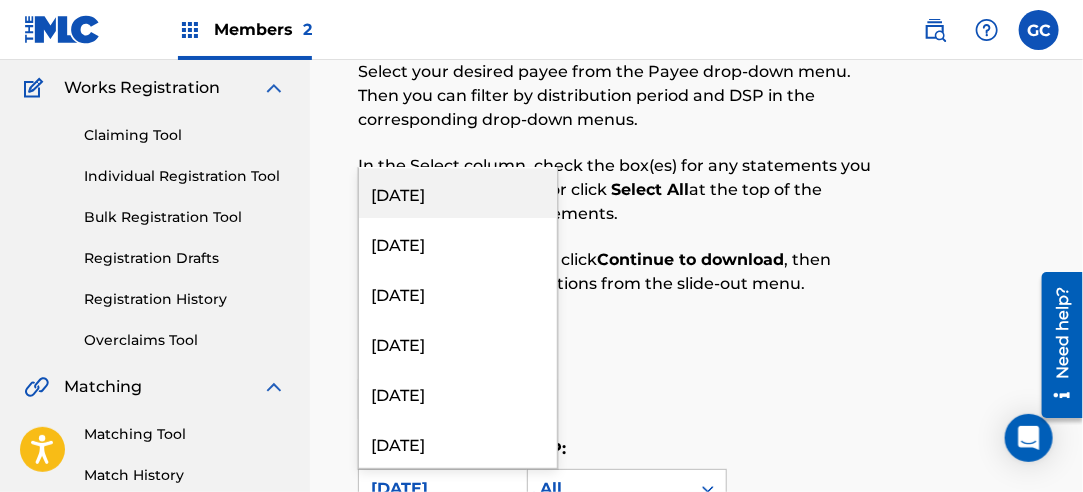 click on "[DATE]" at bounding box center (458, 193) 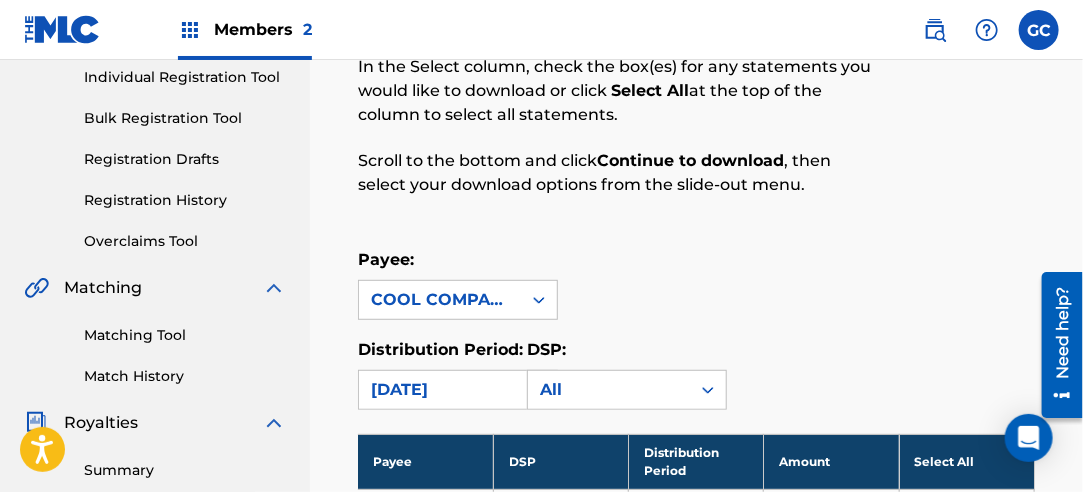 scroll, scrollTop: 359, scrollLeft: 0, axis: vertical 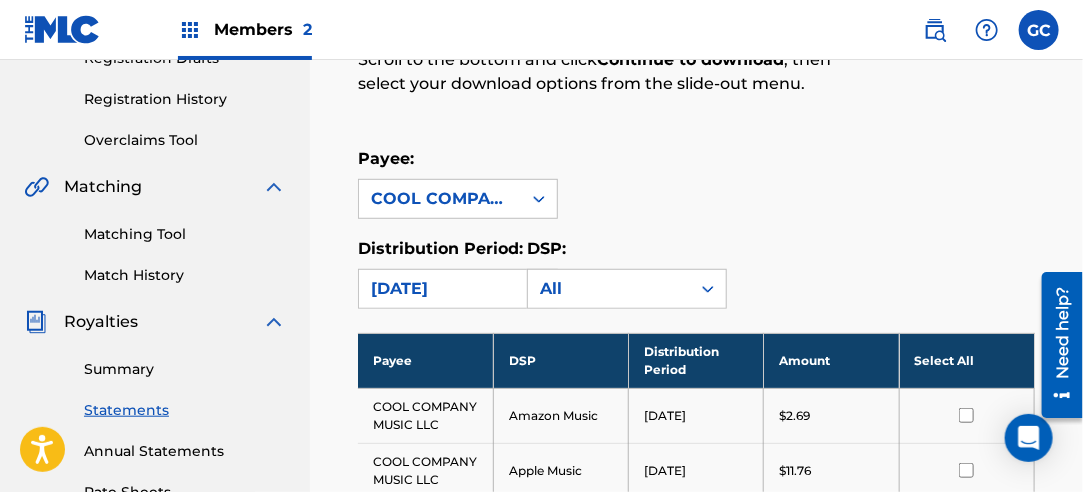 click on "Select All" at bounding box center [966, 360] 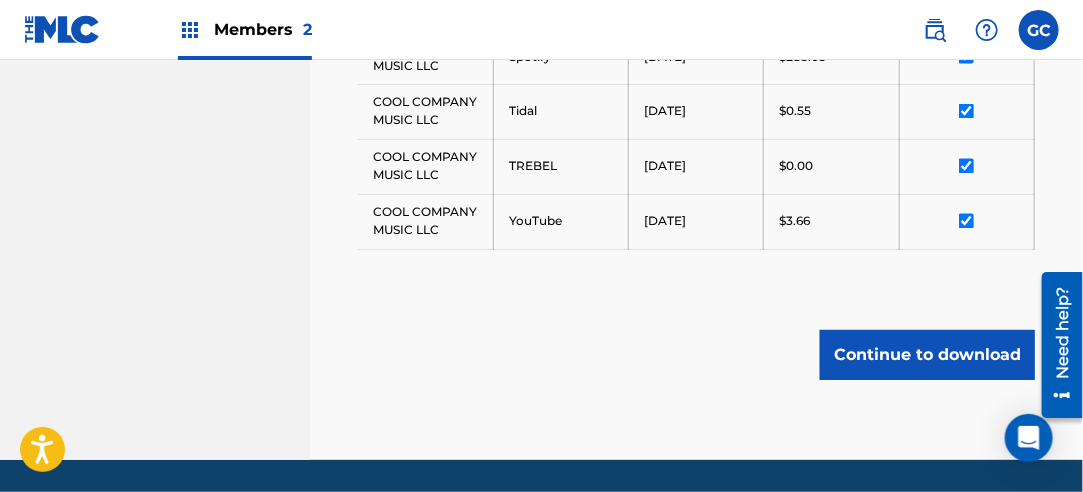 scroll, scrollTop: 1159, scrollLeft: 0, axis: vertical 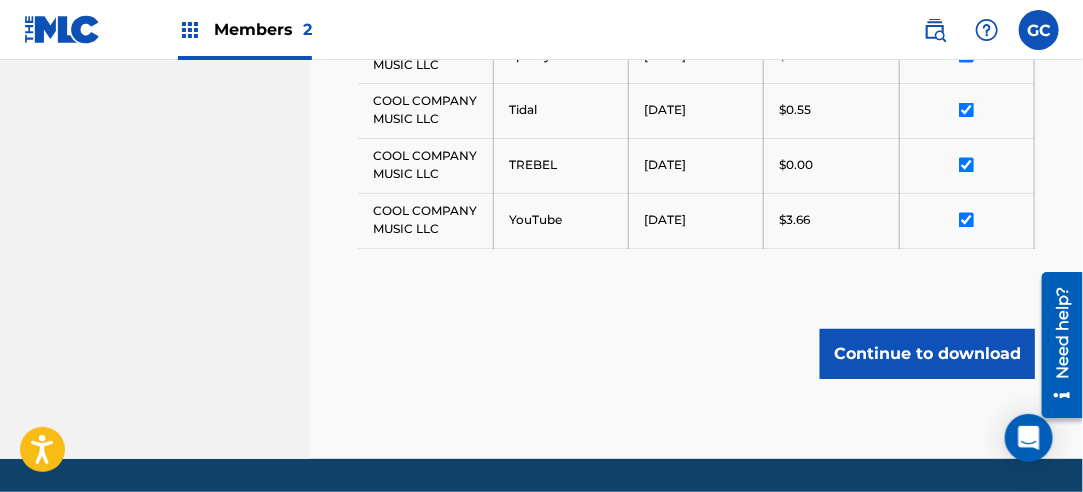 click on "Continue to download" at bounding box center [927, 354] 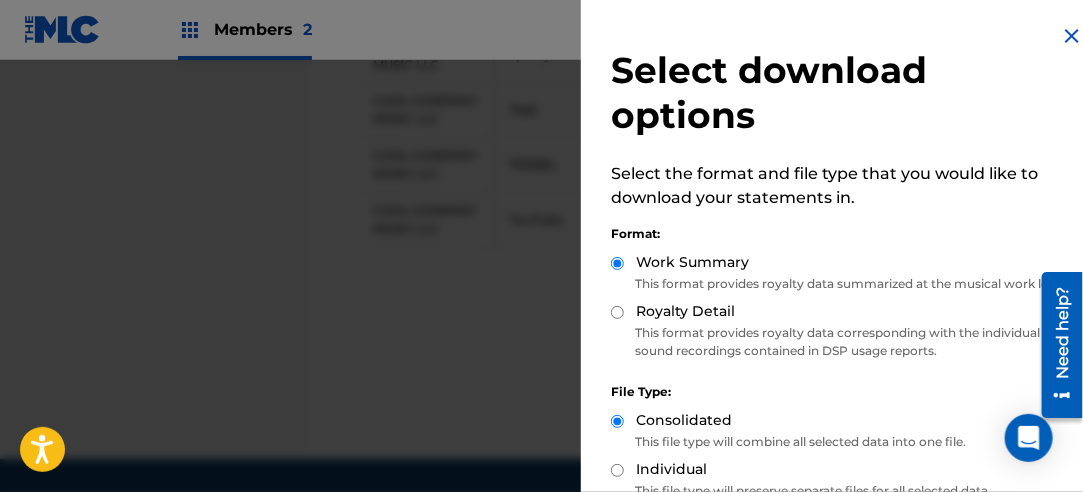 click on "Royalty Detail" at bounding box center (617, 312) 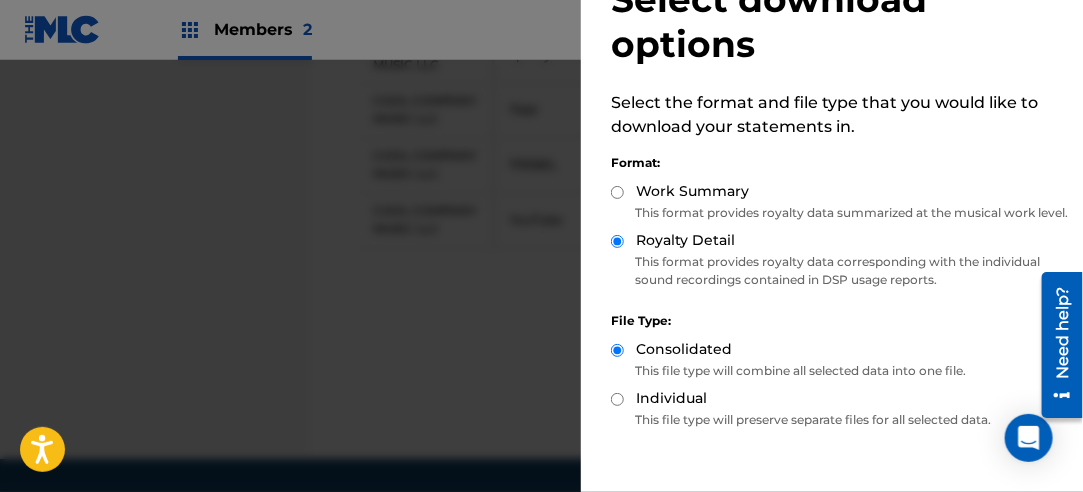 scroll, scrollTop: 200, scrollLeft: 0, axis: vertical 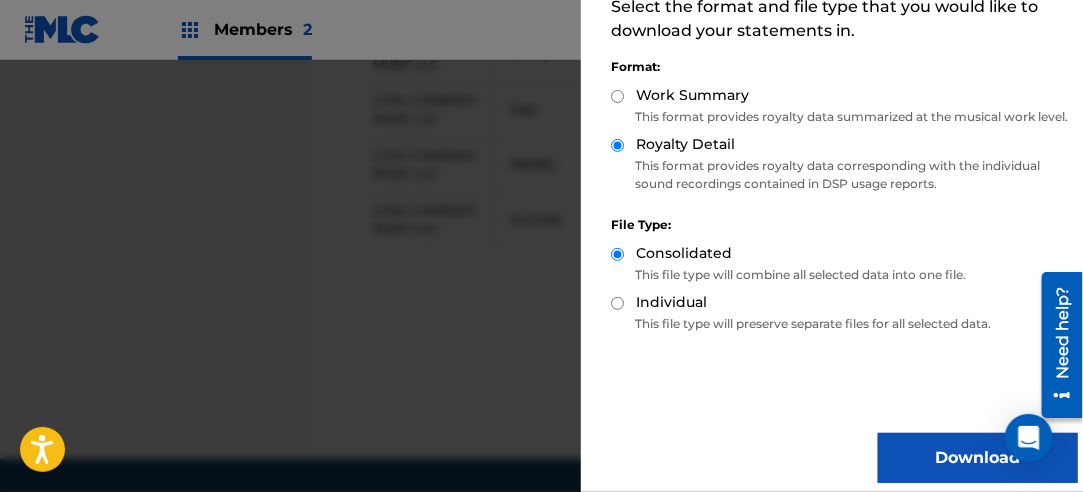click on "Download" at bounding box center [978, 458] 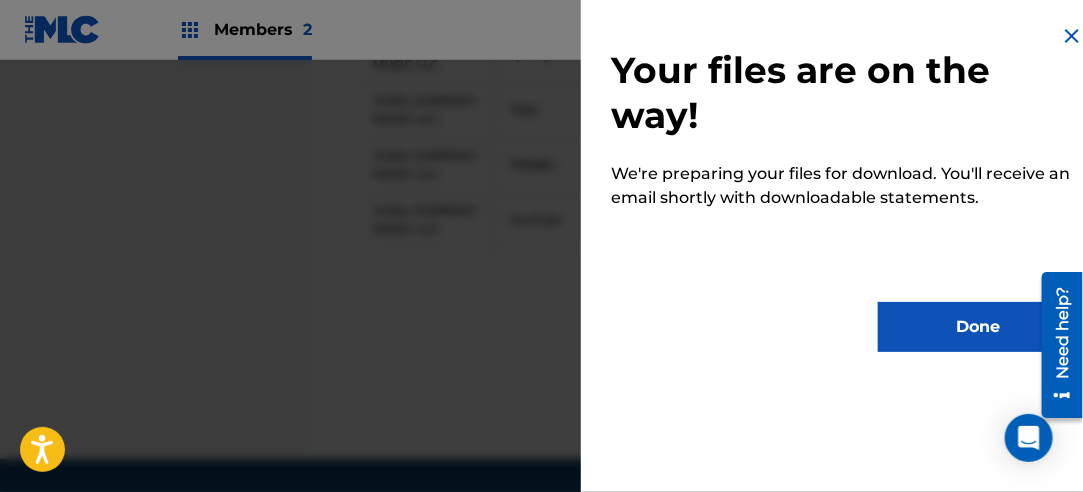 click on "Done" at bounding box center [978, 327] 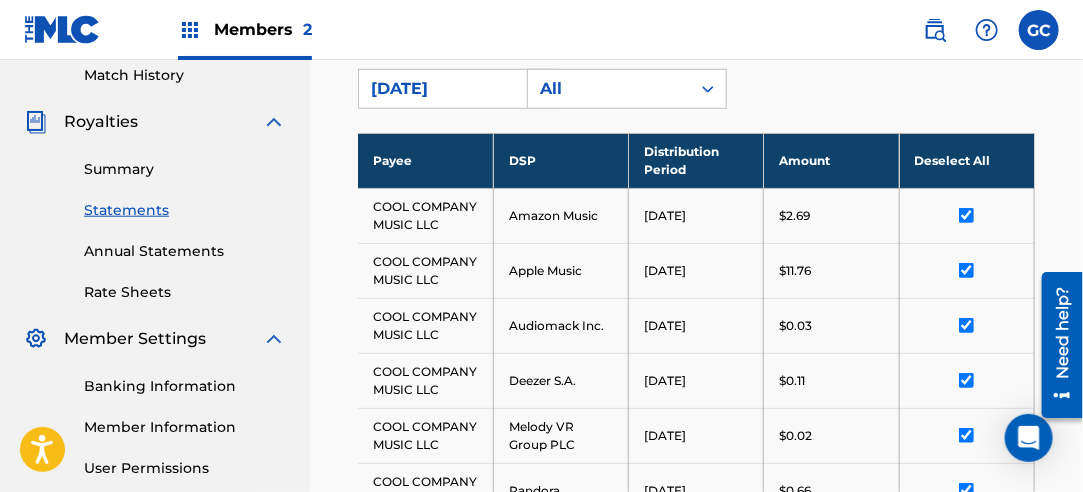 scroll, scrollTop: 259, scrollLeft: 0, axis: vertical 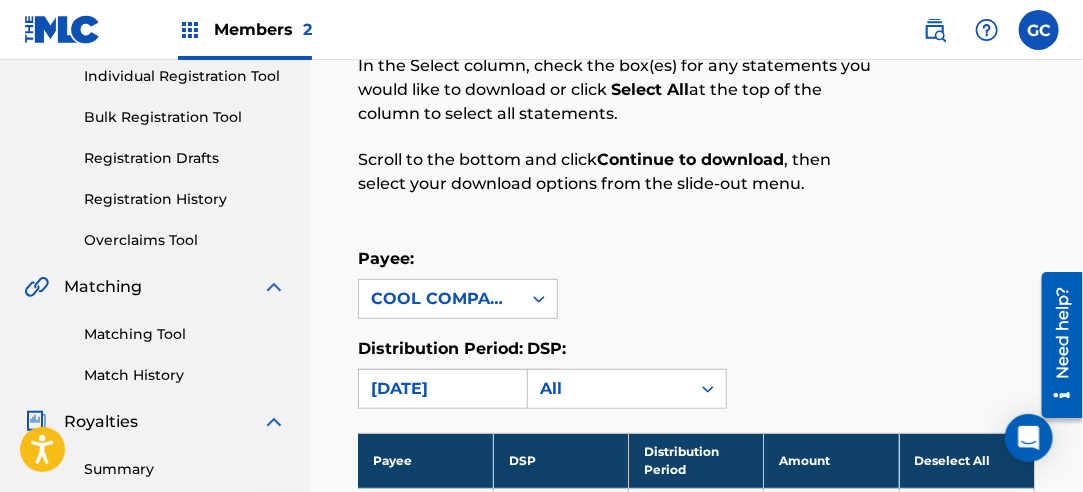 click on "[DATE]" at bounding box center [440, 389] 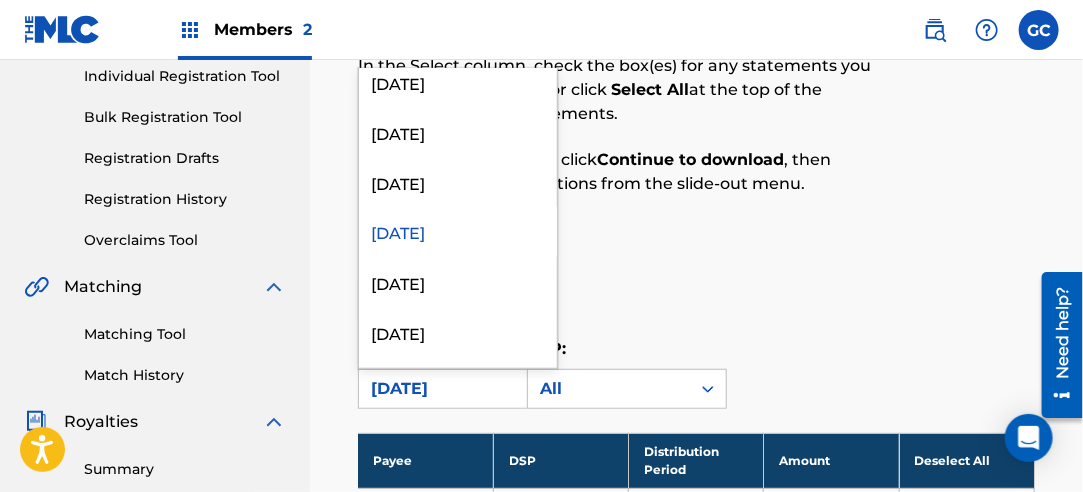 scroll, scrollTop: 1500, scrollLeft: 0, axis: vertical 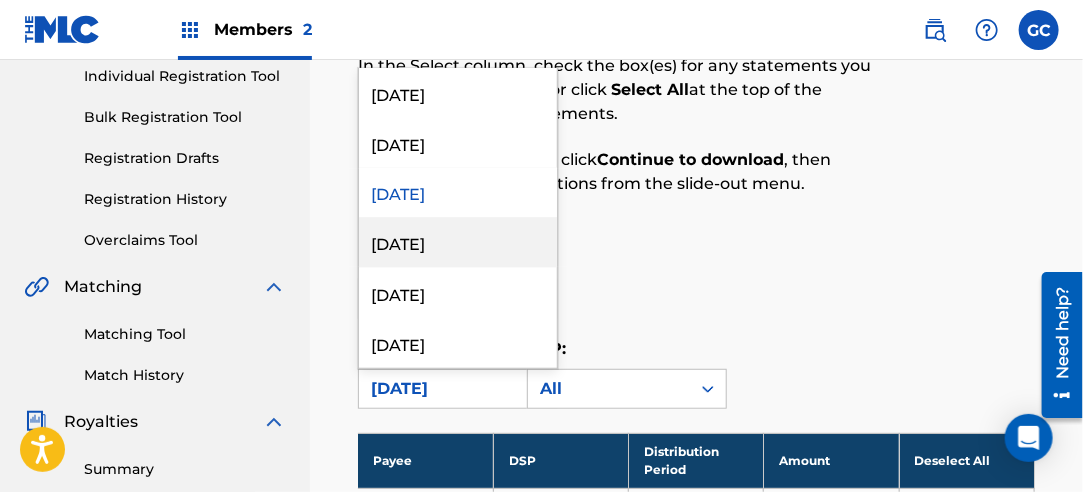 click on "[DATE]" at bounding box center (458, 243) 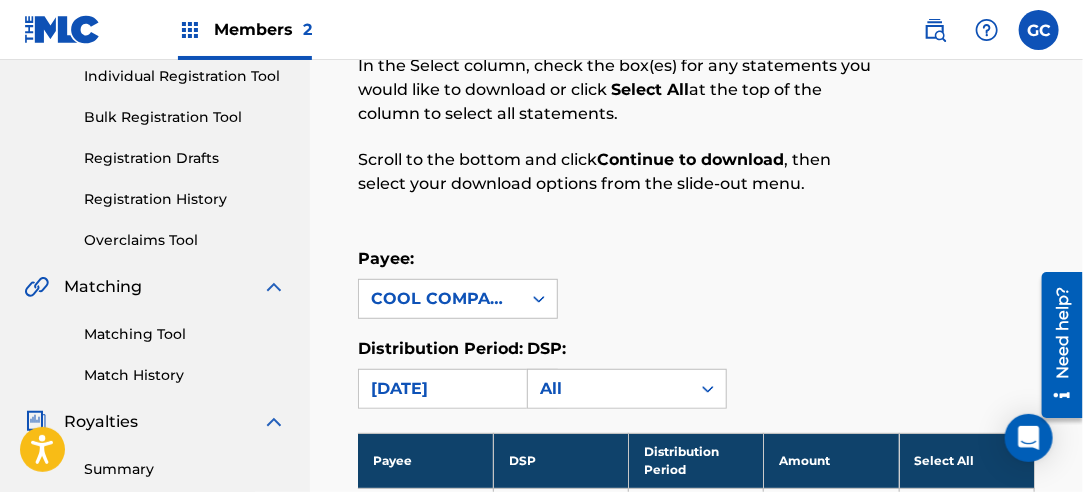 click on "Select All" at bounding box center (966, 460) 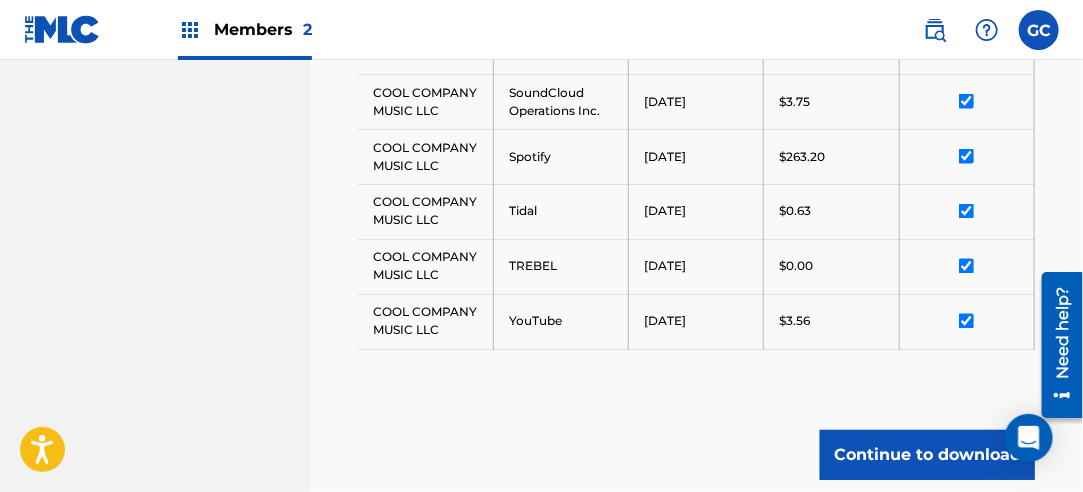 scroll, scrollTop: 1059, scrollLeft: 0, axis: vertical 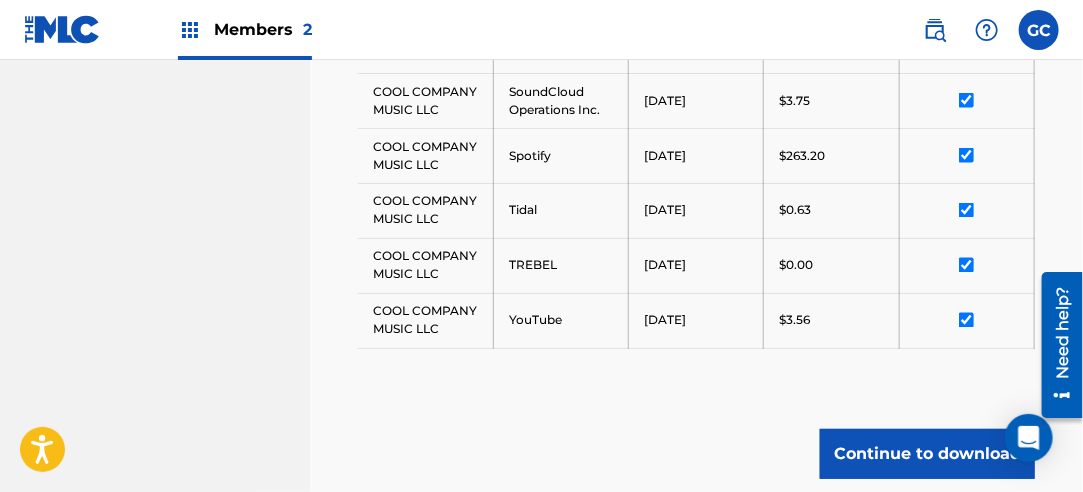 click on "Continue to download" at bounding box center (927, 454) 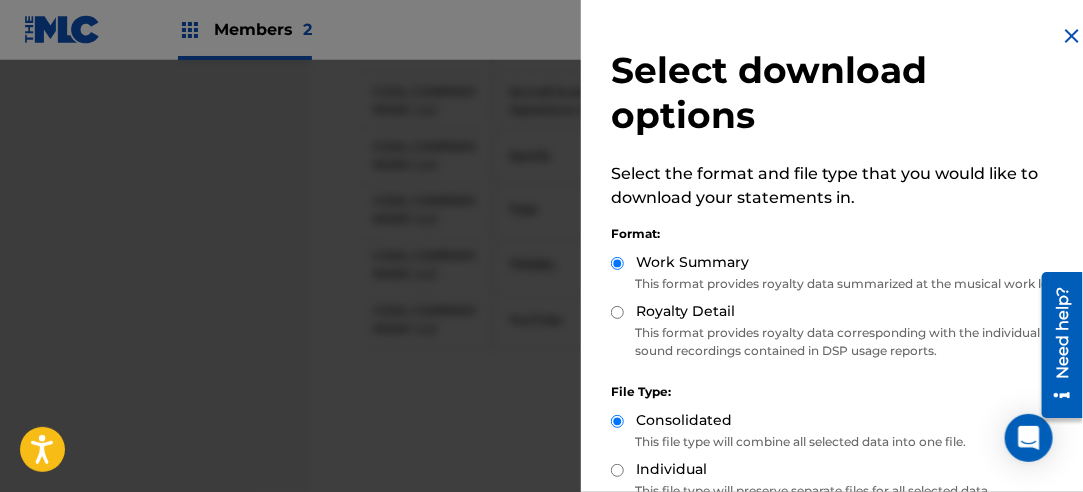 click on "Royalty Detail" at bounding box center (617, 312) 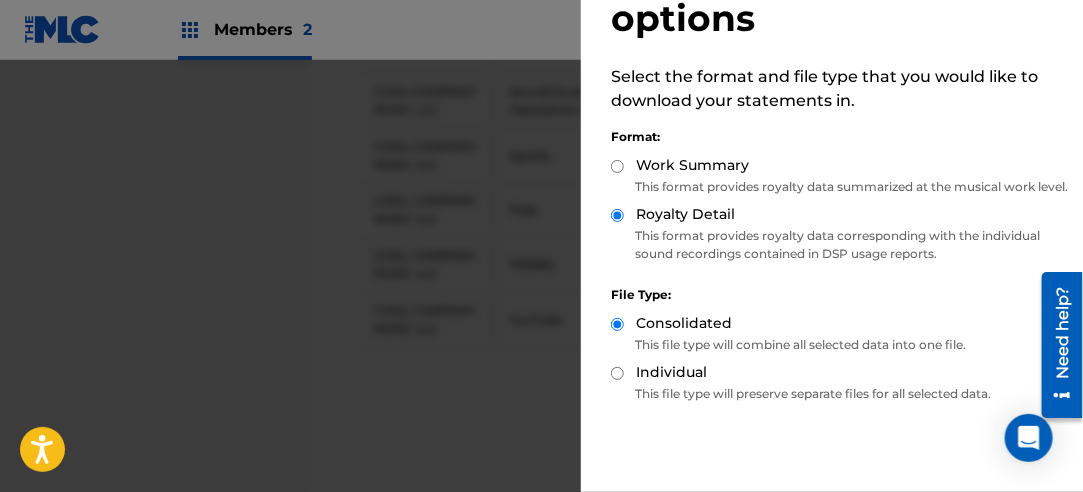scroll, scrollTop: 200, scrollLeft: 0, axis: vertical 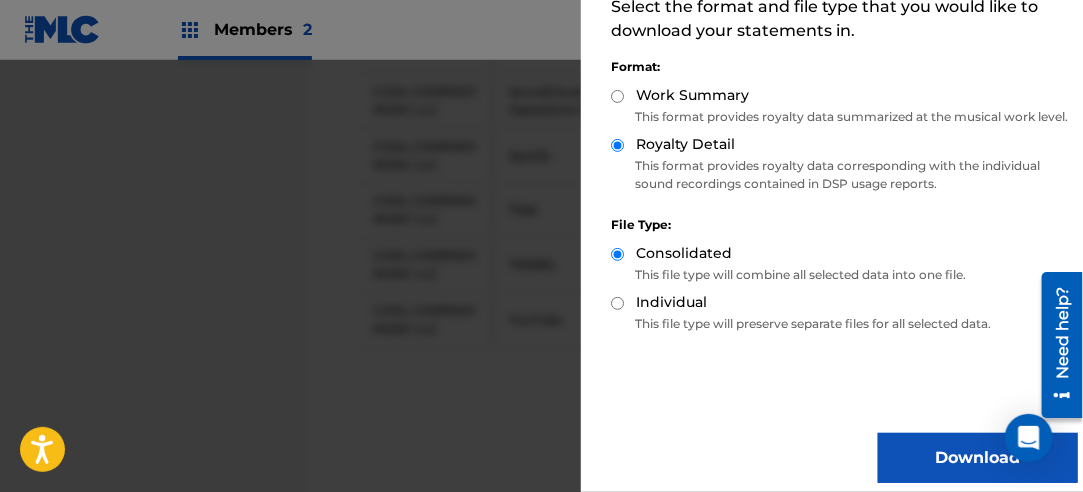 click on "Download" at bounding box center (978, 458) 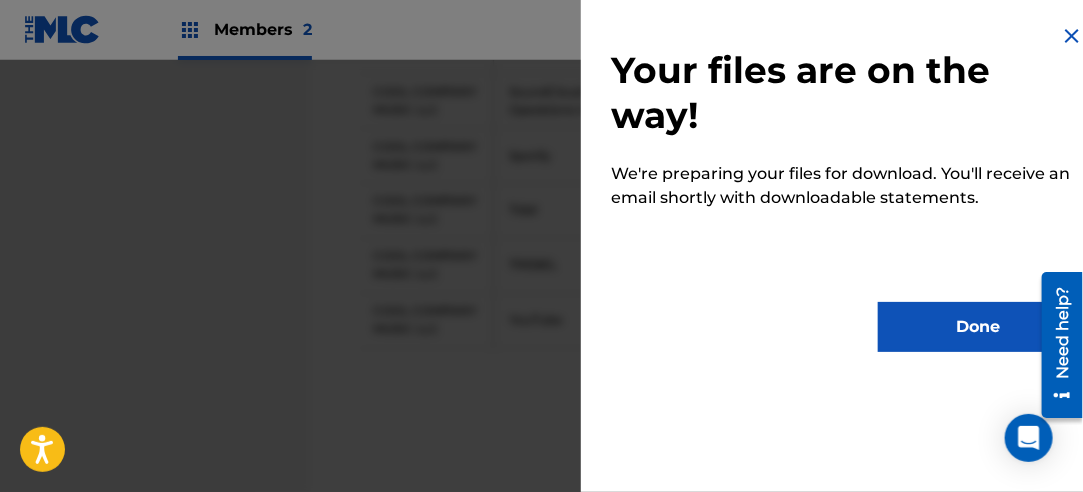click on "Done" at bounding box center (978, 327) 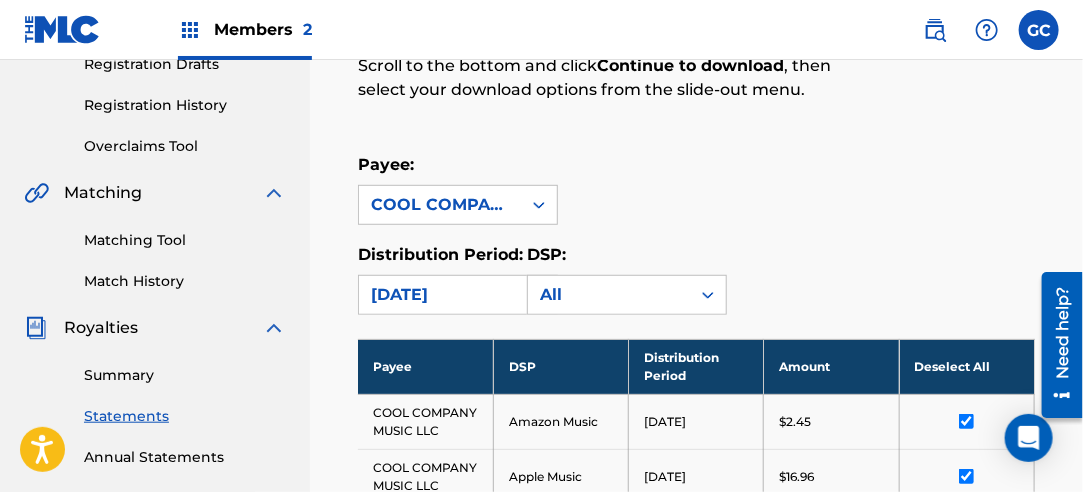 scroll, scrollTop: 259, scrollLeft: 0, axis: vertical 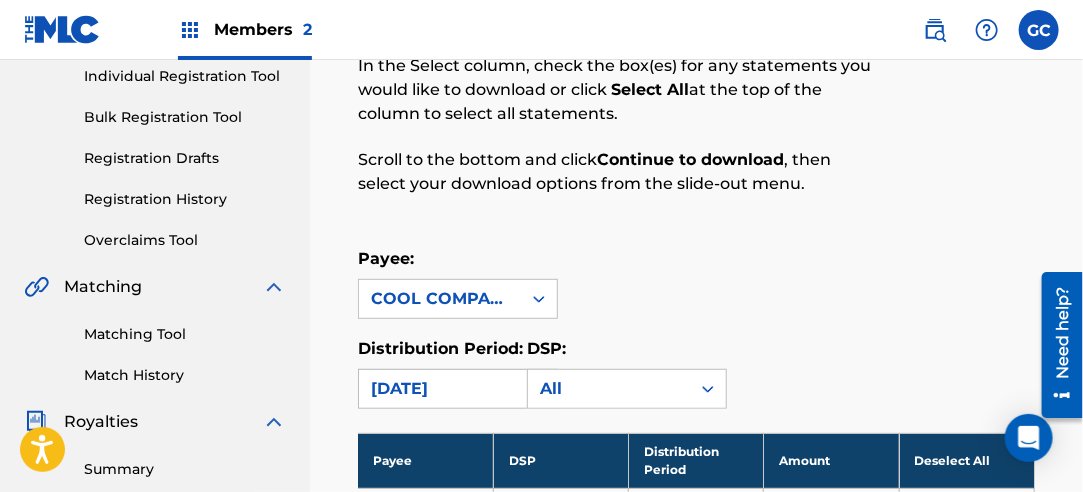 click on "[DATE]" at bounding box center (440, 389) 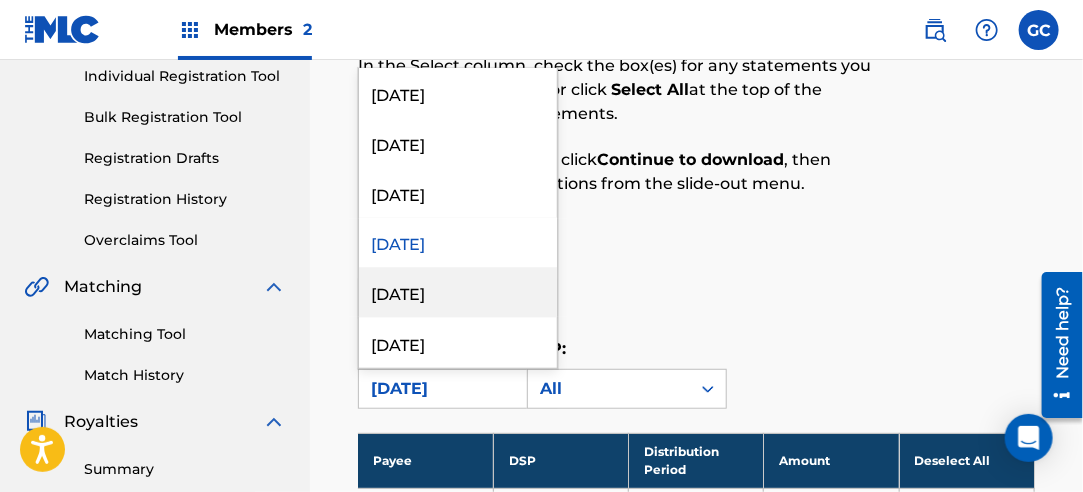scroll, scrollTop: 1600, scrollLeft: 0, axis: vertical 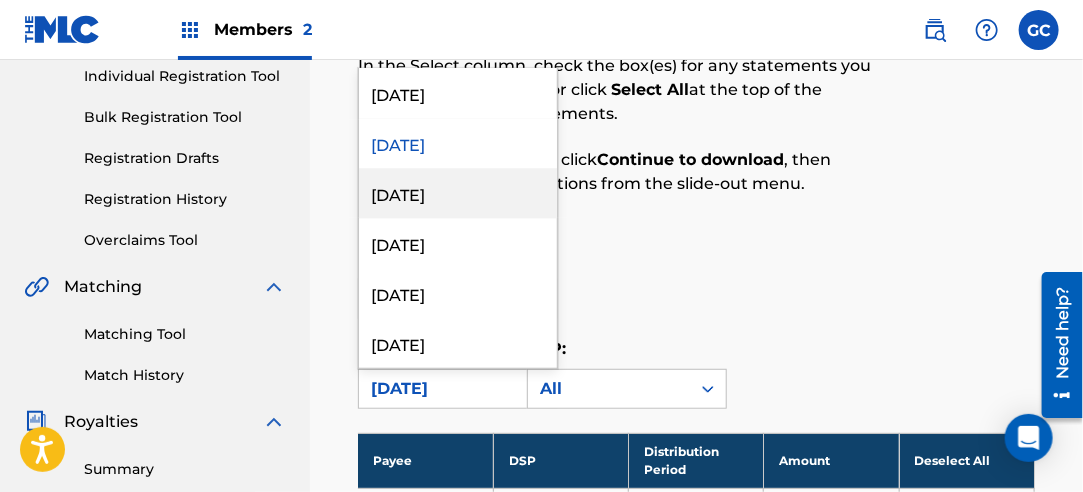 click on "[DATE]" at bounding box center (458, 193) 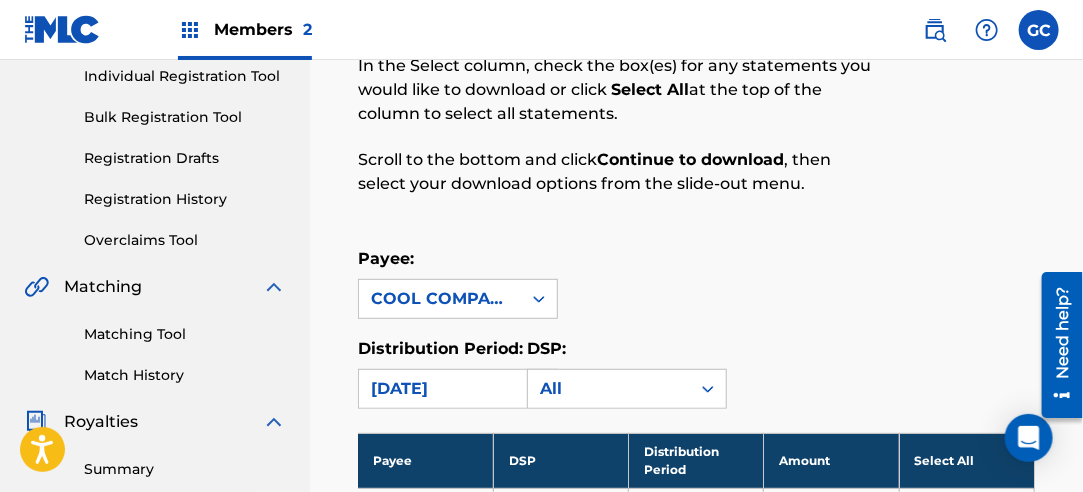 click on "Select All" at bounding box center (966, 460) 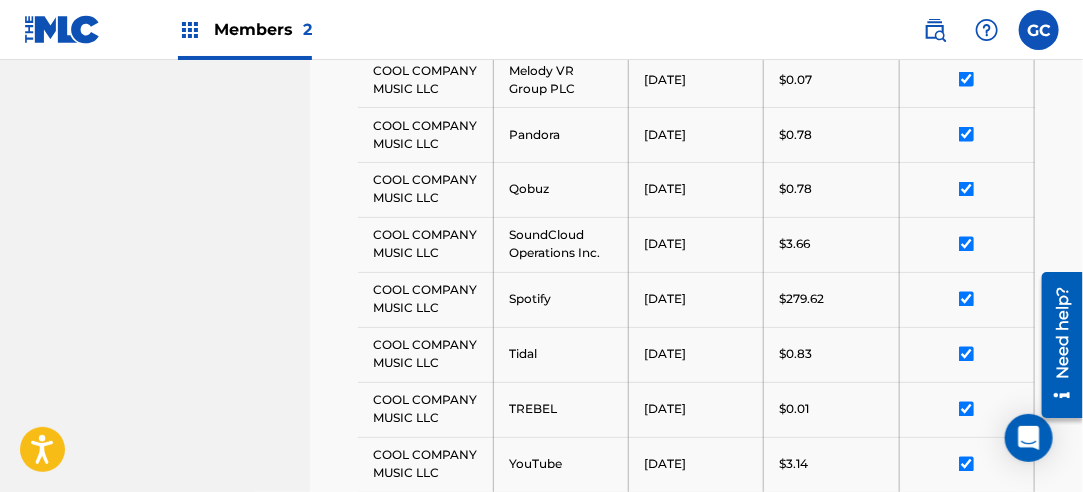 scroll, scrollTop: 1259, scrollLeft: 0, axis: vertical 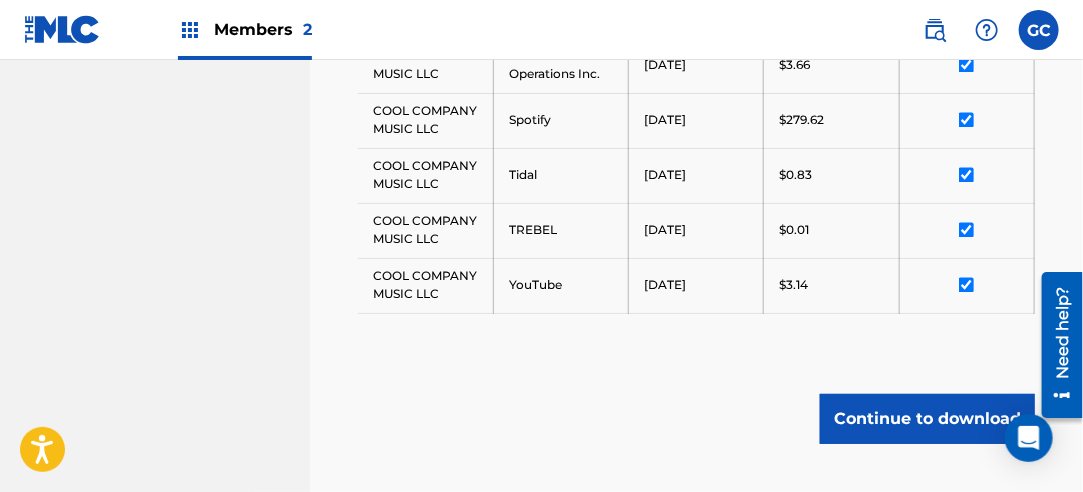 click on "Continue to download" at bounding box center (927, 419) 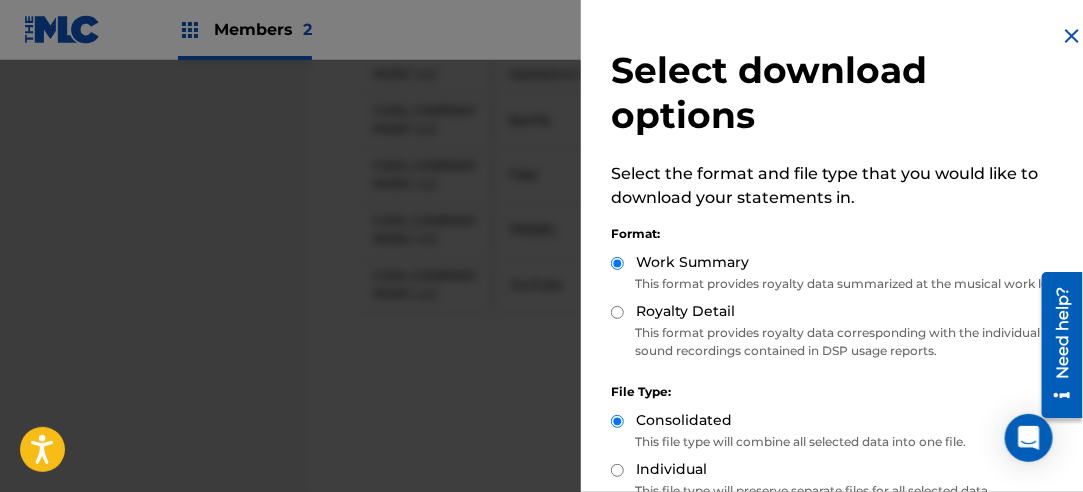 drag, startPoint x: 622, startPoint y: 334, endPoint x: 654, endPoint y: 339, distance: 32.38827 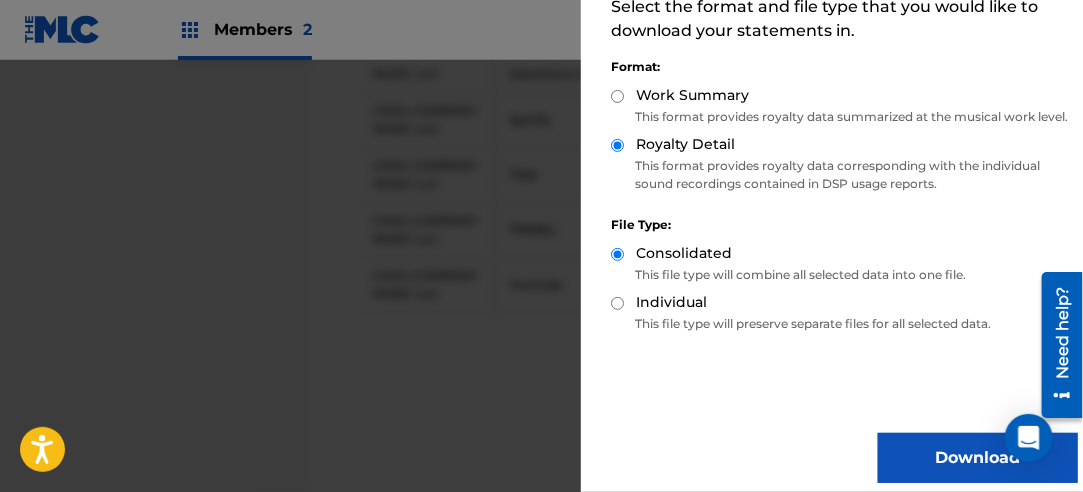 scroll, scrollTop: 200, scrollLeft: 0, axis: vertical 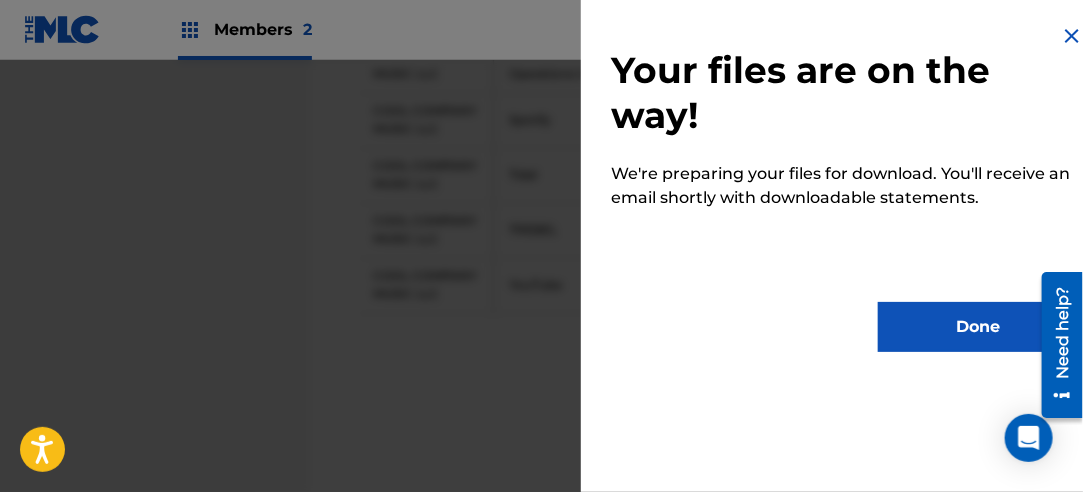 click on "Done" at bounding box center [978, 327] 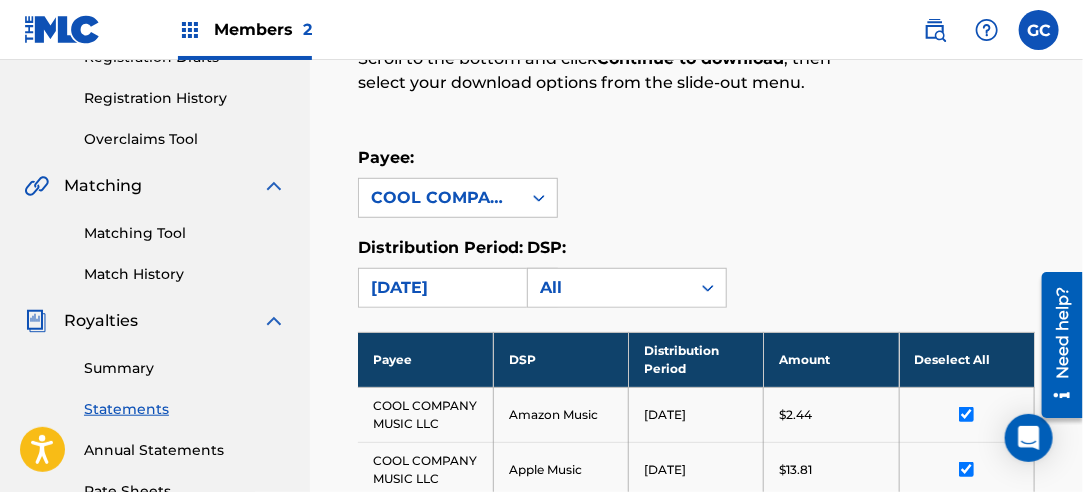 scroll, scrollTop: 359, scrollLeft: 0, axis: vertical 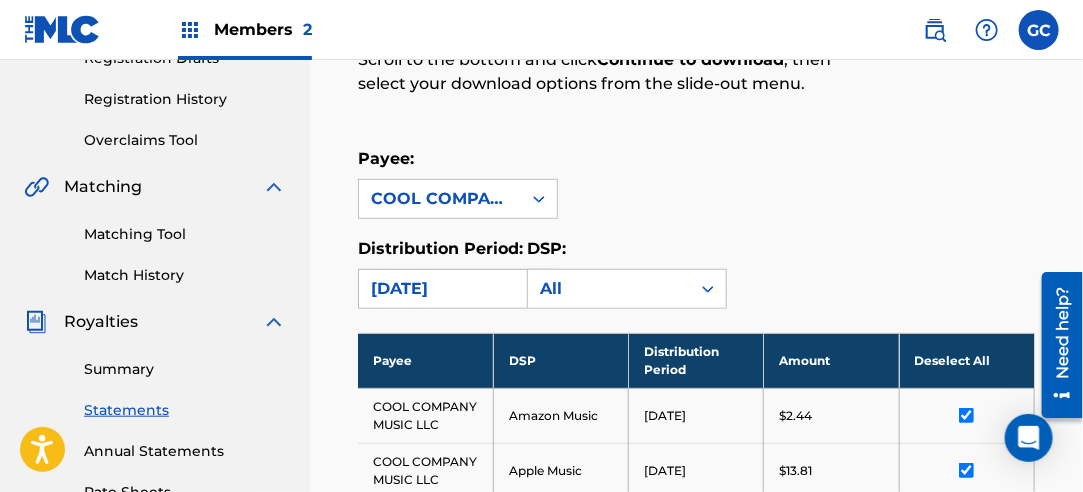 click on "[DATE]" at bounding box center (440, 289) 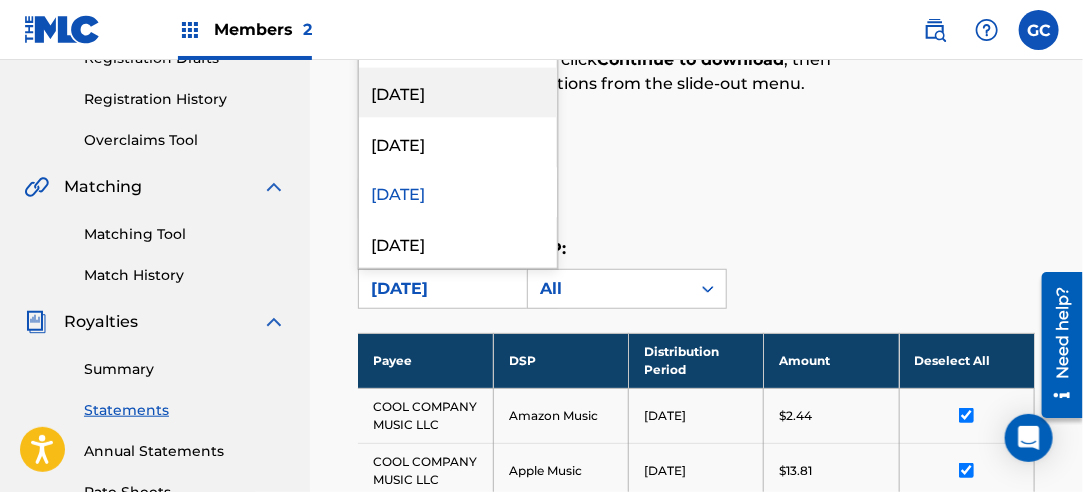 scroll, scrollTop: 1600, scrollLeft: 0, axis: vertical 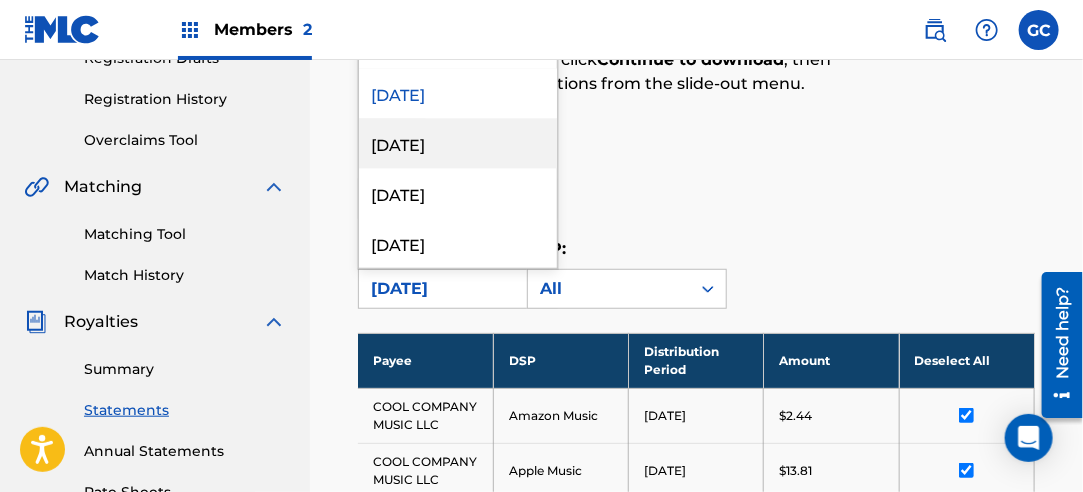 click on "[DATE]" at bounding box center [458, 143] 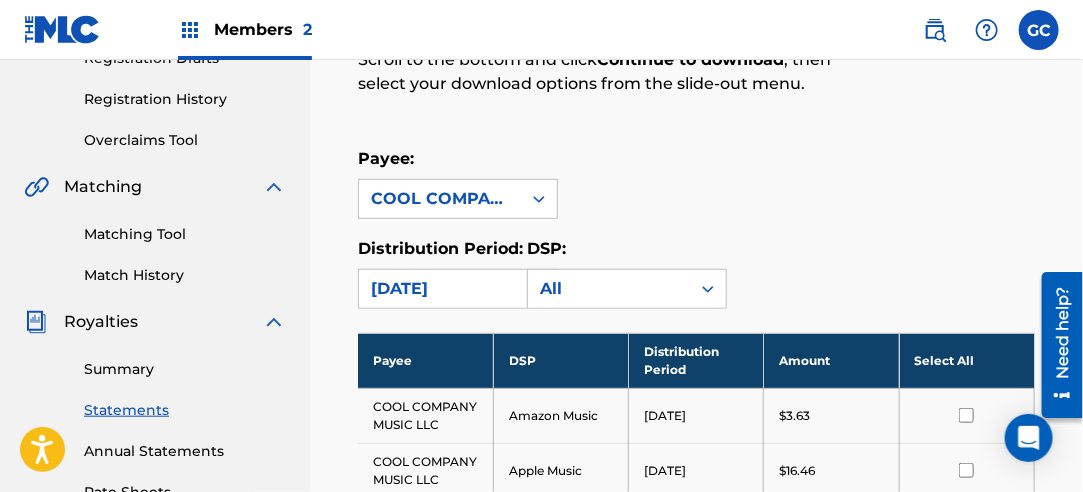 click on "Select All" at bounding box center (966, 360) 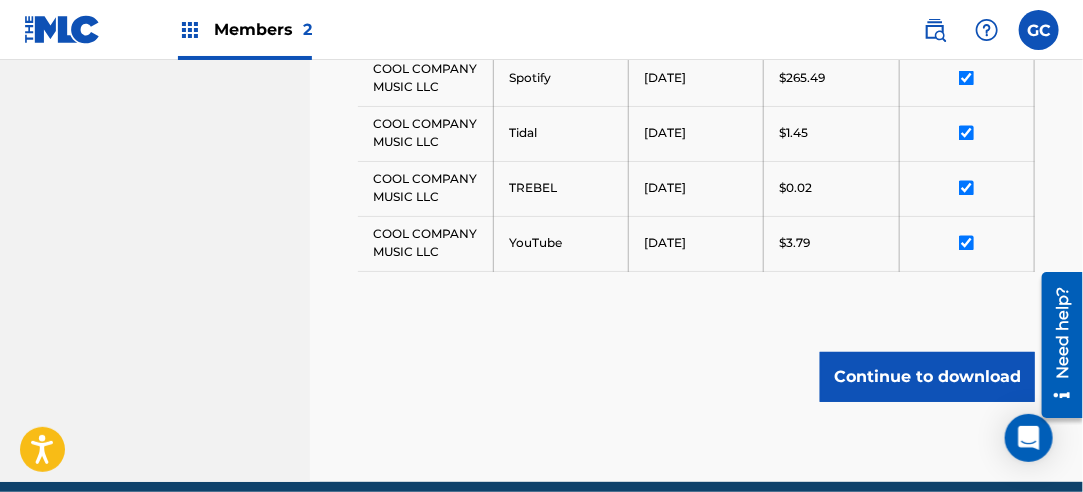 scroll, scrollTop: 1259, scrollLeft: 0, axis: vertical 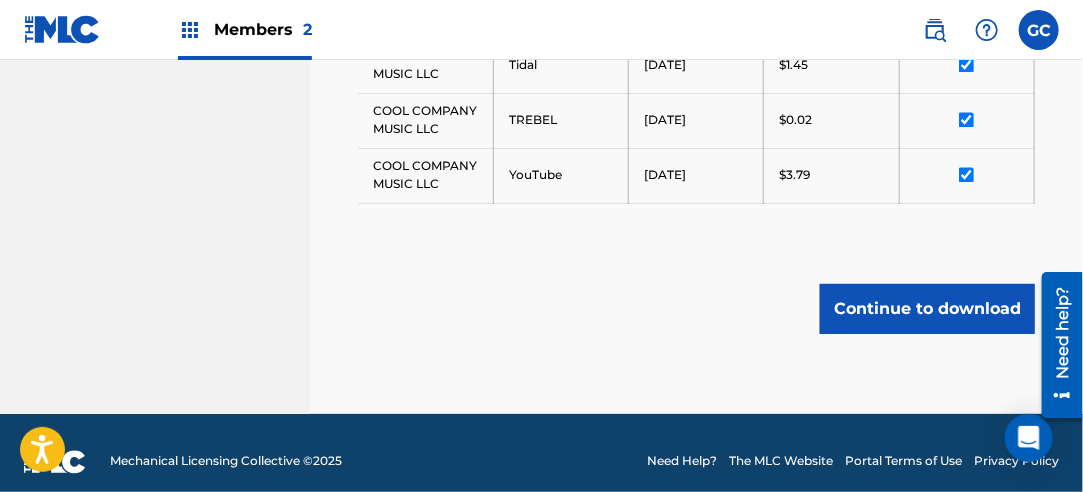 click on "Continue to download" at bounding box center [927, 309] 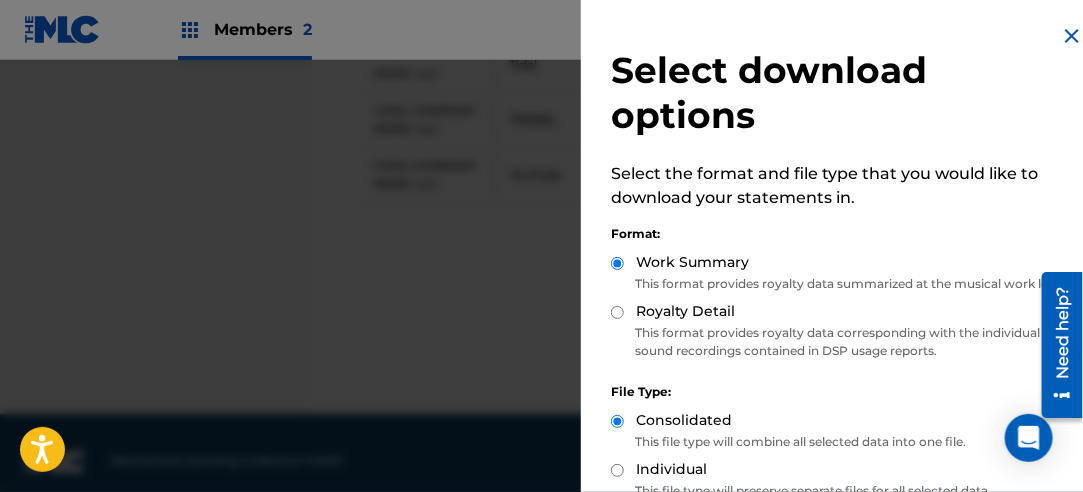 click on "Royalty Detail" at bounding box center [844, 312] 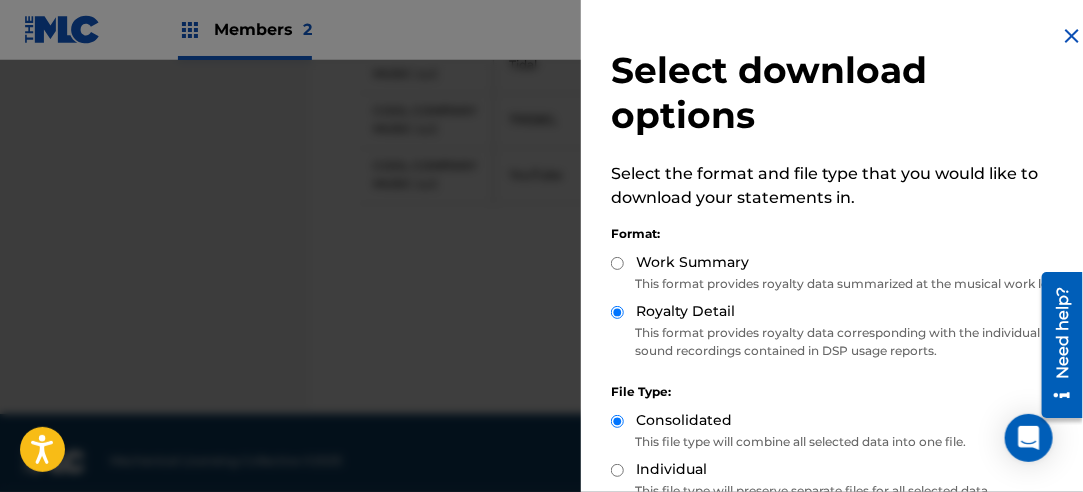 scroll, scrollTop: 200, scrollLeft: 0, axis: vertical 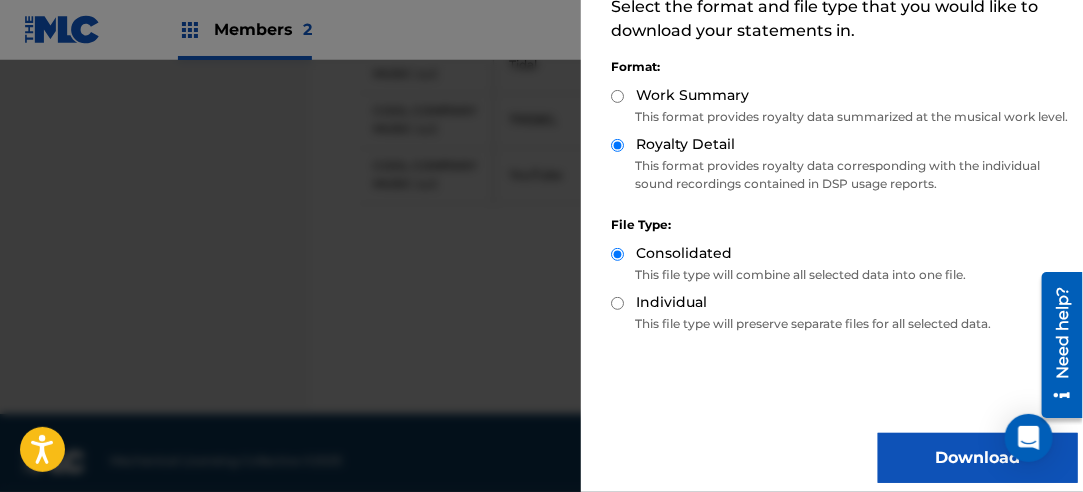 click on "Download" at bounding box center [978, 458] 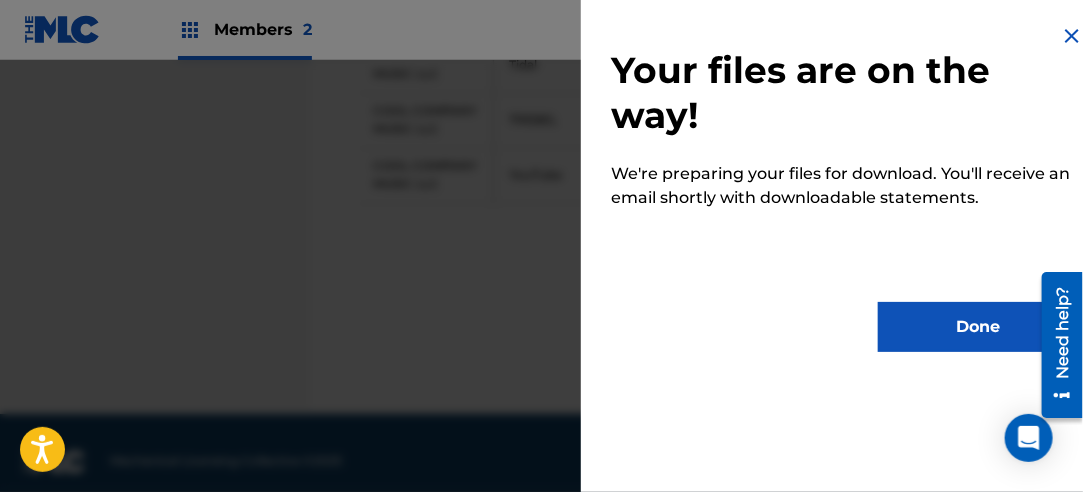 click on "Done" at bounding box center [978, 327] 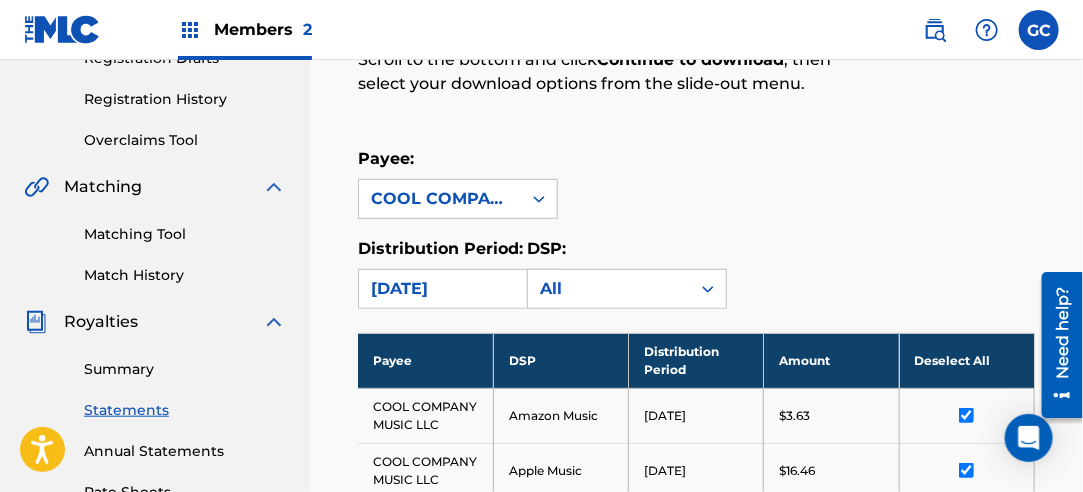 scroll, scrollTop: 259, scrollLeft: 0, axis: vertical 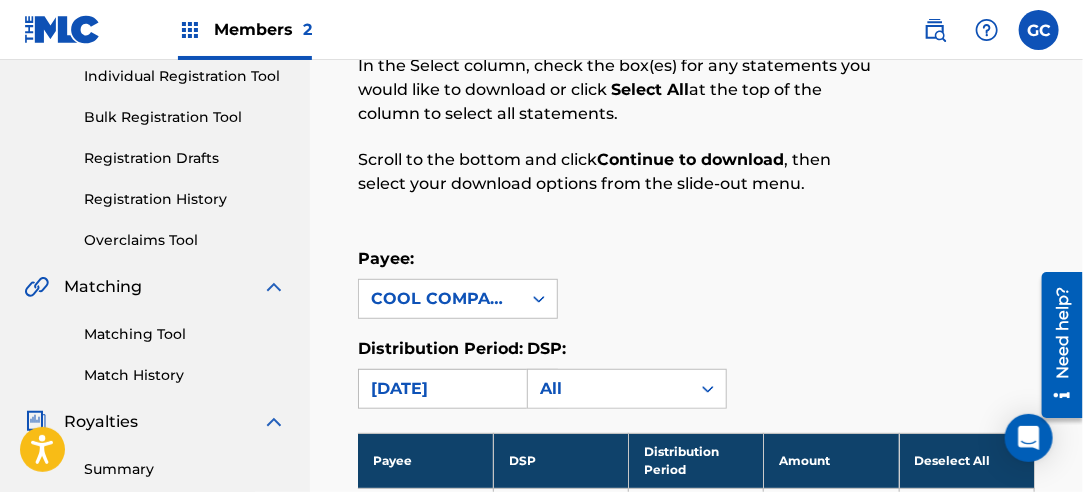 click on "[DATE]" at bounding box center [440, 389] 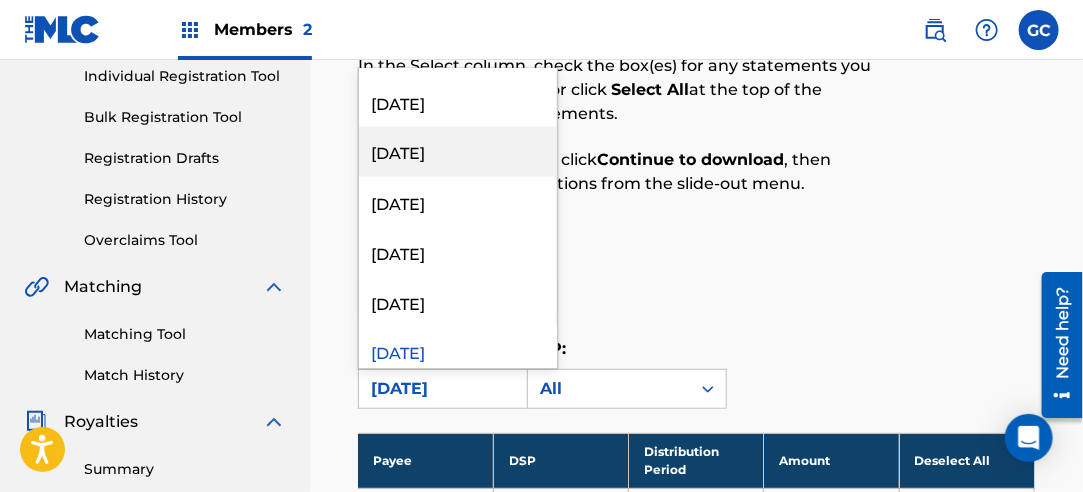 scroll, scrollTop: 1600, scrollLeft: 0, axis: vertical 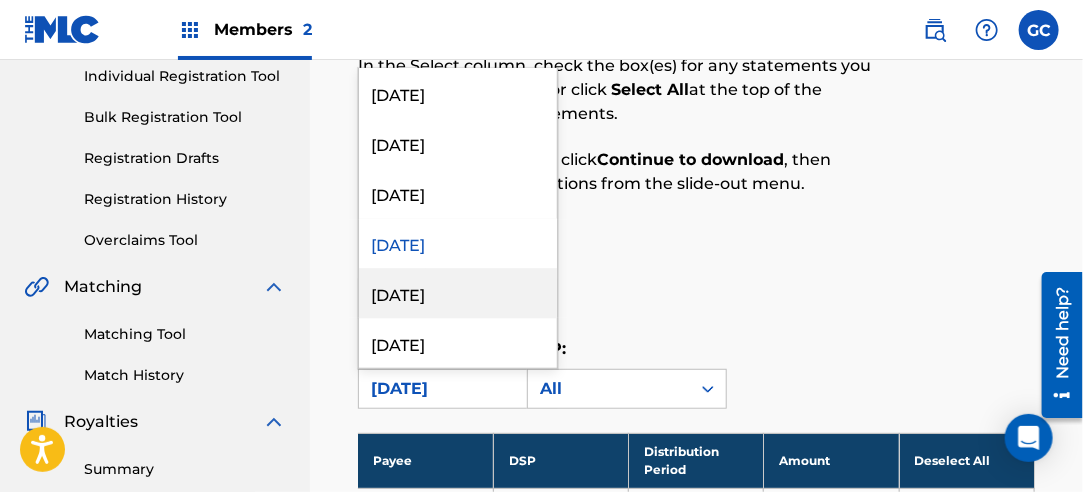 click on "[DATE]" at bounding box center [458, 293] 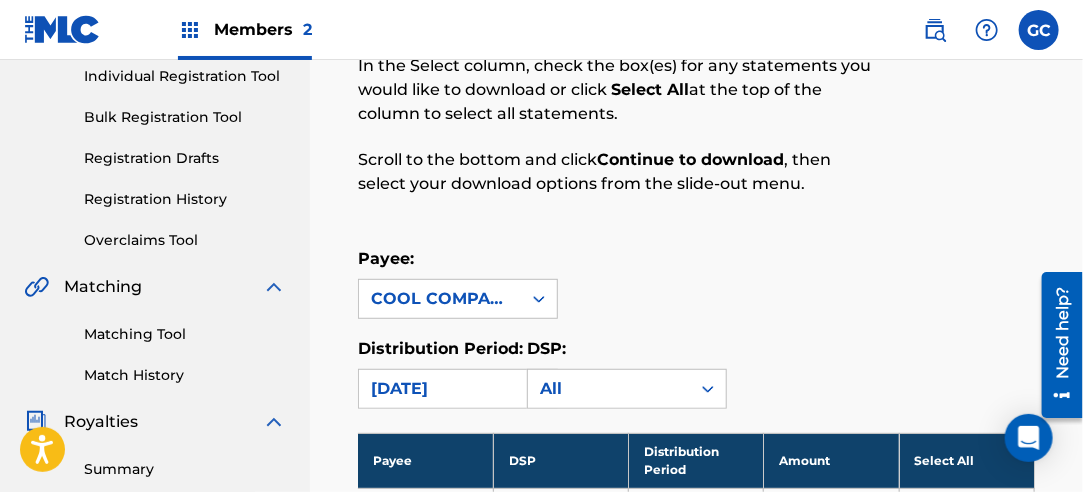 click on "Select All" at bounding box center (966, 460) 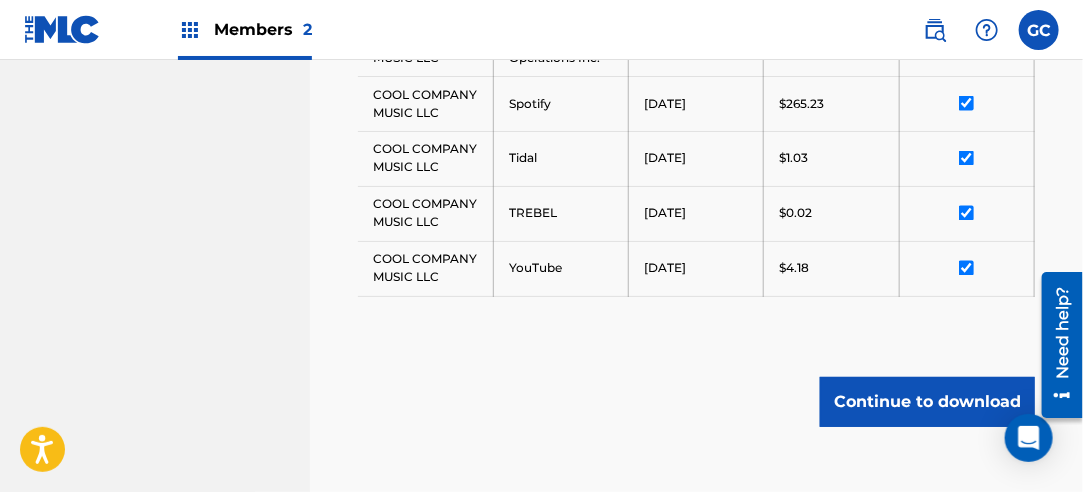 scroll, scrollTop: 1159, scrollLeft: 0, axis: vertical 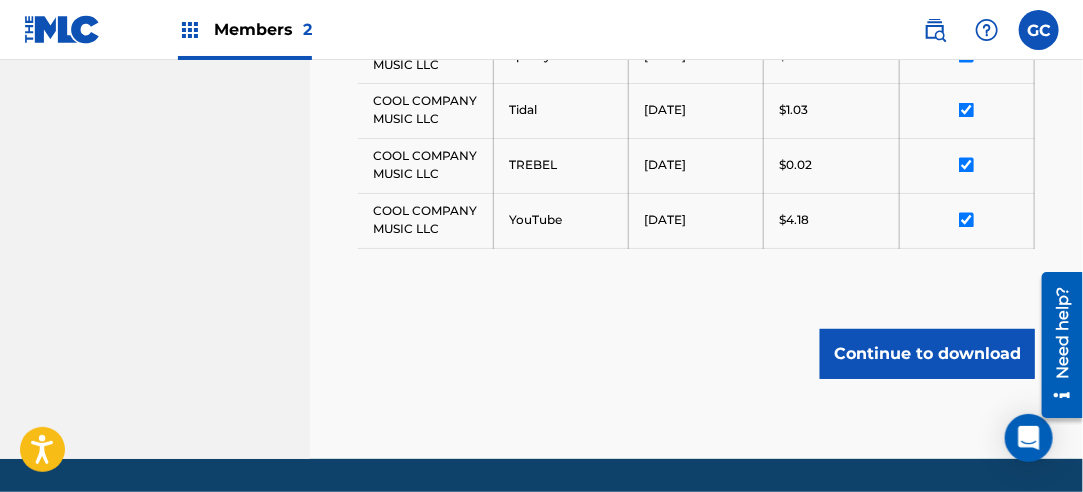 click on "Continue to download" at bounding box center (927, 354) 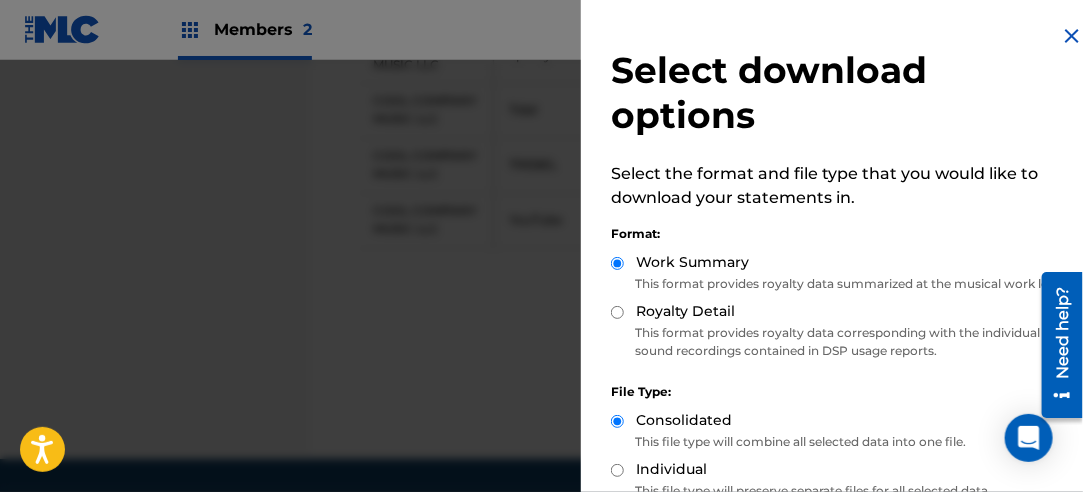 click on "Royalty Detail" at bounding box center [617, 312] 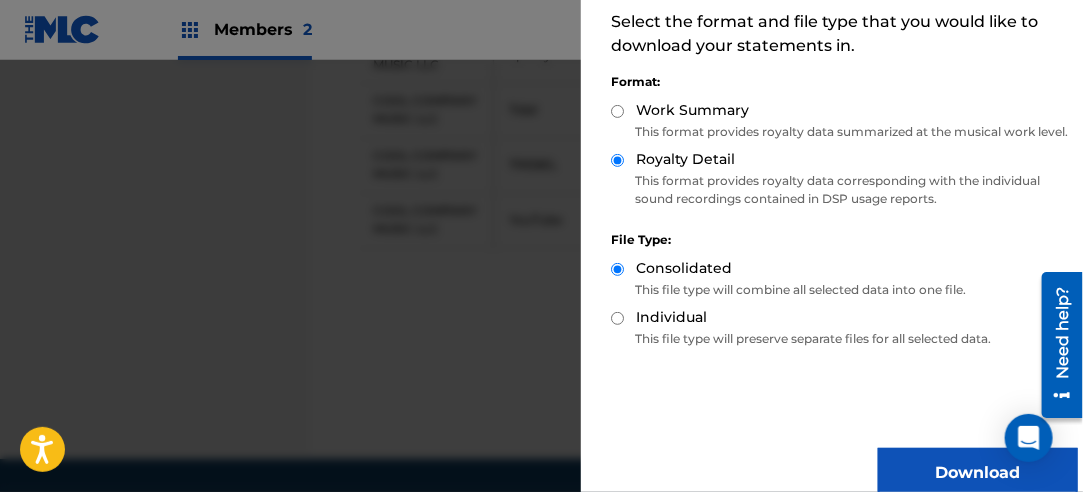 scroll, scrollTop: 200, scrollLeft: 0, axis: vertical 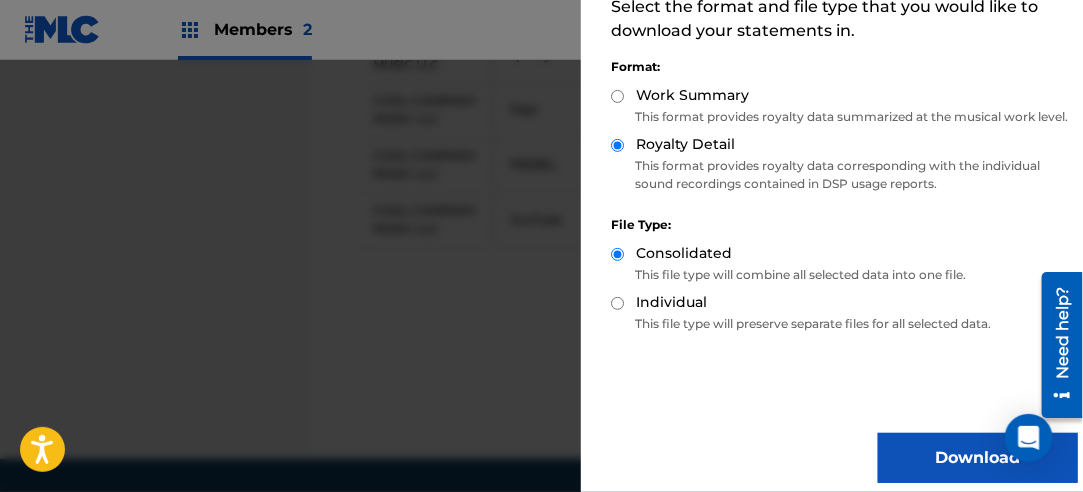 click on "Download" at bounding box center (978, 458) 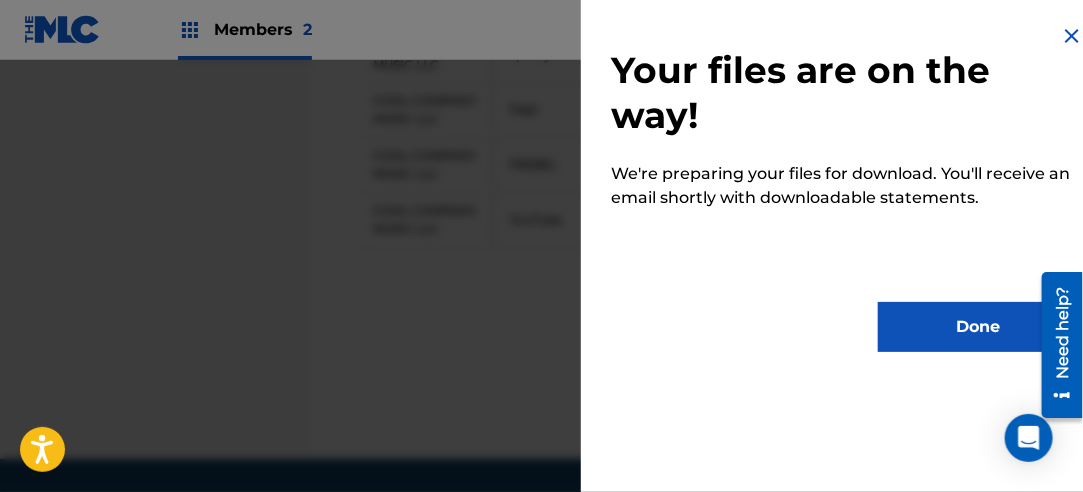 scroll, scrollTop: 0, scrollLeft: 0, axis: both 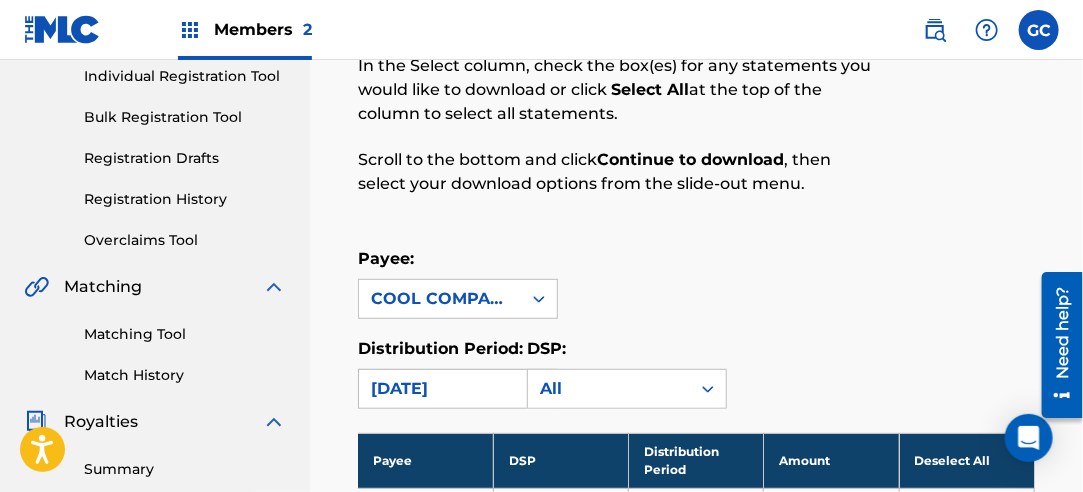 click on "[DATE]" at bounding box center [440, 389] 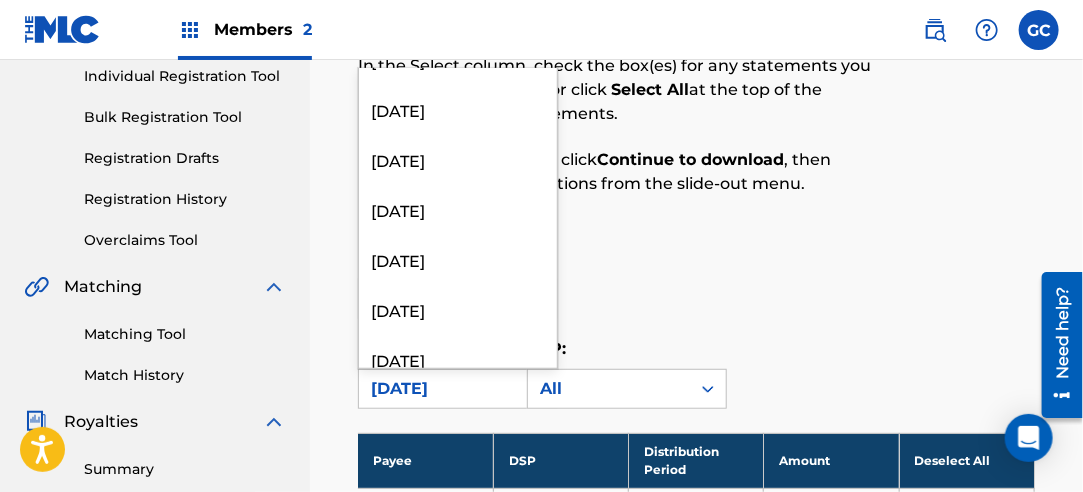 scroll, scrollTop: 1600, scrollLeft: 0, axis: vertical 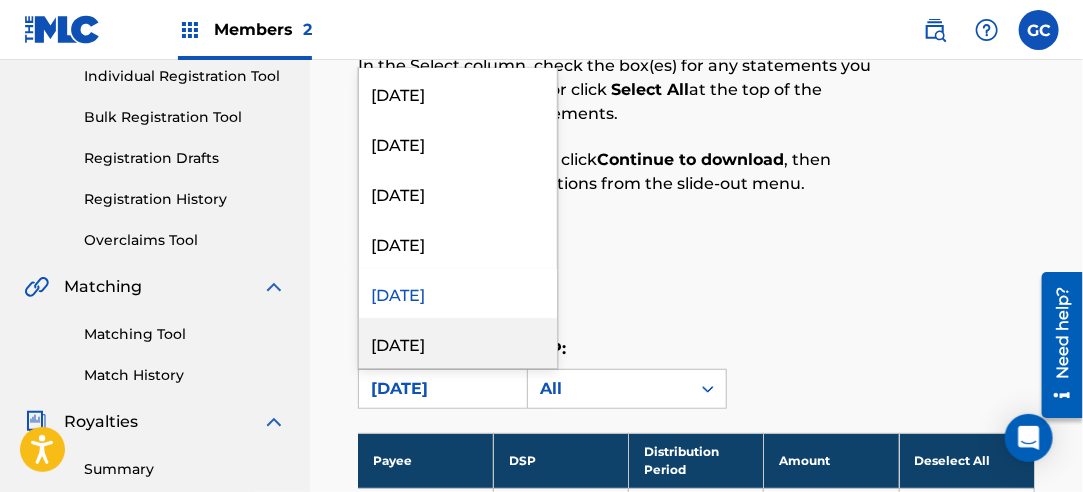 click on "[DATE]" at bounding box center (458, 343) 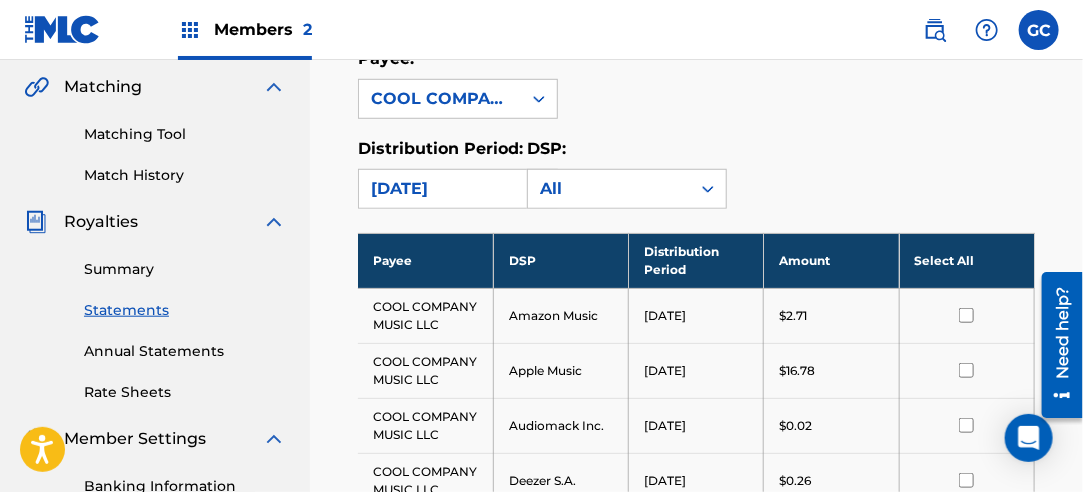 click on "Select All" at bounding box center (966, 260) 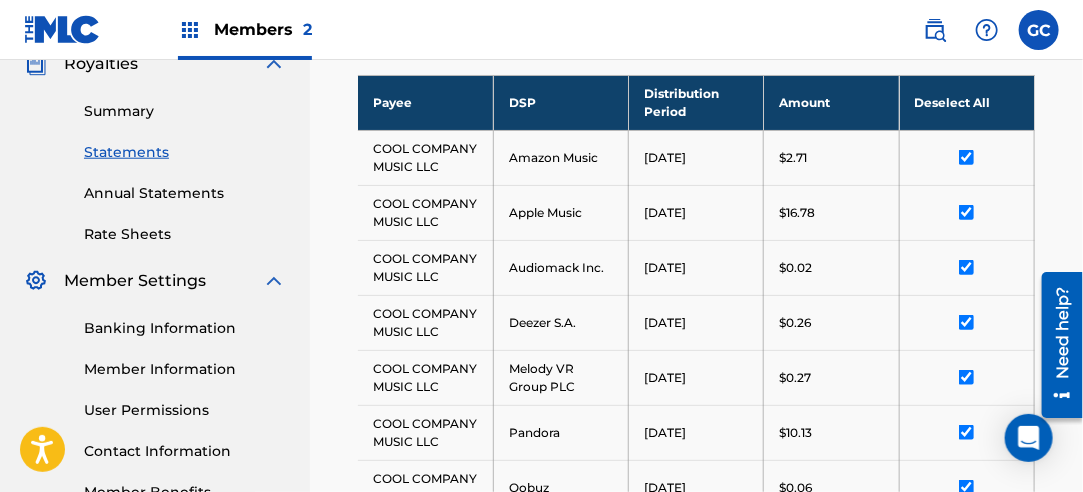 scroll, scrollTop: 1159, scrollLeft: 0, axis: vertical 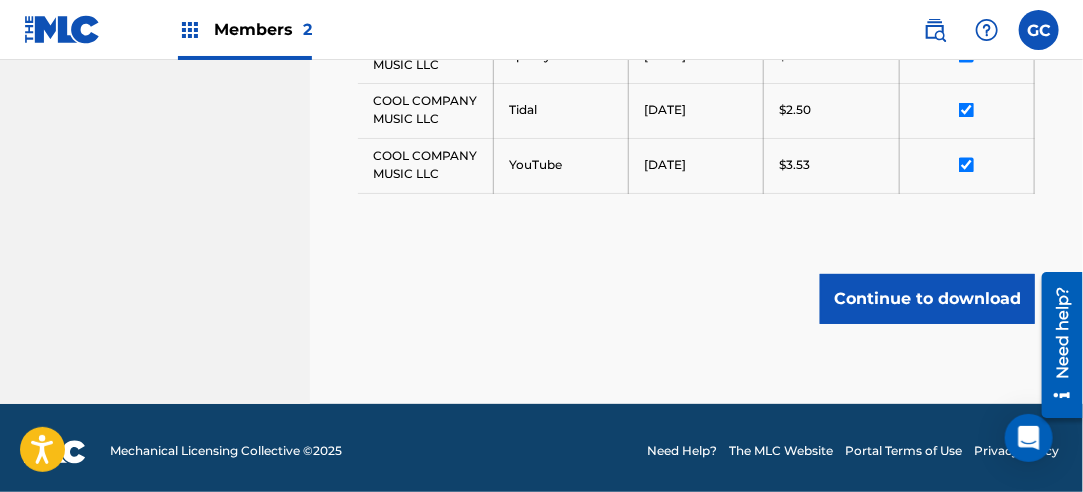 click on "Continue to download" at bounding box center (927, 299) 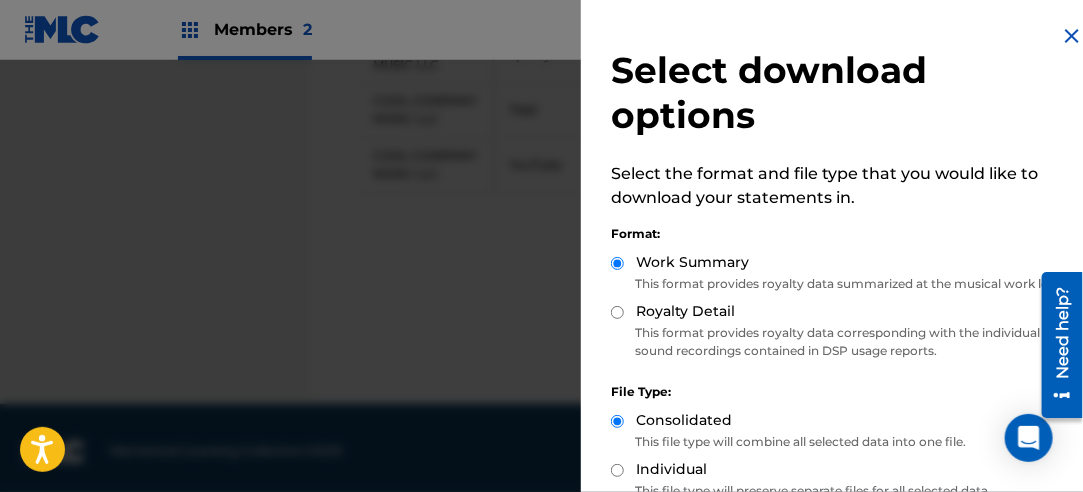click on "Royalty Detail" at bounding box center [617, 312] 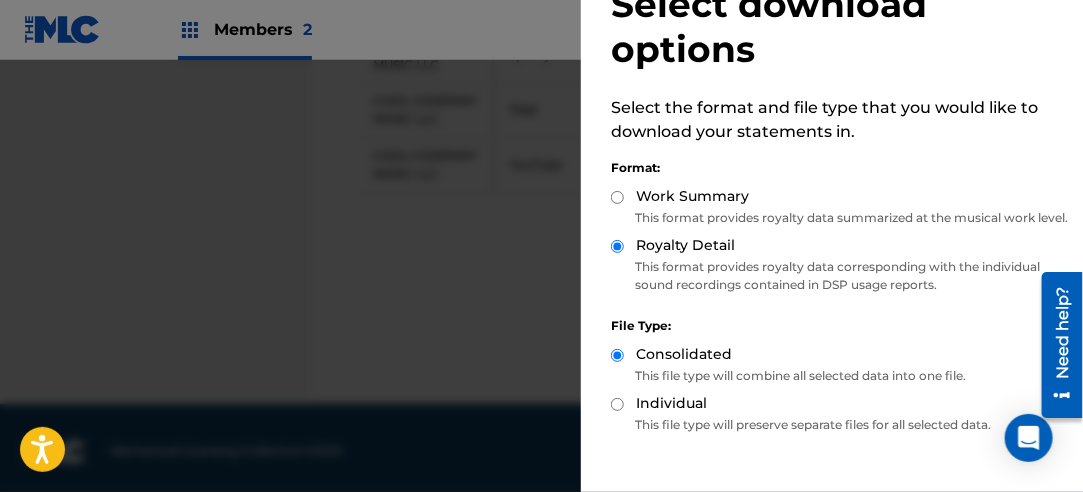 scroll, scrollTop: 200, scrollLeft: 0, axis: vertical 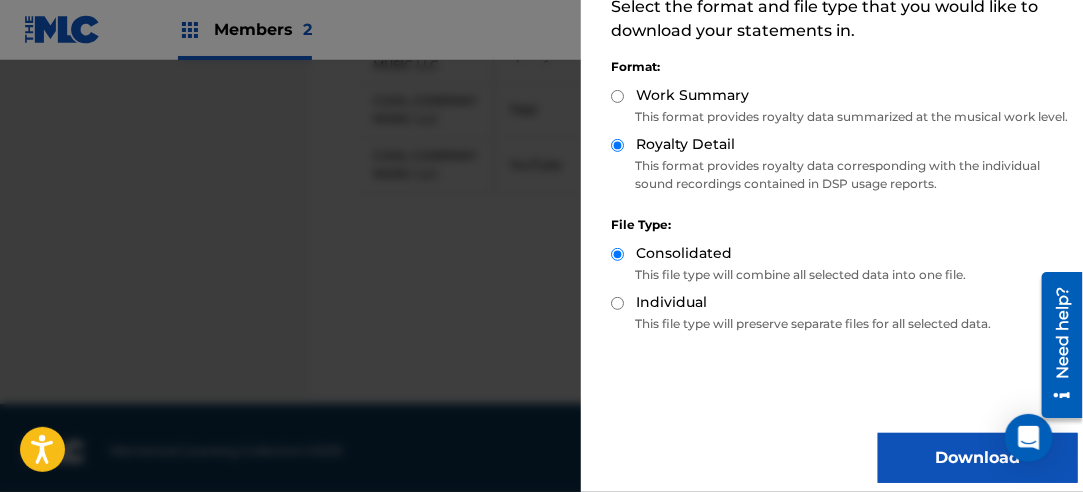 click on "Download" at bounding box center (978, 458) 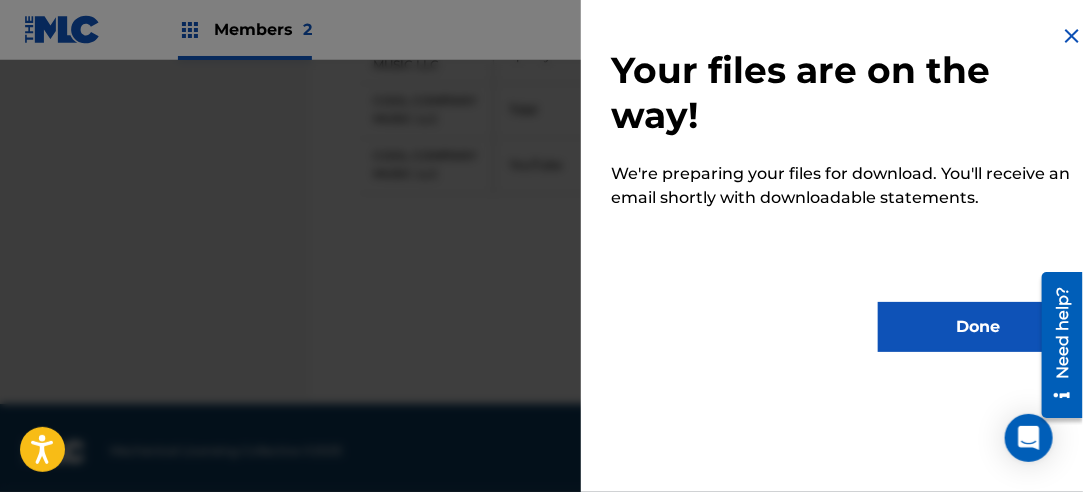 scroll, scrollTop: 0, scrollLeft: 0, axis: both 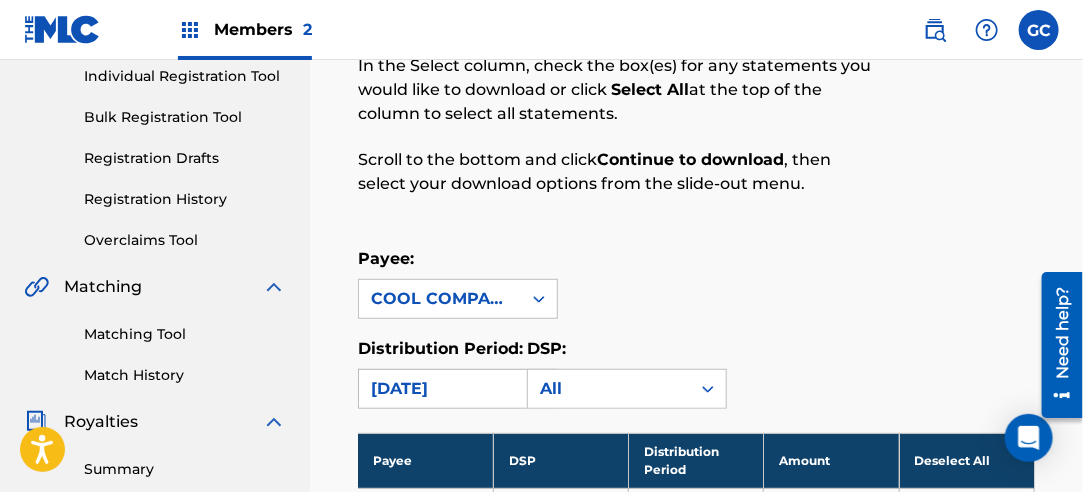 click on "[DATE]" at bounding box center [440, 389] 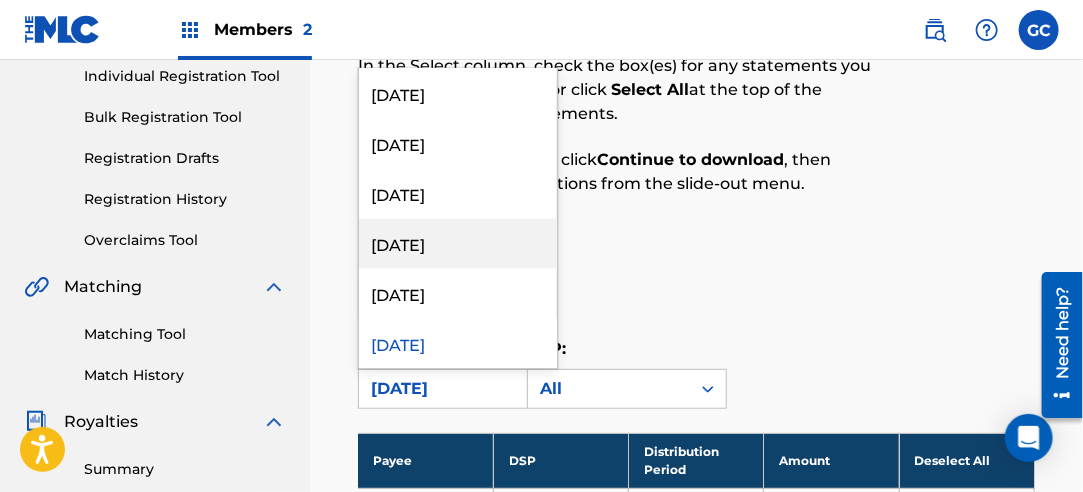 scroll, scrollTop: 1700, scrollLeft: 0, axis: vertical 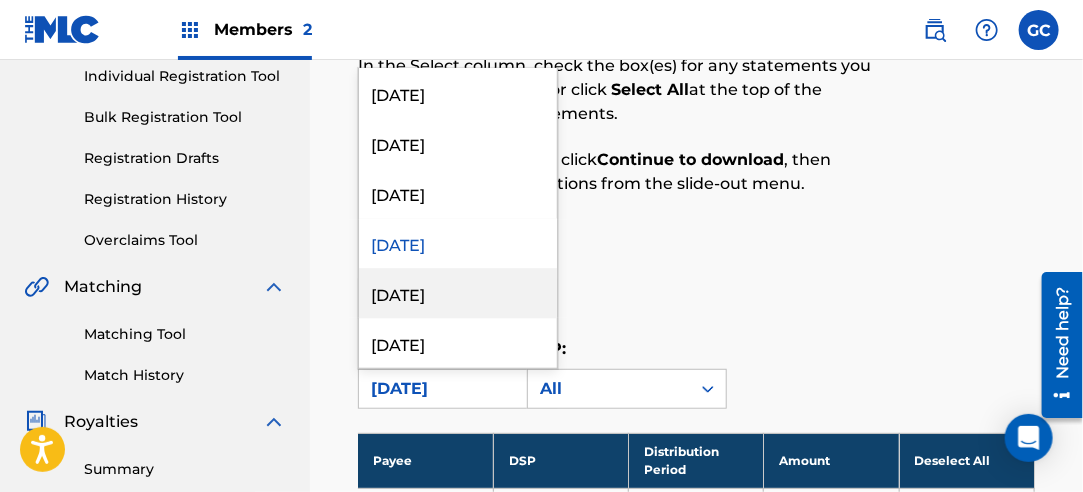 click on "[DATE]" at bounding box center (458, 293) 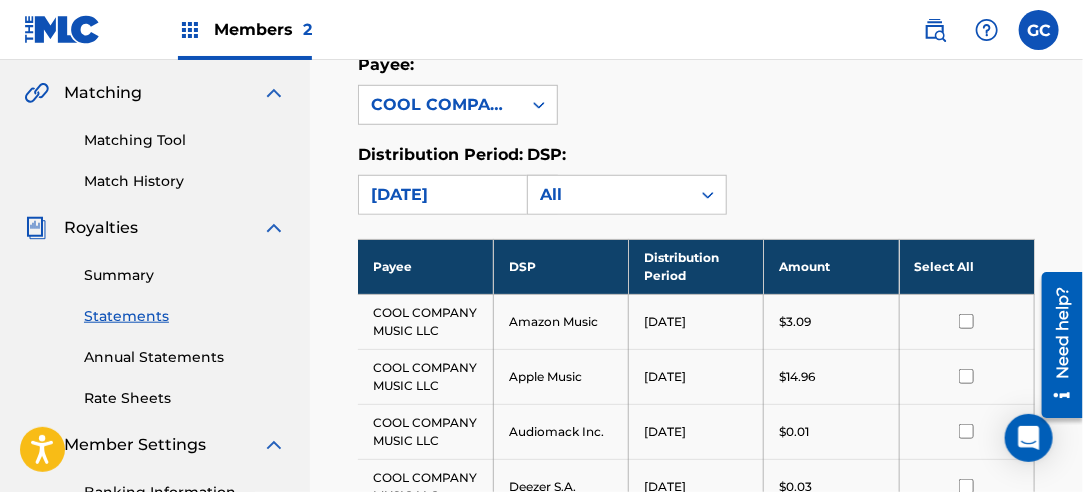 scroll, scrollTop: 459, scrollLeft: 0, axis: vertical 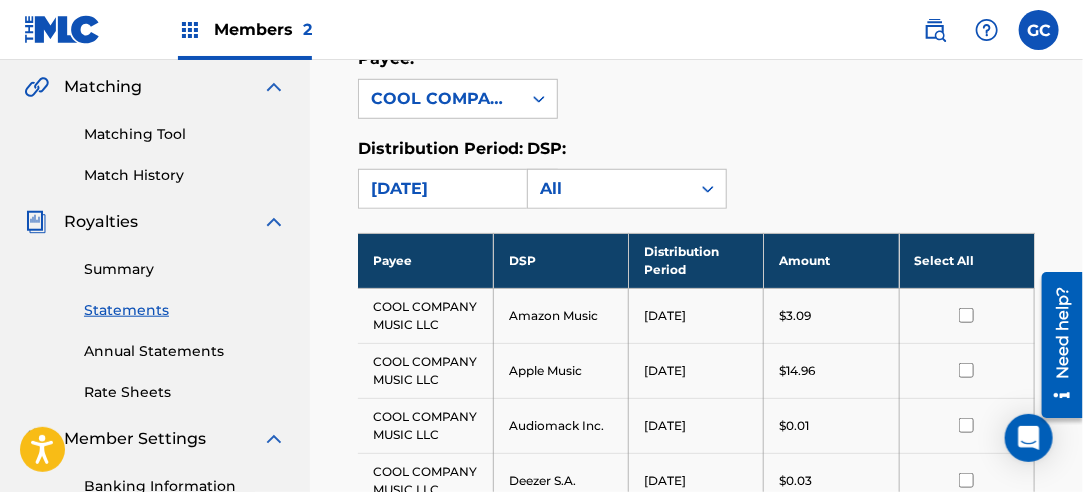 click on "Select All" at bounding box center (966, 260) 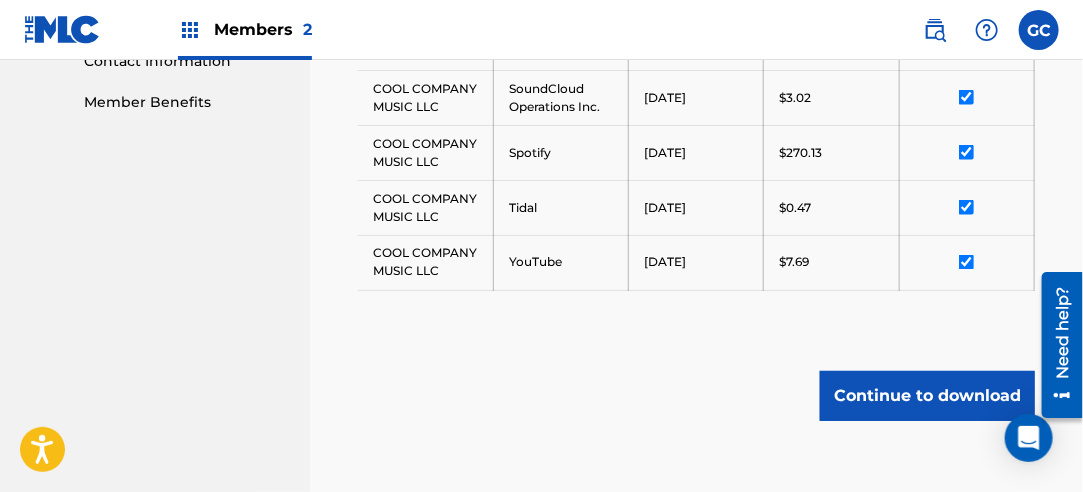 scroll, scrollTop: 1104, scrollLeft: 0, axis: vertical 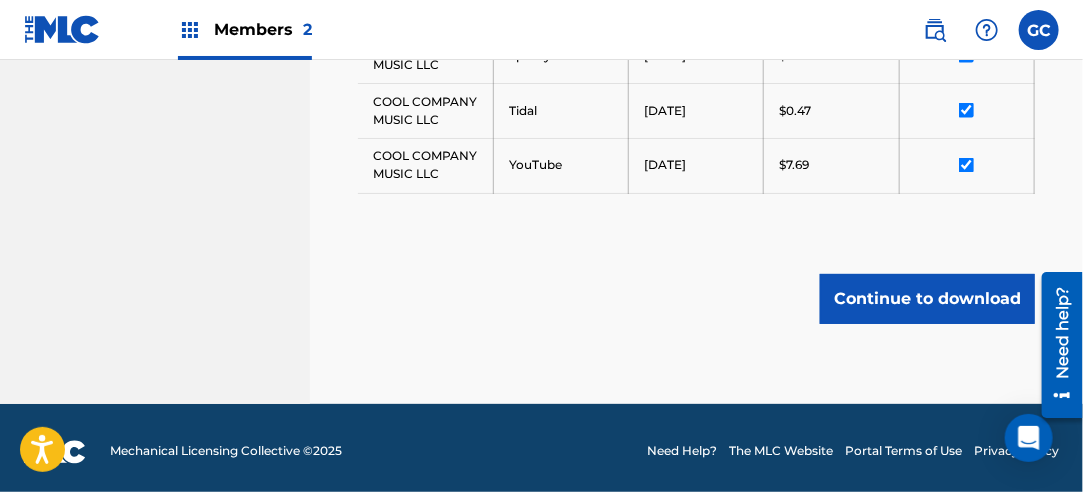 click on "Continue to download" at bounding box center (927, 299) 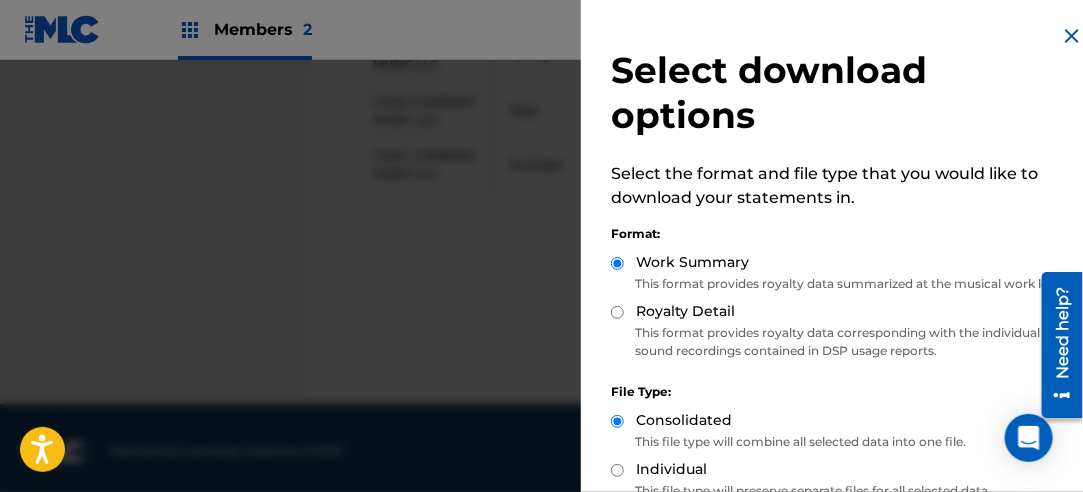 click on "Royalty Detail" at bounding box center (617, 312) 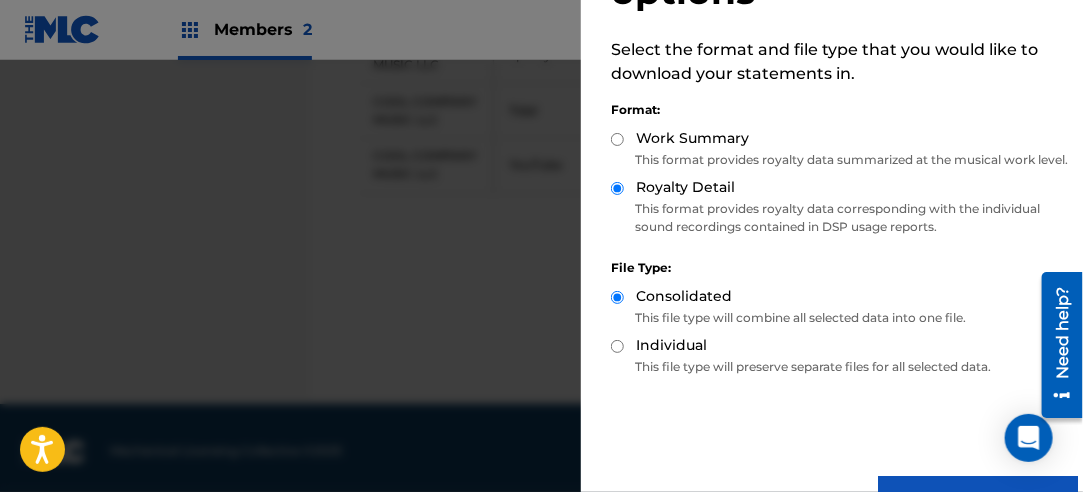 scroll, scrollTop: 200, scrollLeft: 0, axis: vertical 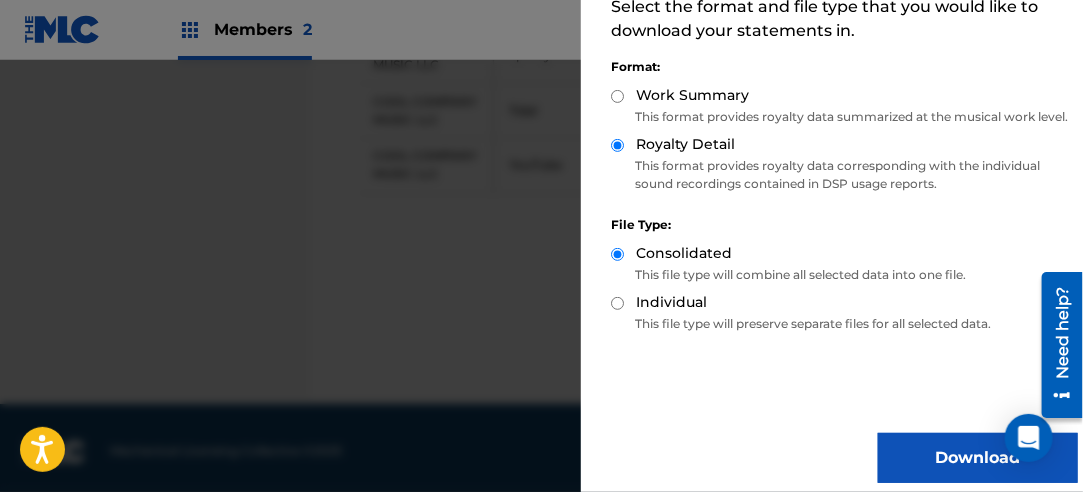 click on "Download" at bounding box center (978, 458) 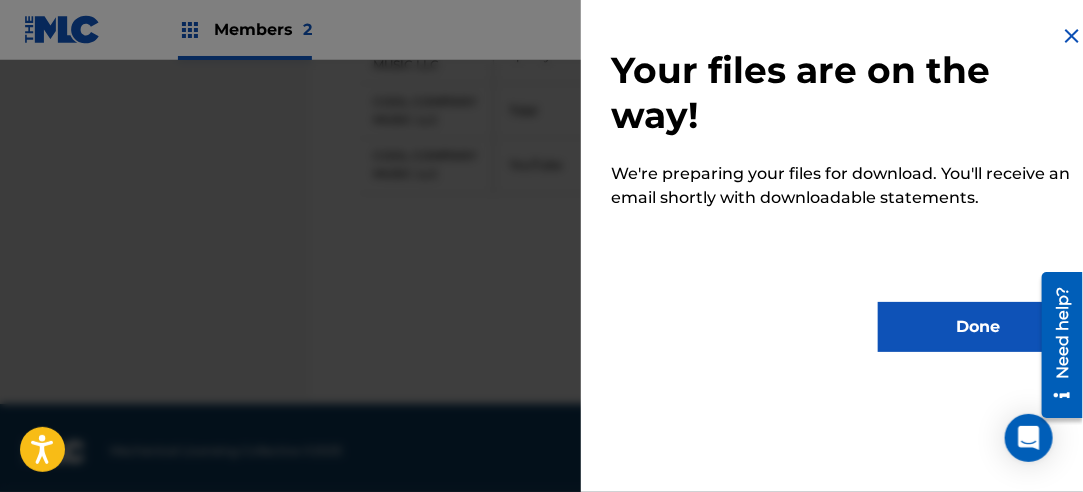 scroll, scrollTop: 0, scrollLeft: 0, axis: both 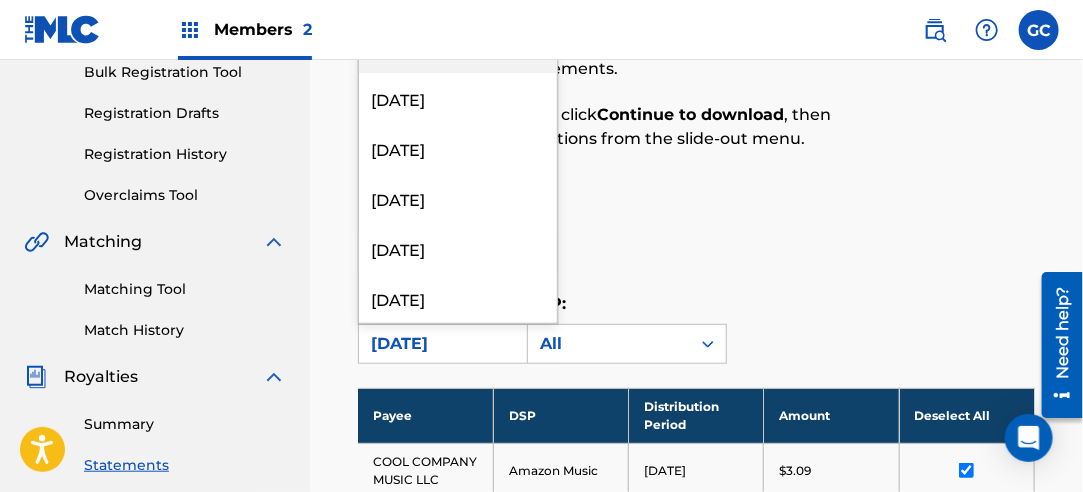 click on "[DATE]" at bounding box center [440, 344] 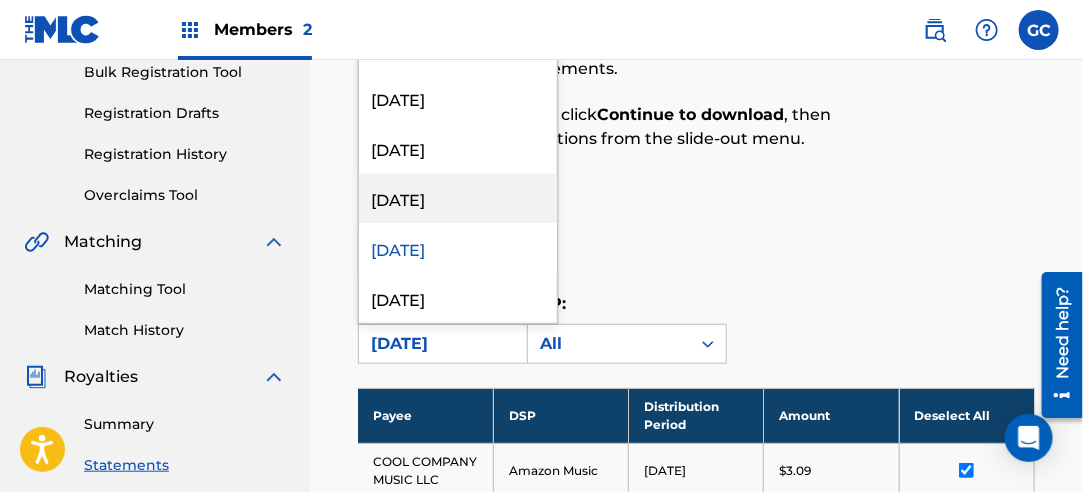 scroll, scrollTop: 1800, scrollLeft: 0, axis: vertical 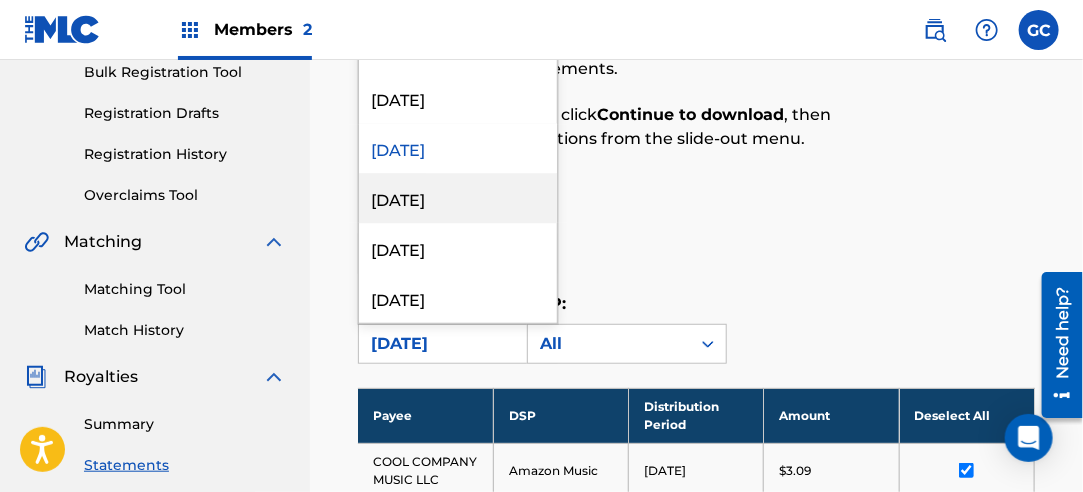 click on "[DATE]" at bounding box center [458, 198] 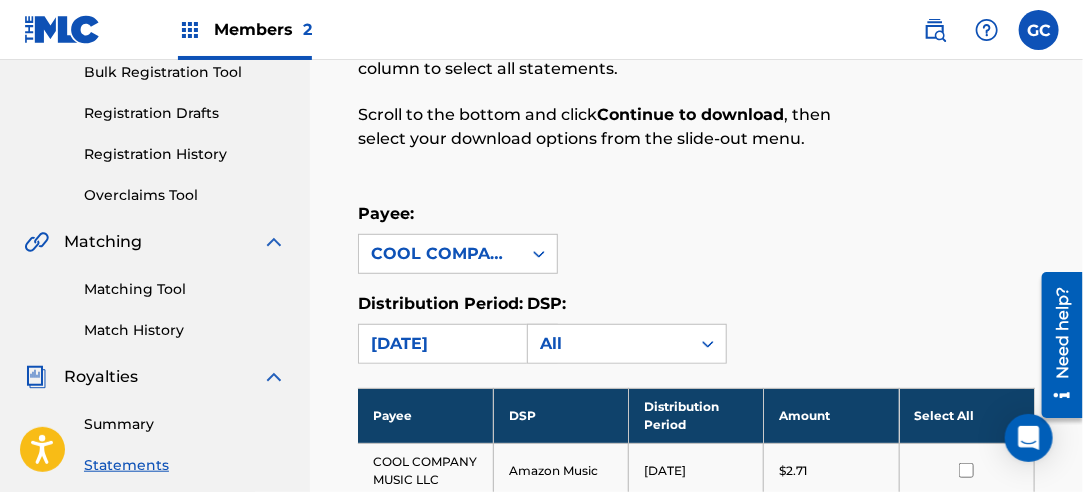 click on "Select All" at bounding box center (966, 415) 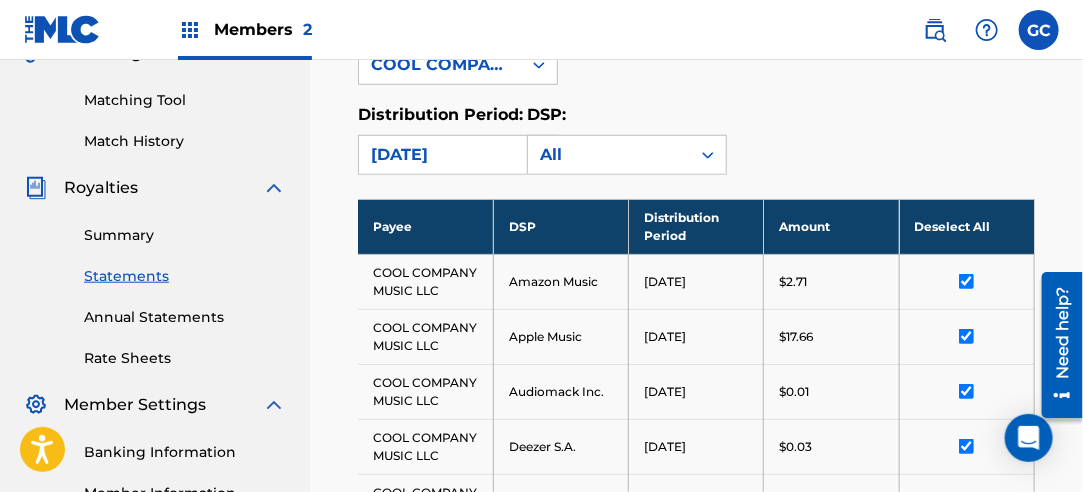 scroll, scrollTop: 1104, scrollLeft: 0, axis: vertical 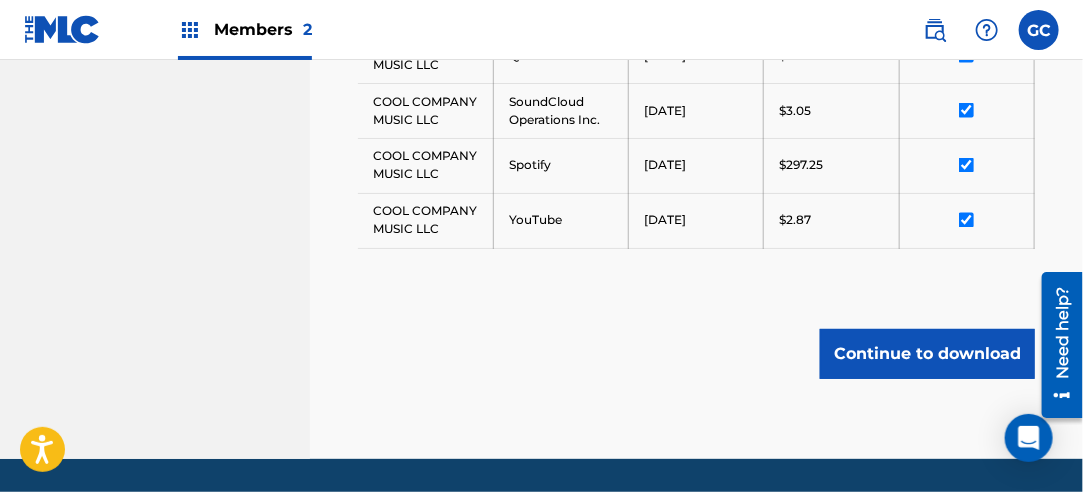 click on "Continue to download" at bounding box center (927, 354) 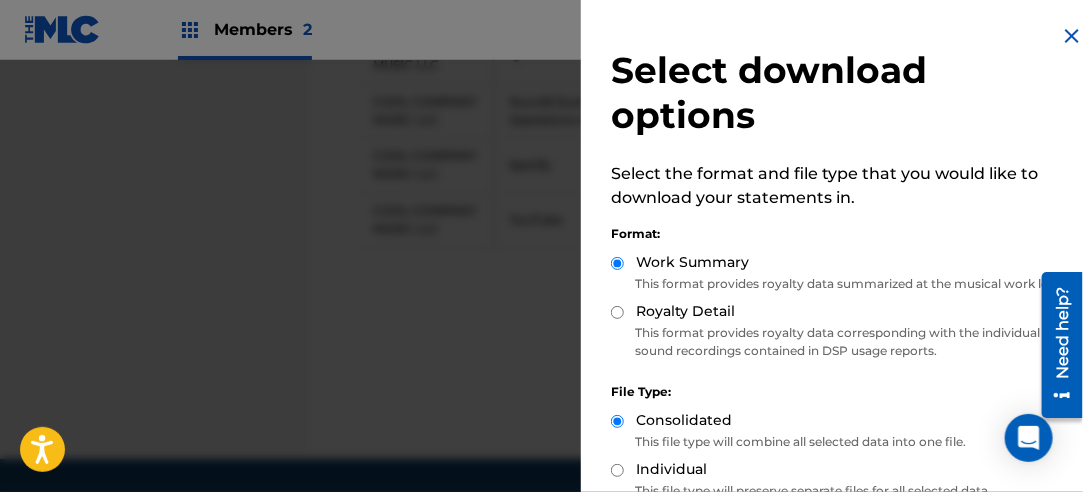 drag, startPoint x: 618, startPoint y: 332, endPoint x: 656, endPoint y: 327, distance: 38.327538 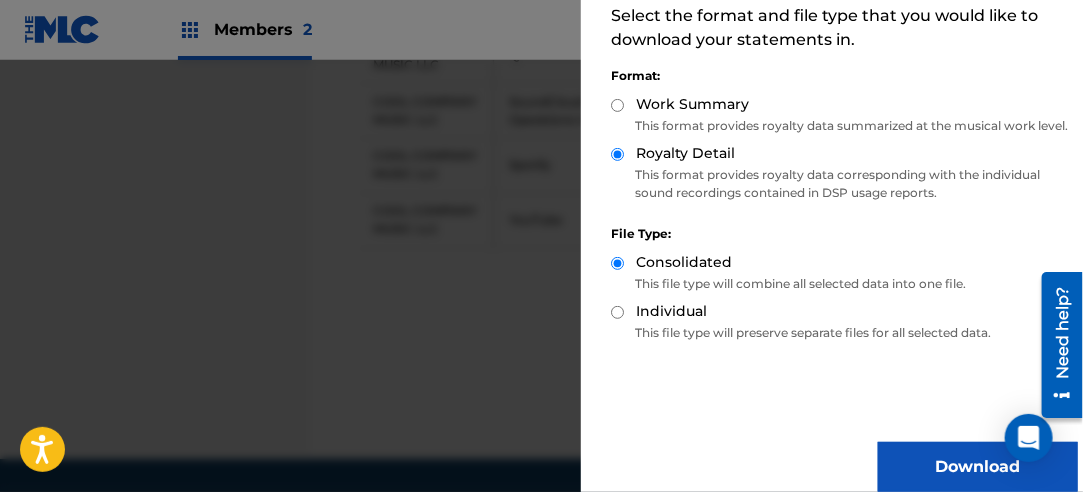 scroll, scrollTop: 200, scrollLeft: 0, axis: vertical 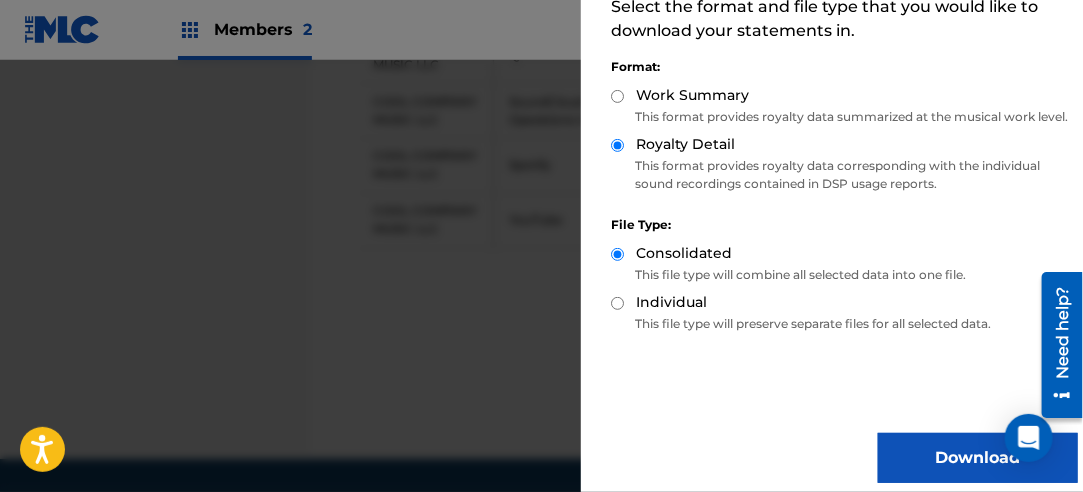 click on "Download" at bounding box center [978, 458] 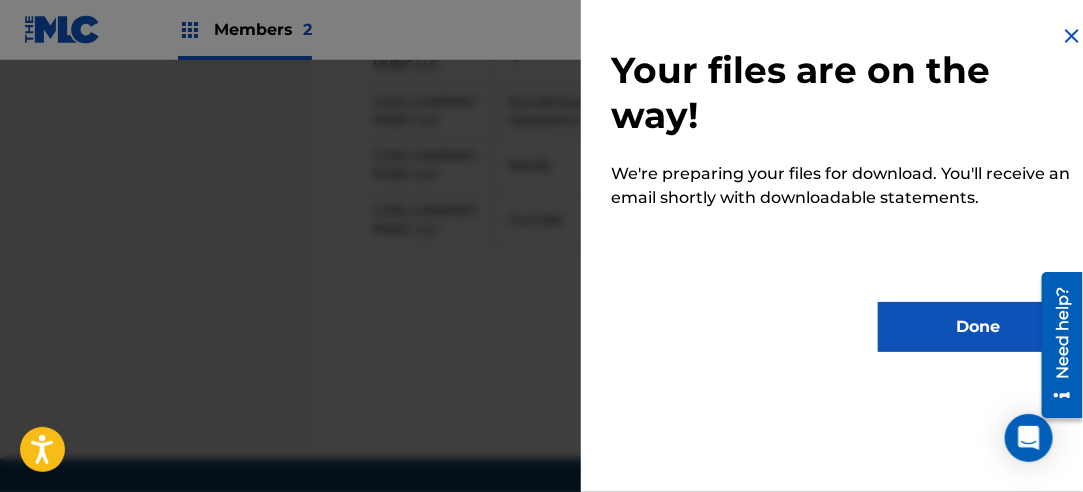 scroll, scrollTop: 0, scrollLeft: 0, axis: both 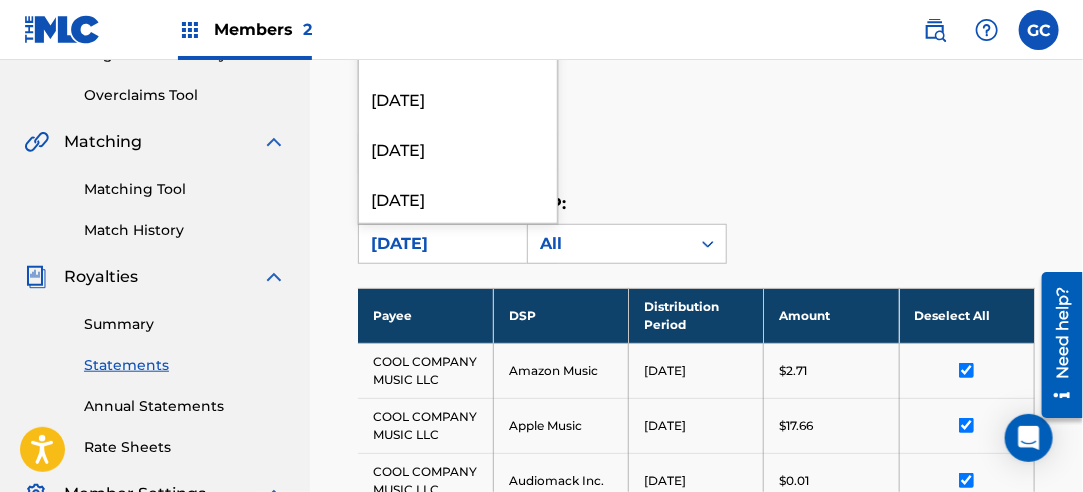 click on "[DATE]" at bounding box center [440, 244] 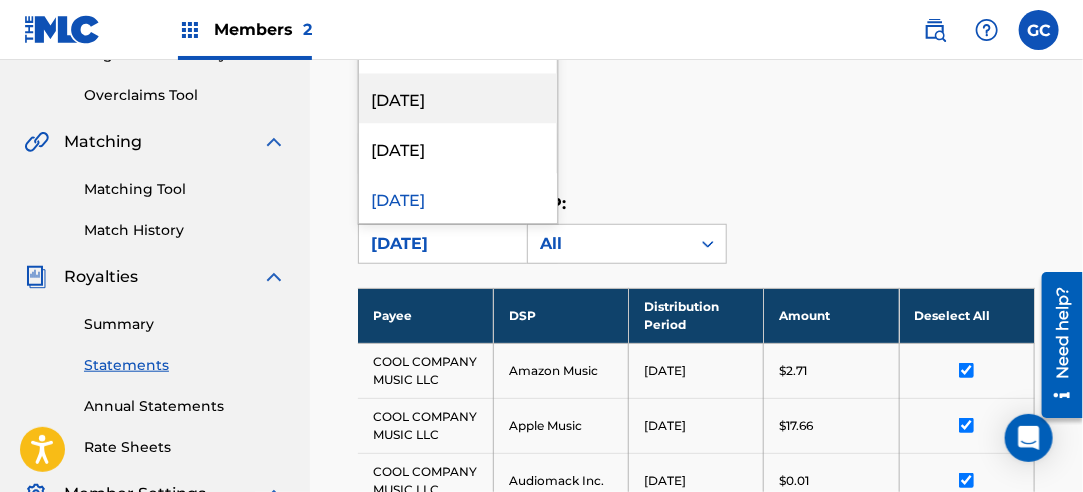scroll, scrollTop: 1800, scrollLeft: 0, axis: vertical 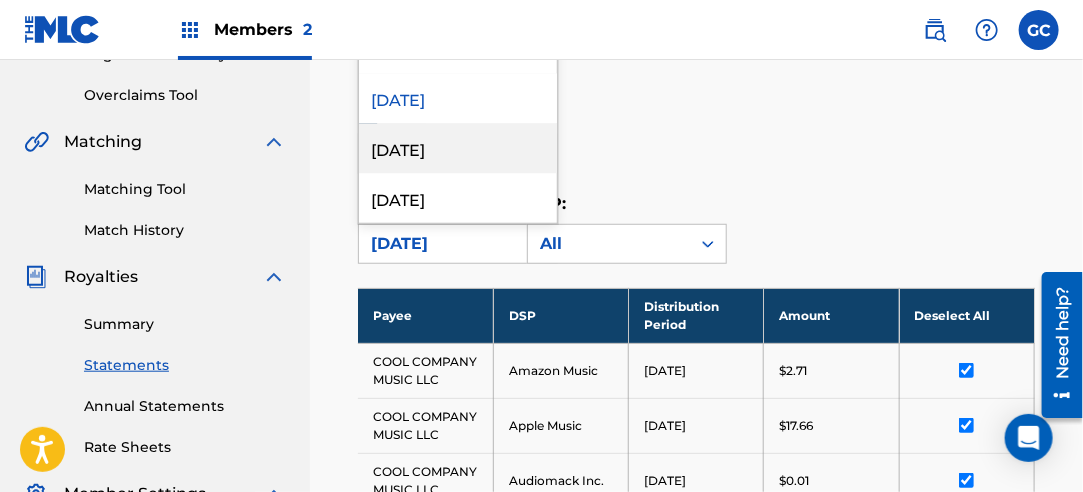 click on "[DATE]" at bounding box center (458, 148) 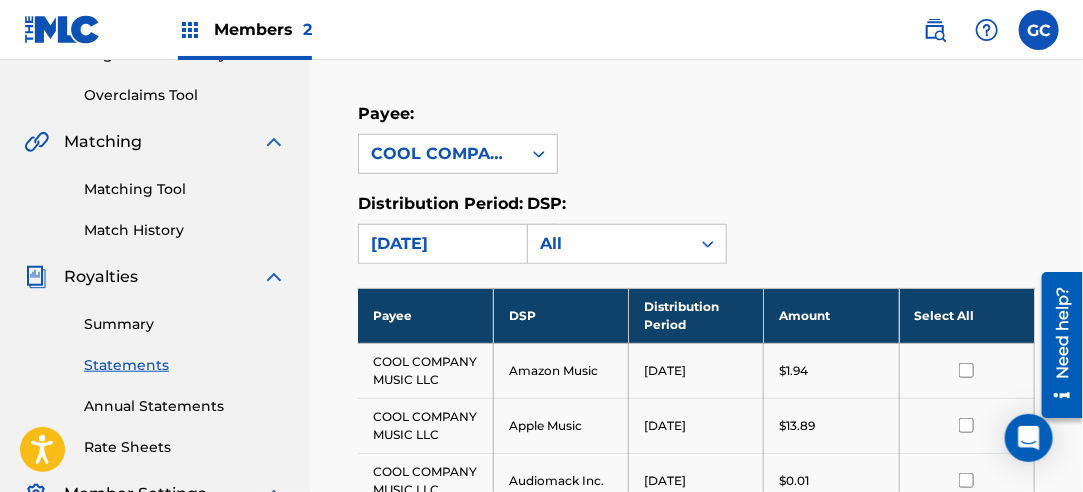 click on "Select All" at bounding box center [966, 315] 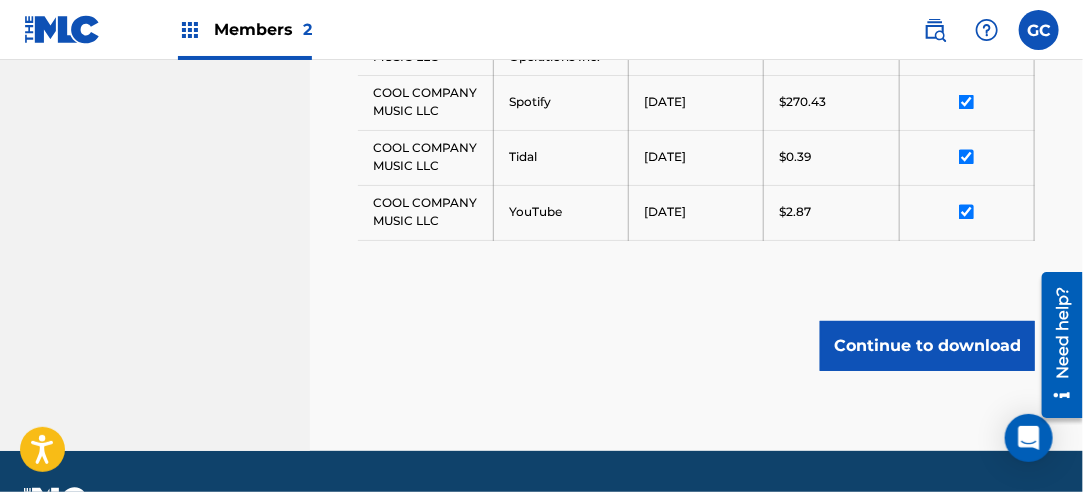 scroll, scrollTop: 1213, scrollLeft: 0, axis: vertical 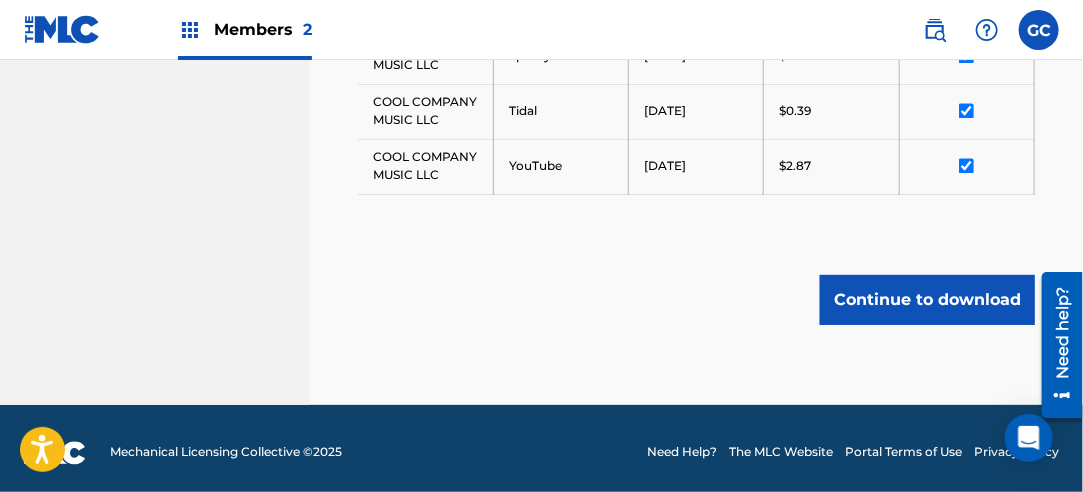 click on "Continue to download" at bounding box center (927, 300) 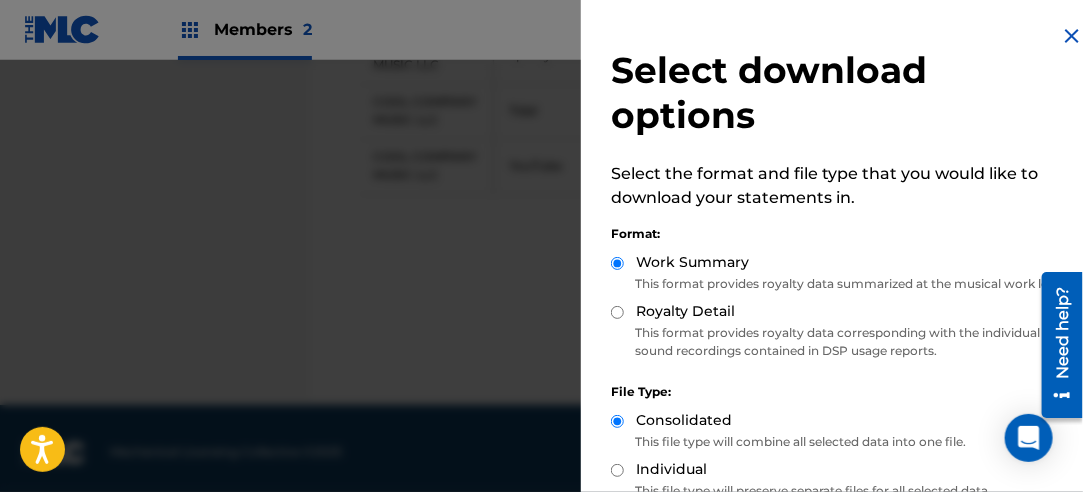 click on "Royalty Detail" at bounding box center (617, 312) 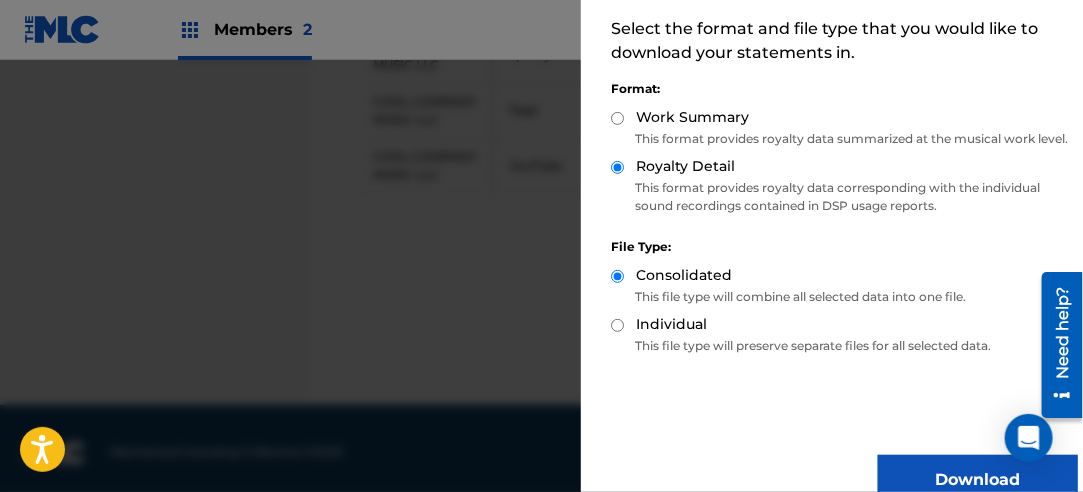scroll, scrollTop: 200, scrollLeft: 0, axis: vertical 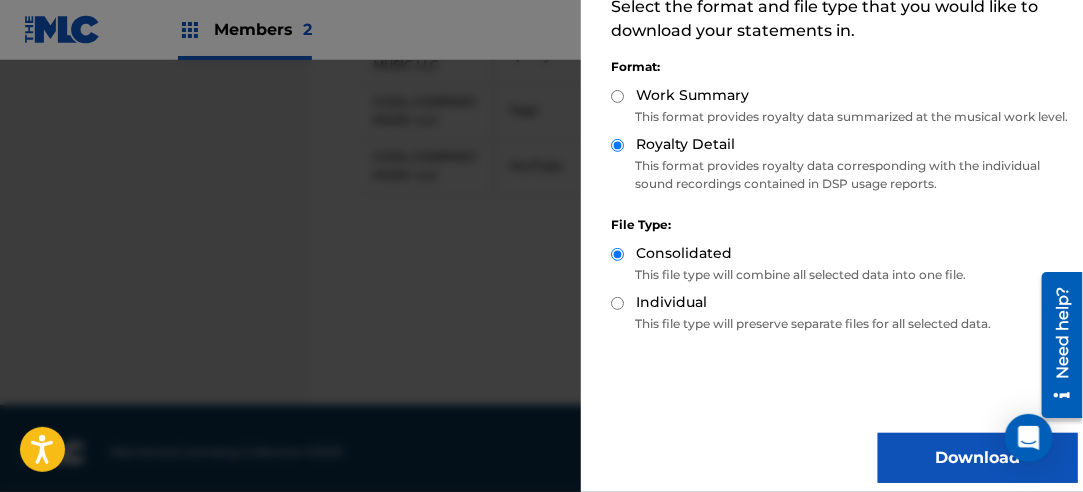 click on "Download" at bounding box center [978, 458] 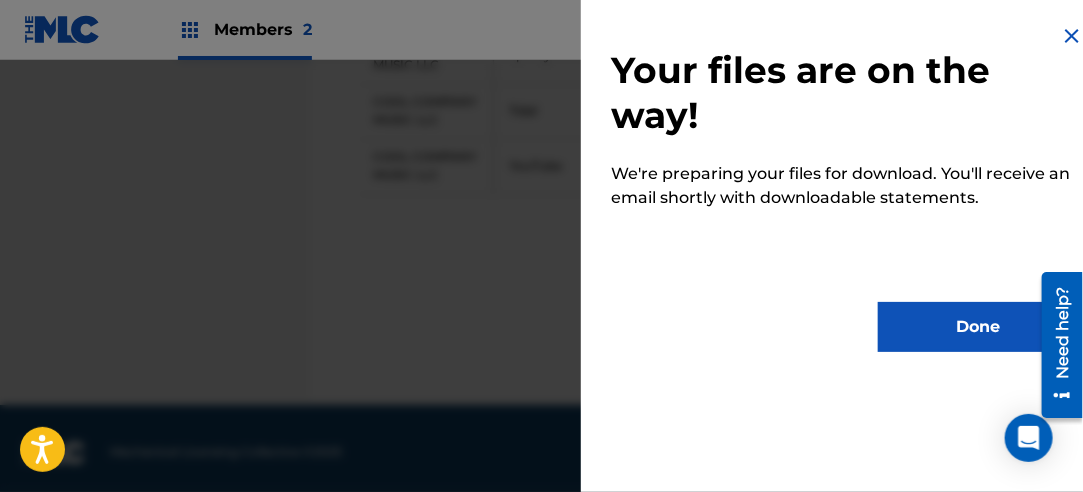 click on "Done" at bounding box center [978, 327] 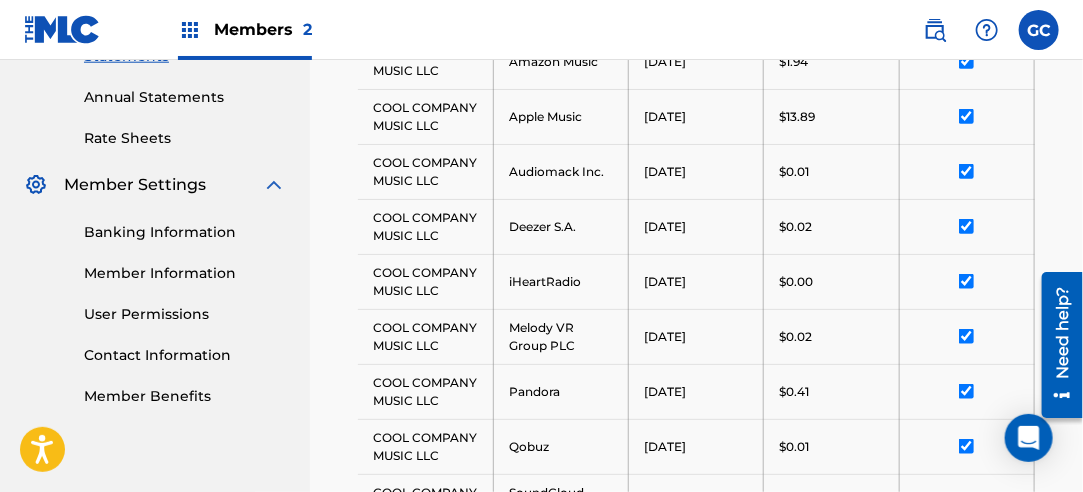 scroll, scrollTop: 413, scrollLeft: 0, axis: vertical 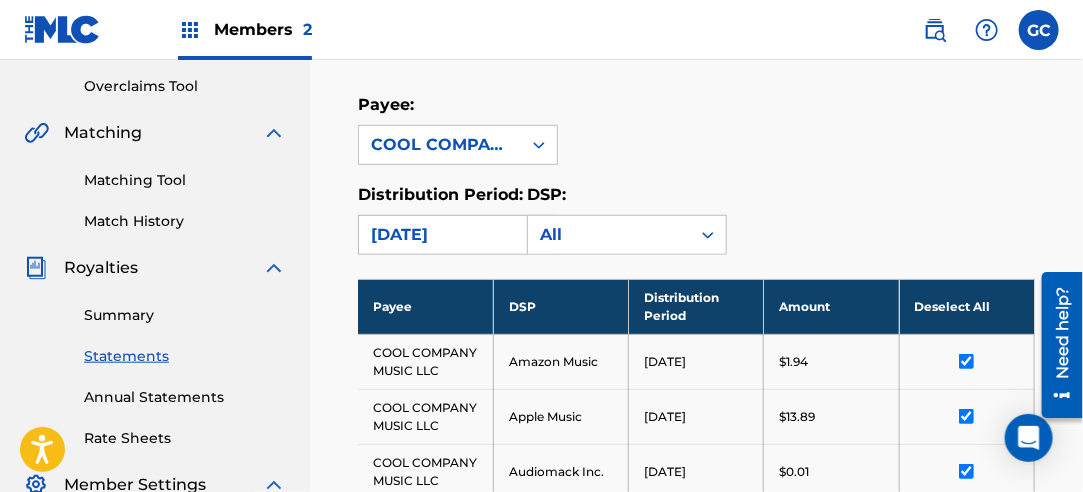 click on "[DATE]" at bounding box center (440, 235) 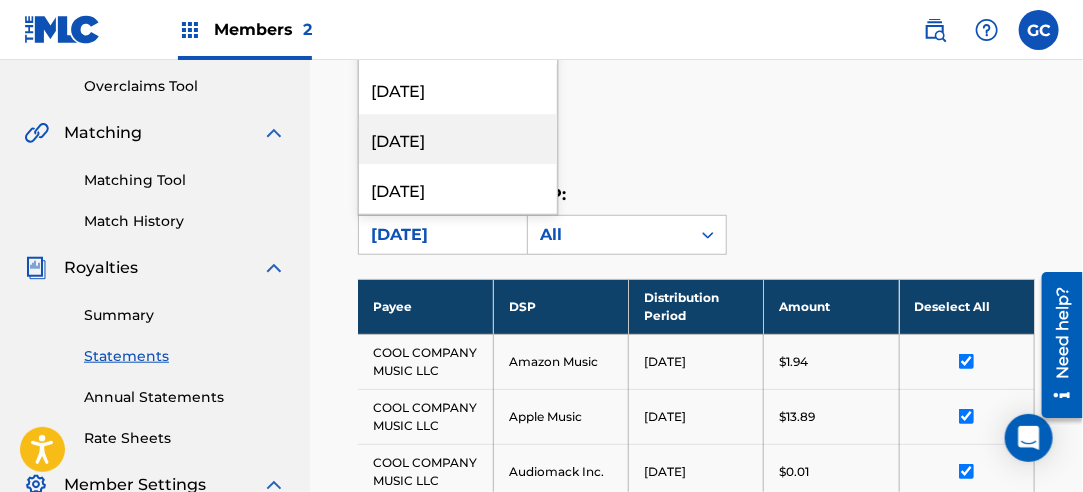 scroll, scrollTop: 1800, scrollLeft: 0, axis: vertical 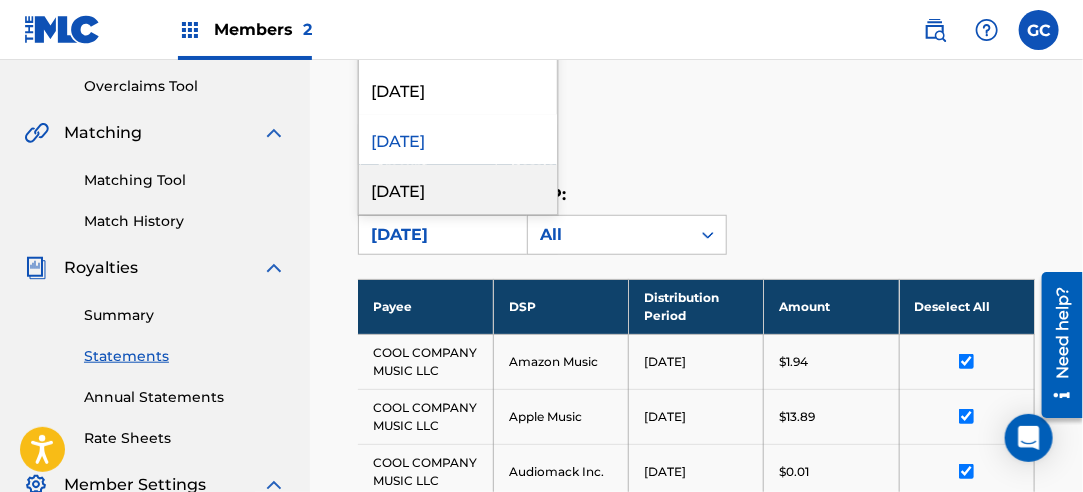click on "[DATE]" at bounding box center [458, 189] 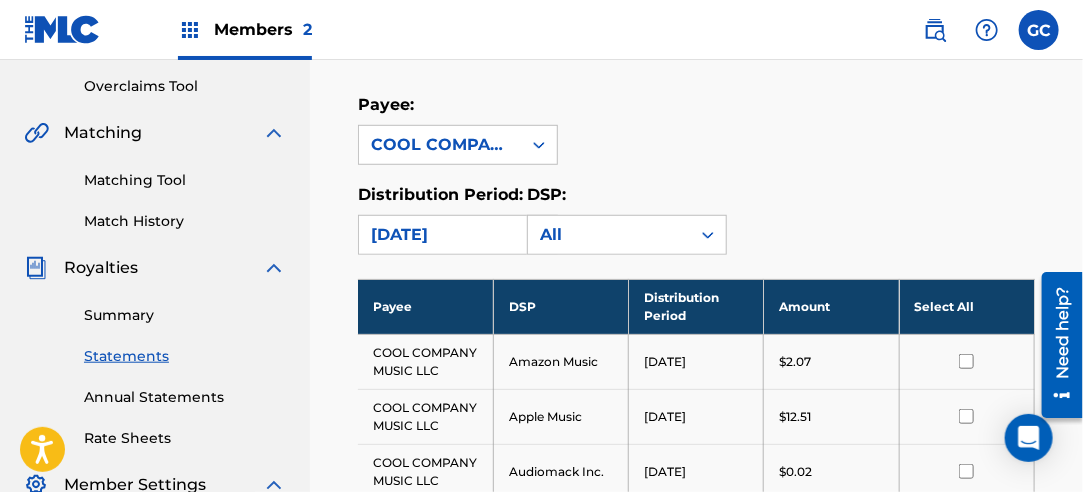 click on "Select All" at bounding box center [966, 306] 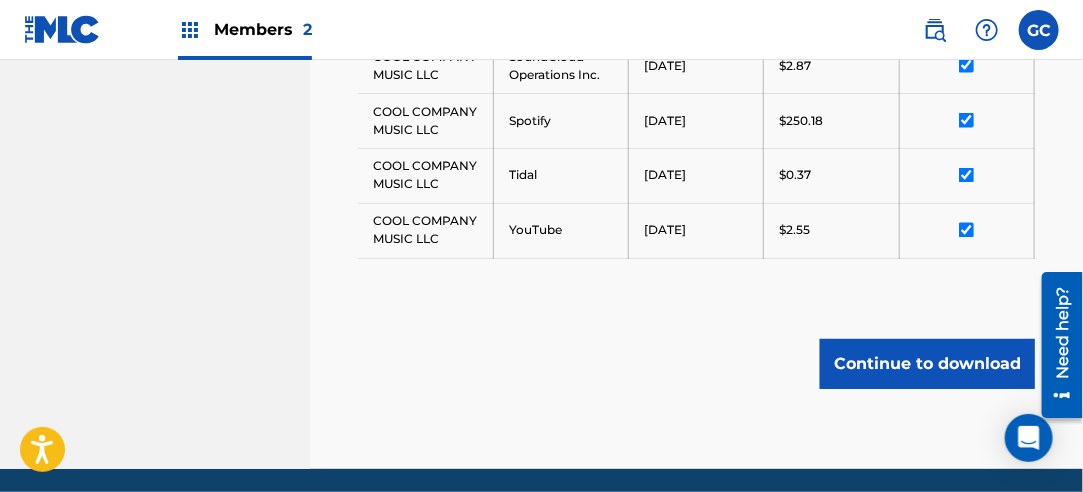 scroll, scrollTop: 1113, scrollLeft: 0, axis: vertical 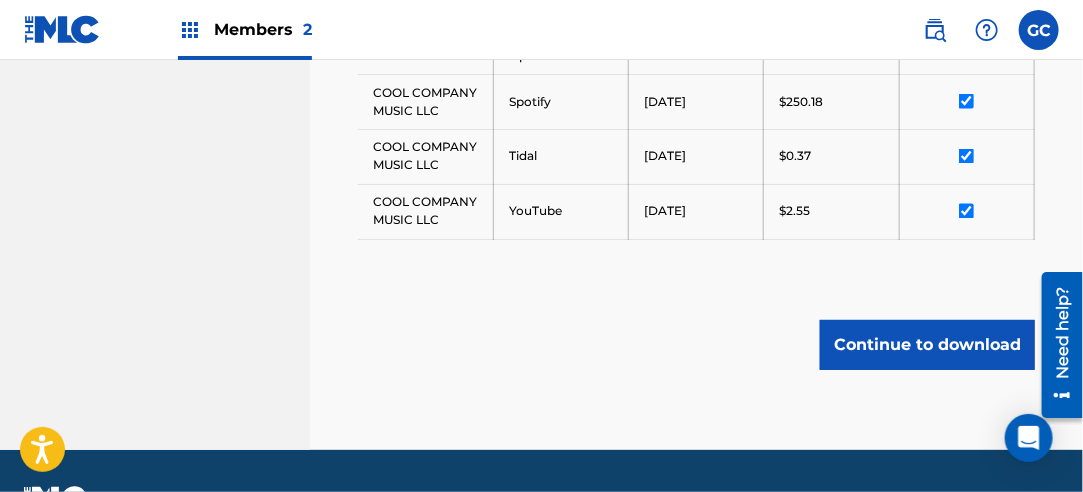 click on "Continue to download" at bounding box center (927, 345) 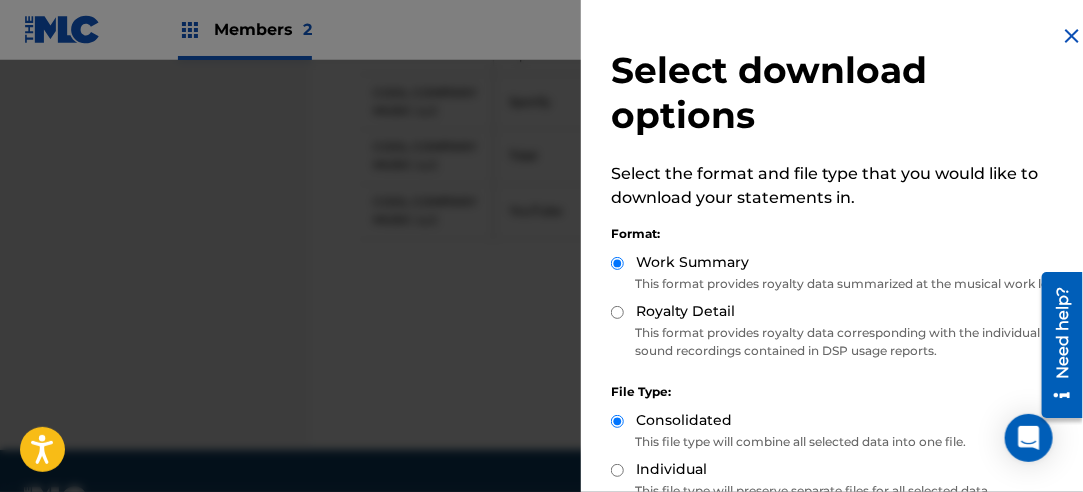 click on "Royalty Detail" at bounding box center (617, 312) 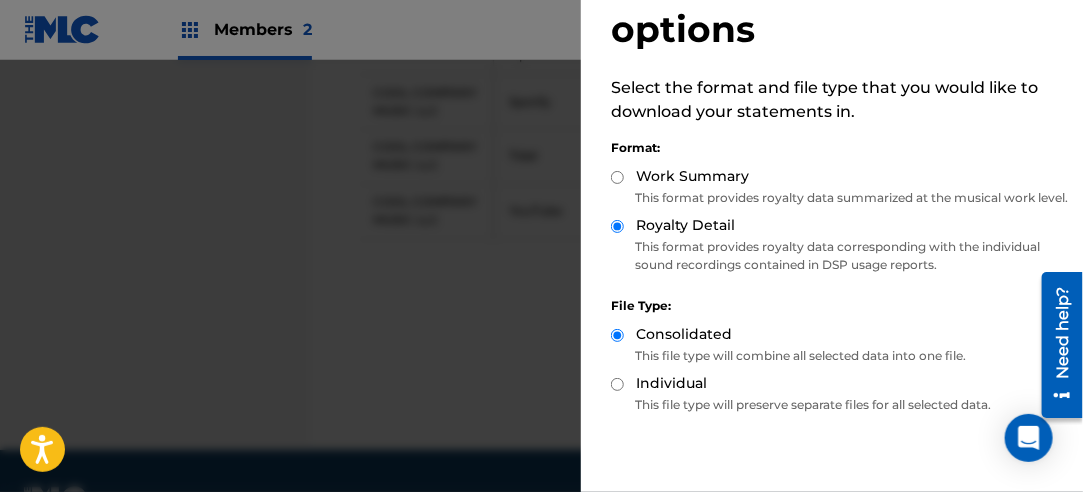 scroll, scrollTop: 200, scrollLeft: 0, axis: vertical 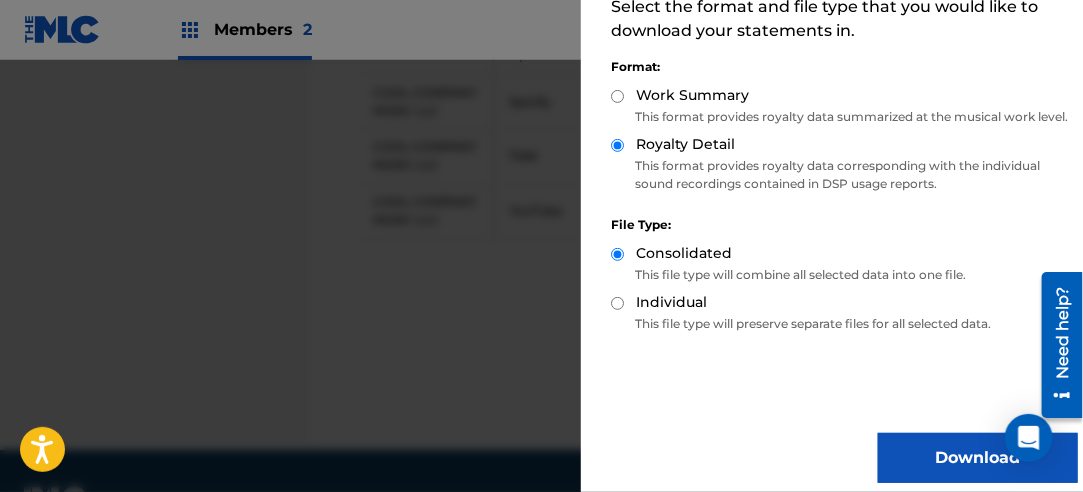 click on "Download" at bounding box center (978, 458) 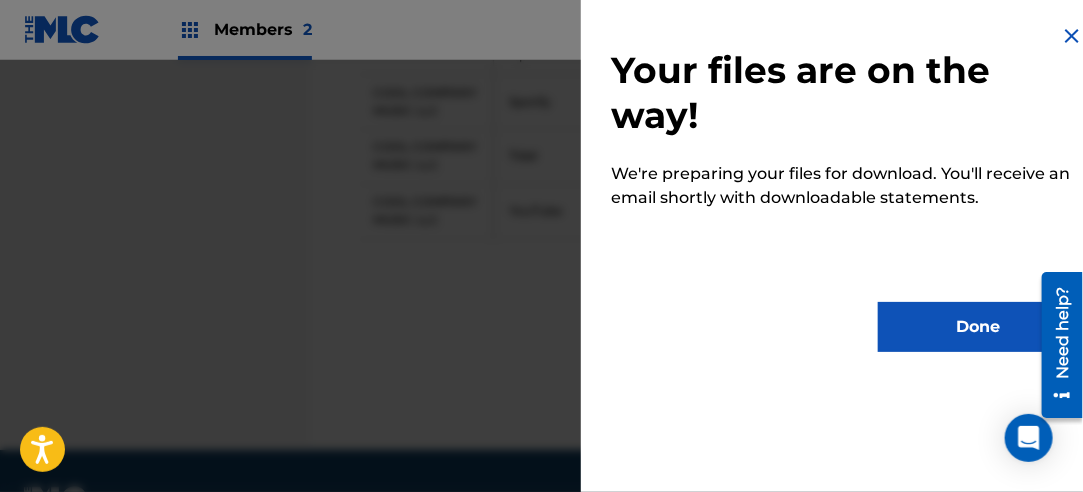 click on "Done" at bounding box center (978, 327) 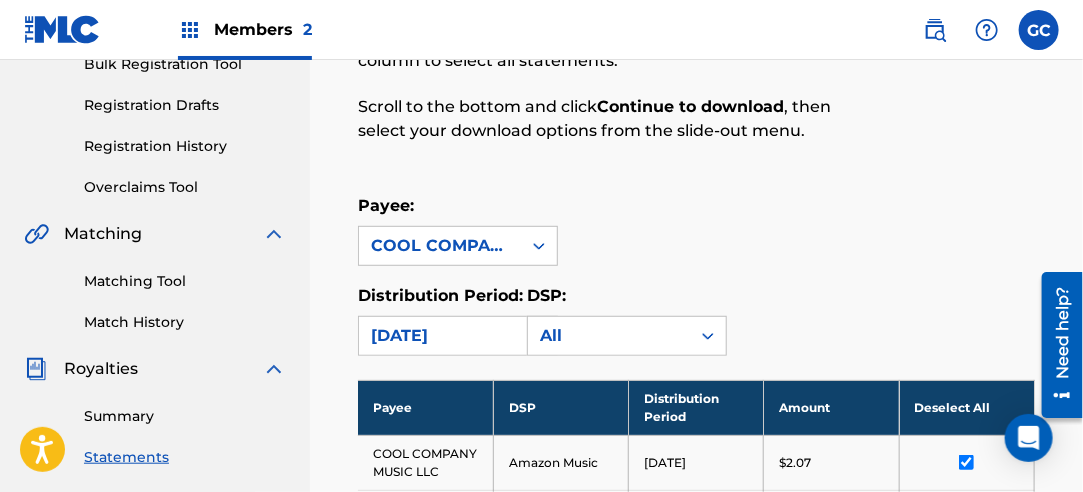 scroll, scrollTop: 213, scrollLeft: 0, axis: vertical 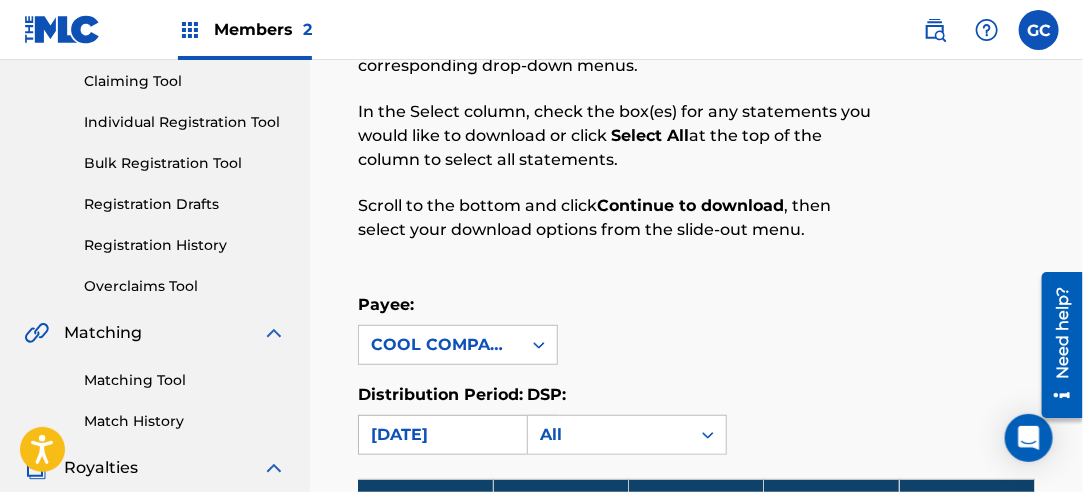 click on "[DATE]" at bounding box center [440, 435] 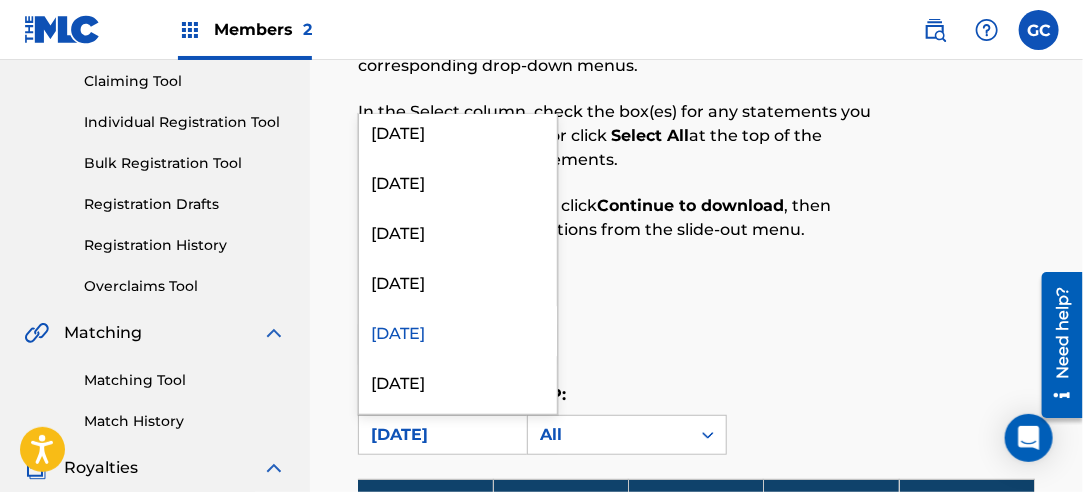 scroll, scrollTop: 1900, scrollLeft: 0, axis: vertical 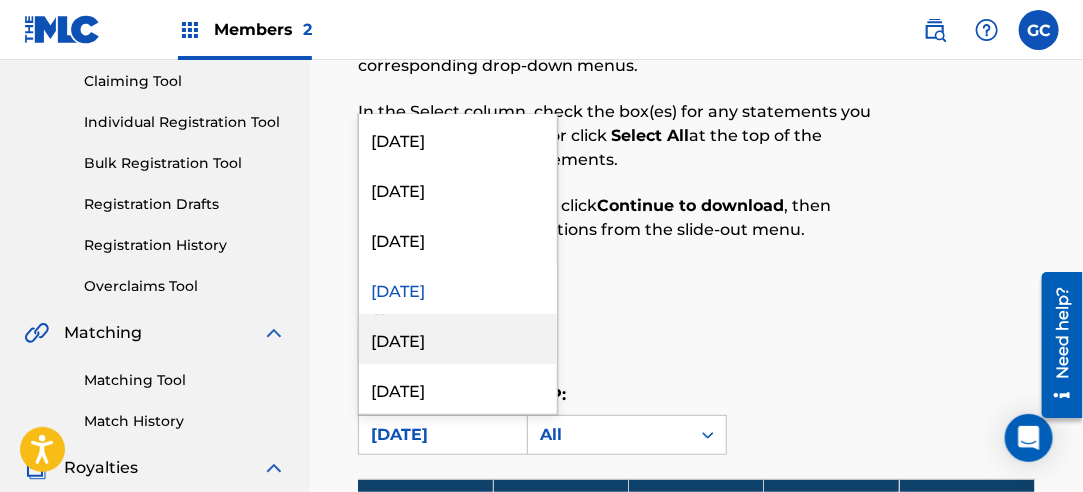 click on "[DATE]" at bounding box center [458, 339] 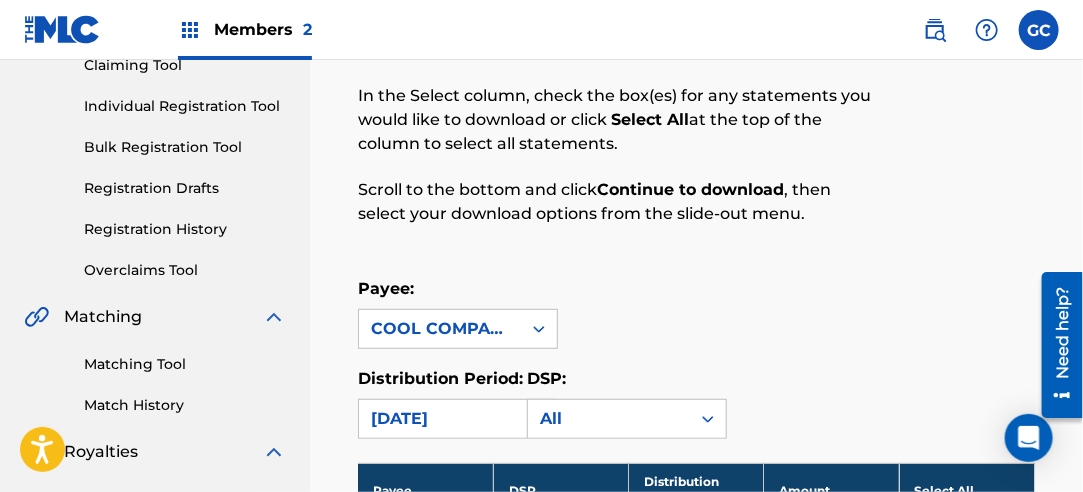 scroll, scrollTop: 613, scrollLeft: 0, axis: vertical 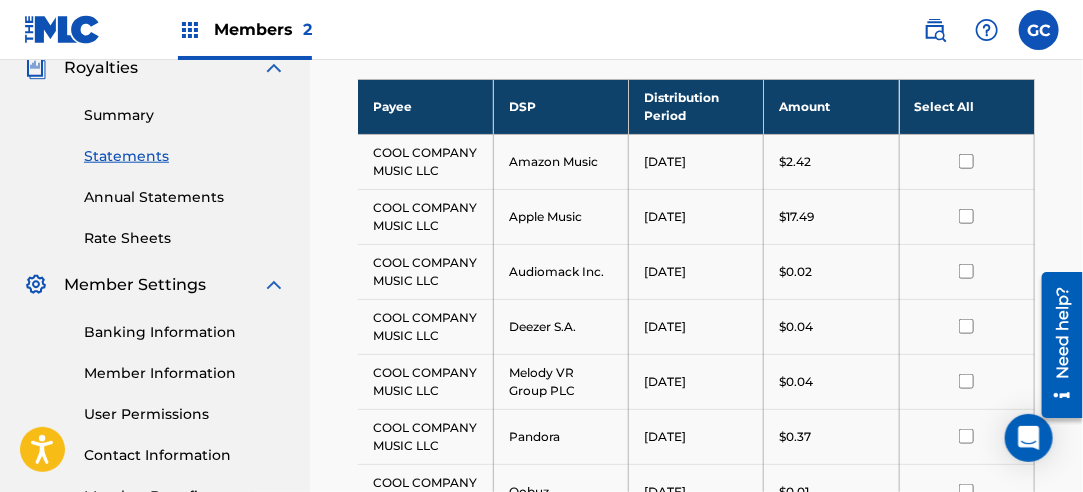 click on "Select All" at bounding box center [966, 106] 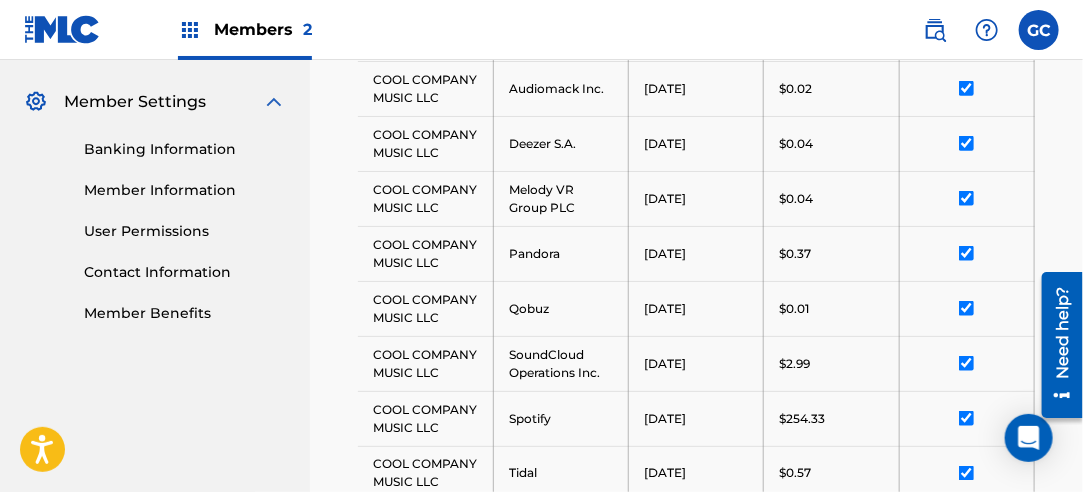scroll, scrollTop: 1159, scrollLeft: 0, axis: vertical 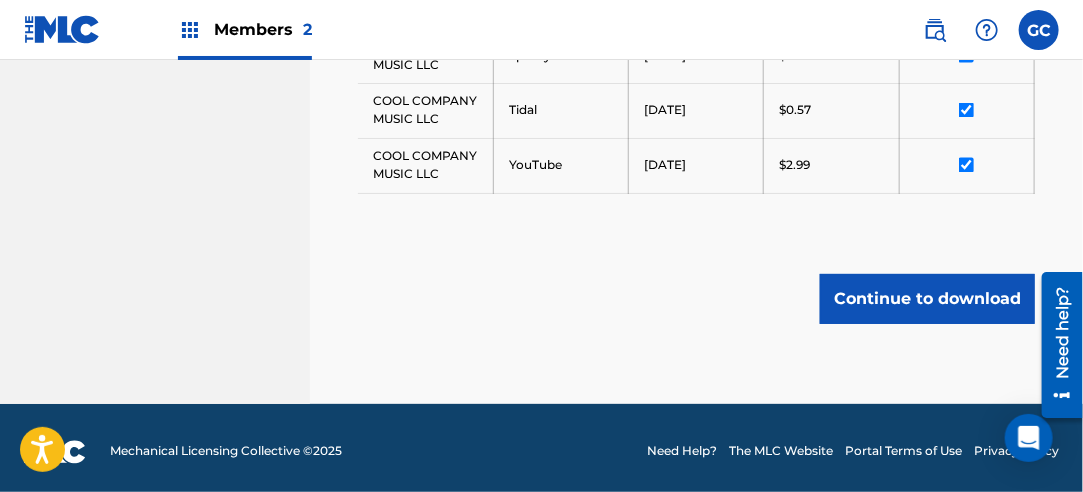 click on "Continue to download" at bounding box center (927, 299) 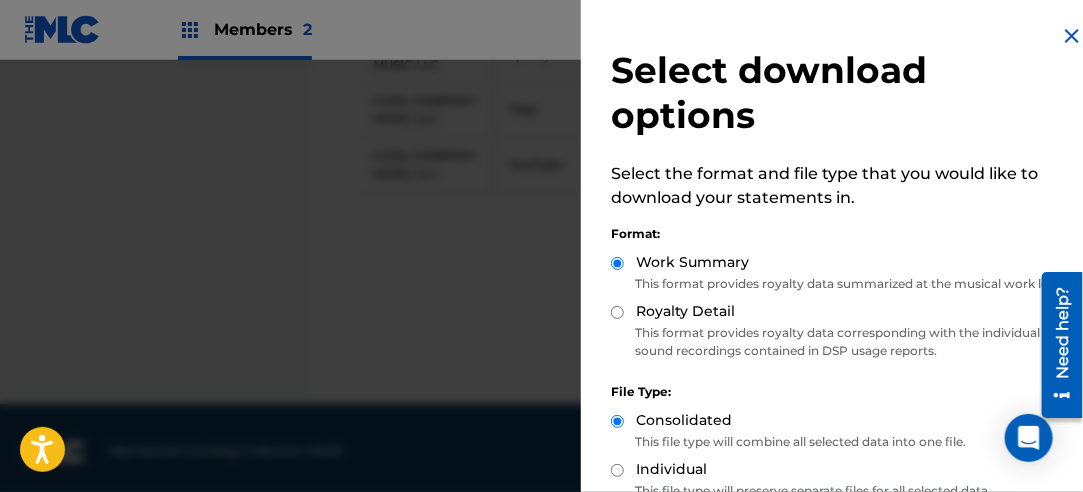 click on "Royalty Detail" at bounding box center (617, 312) 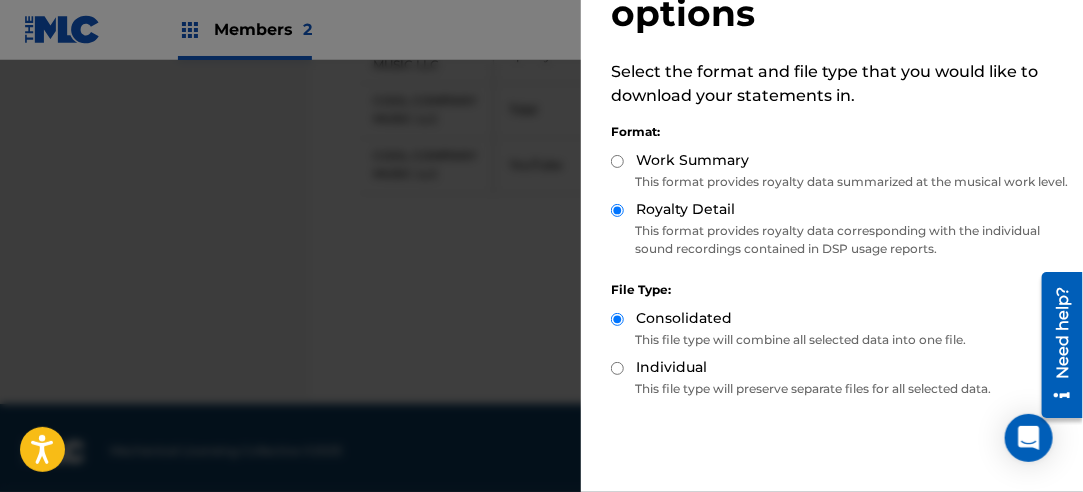 scroll, scrollTop: 200, scrollLeft: 0, axis: vertical 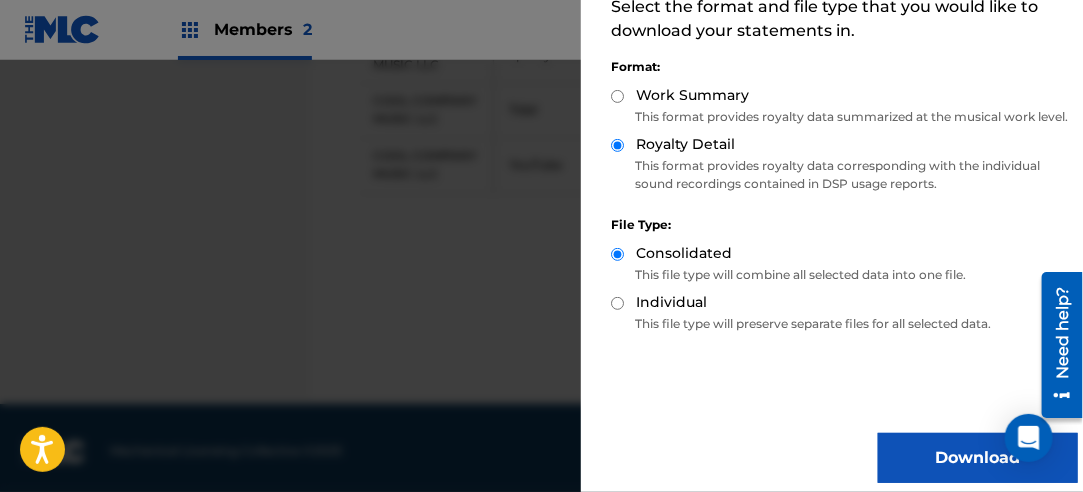 click on "Download" at bounding box center (978, 458) 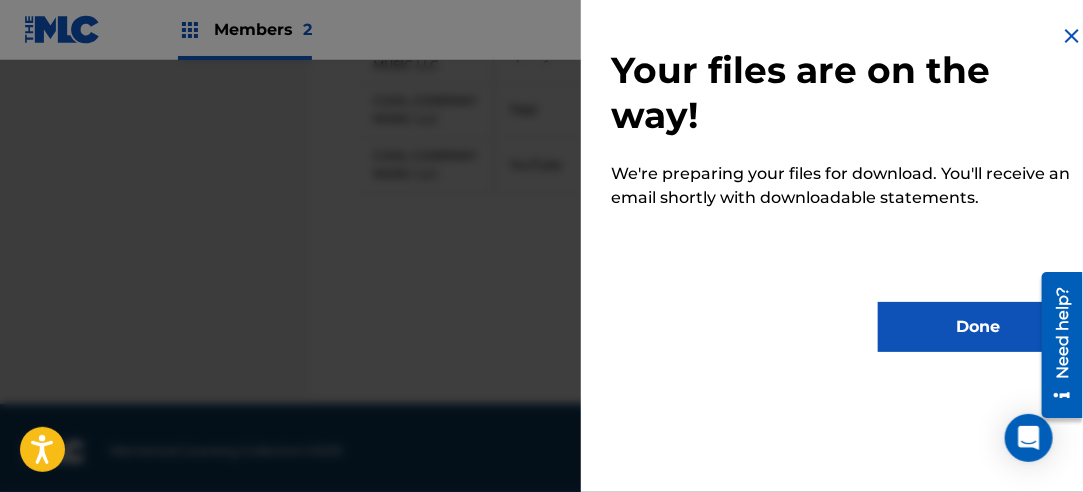 click on "Done" at bounding box center [978, 327] 